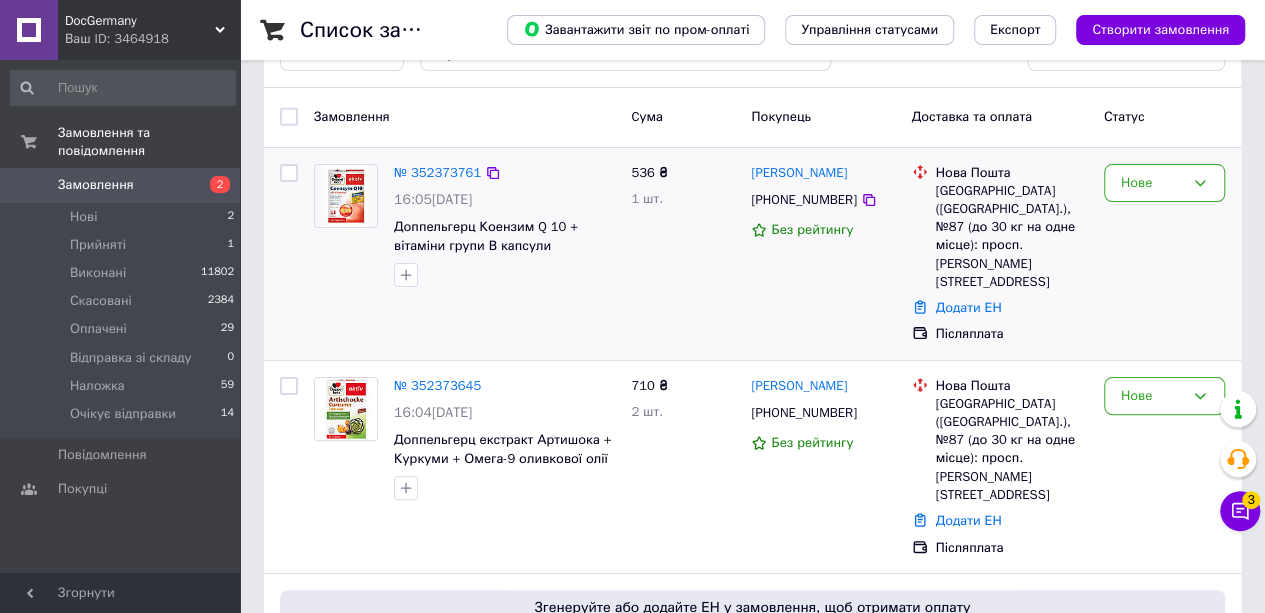 scroll, scrollTop: 100, scrollLeft: 0, axis: vertical 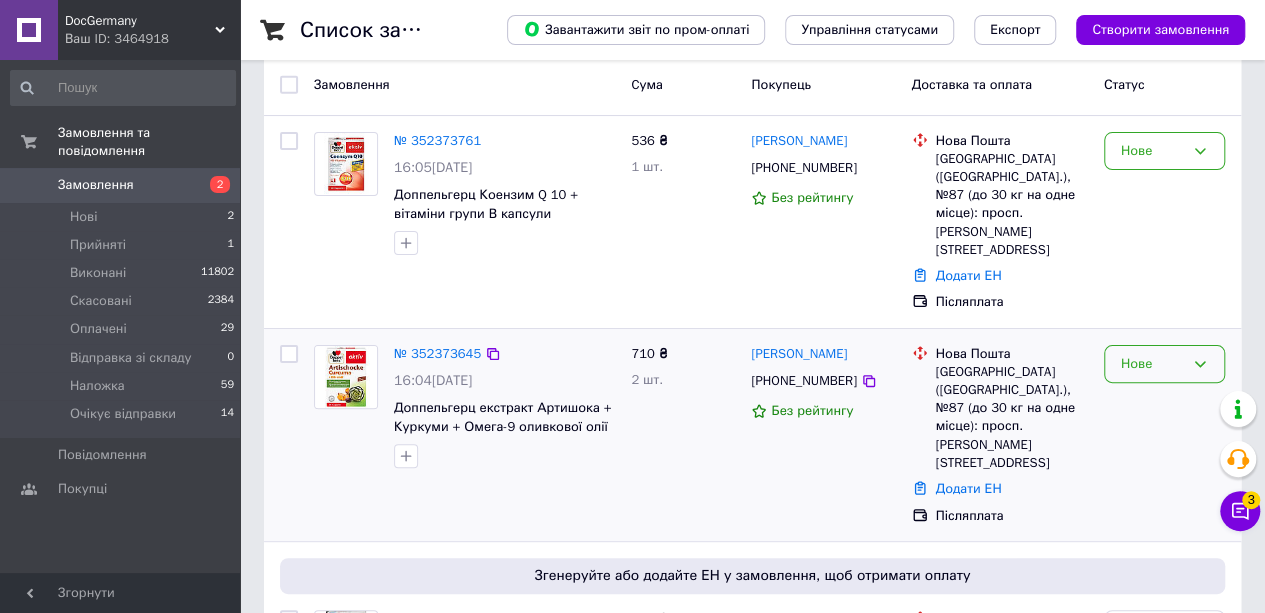 click on "Нове" at bounding box center (1152, 364) 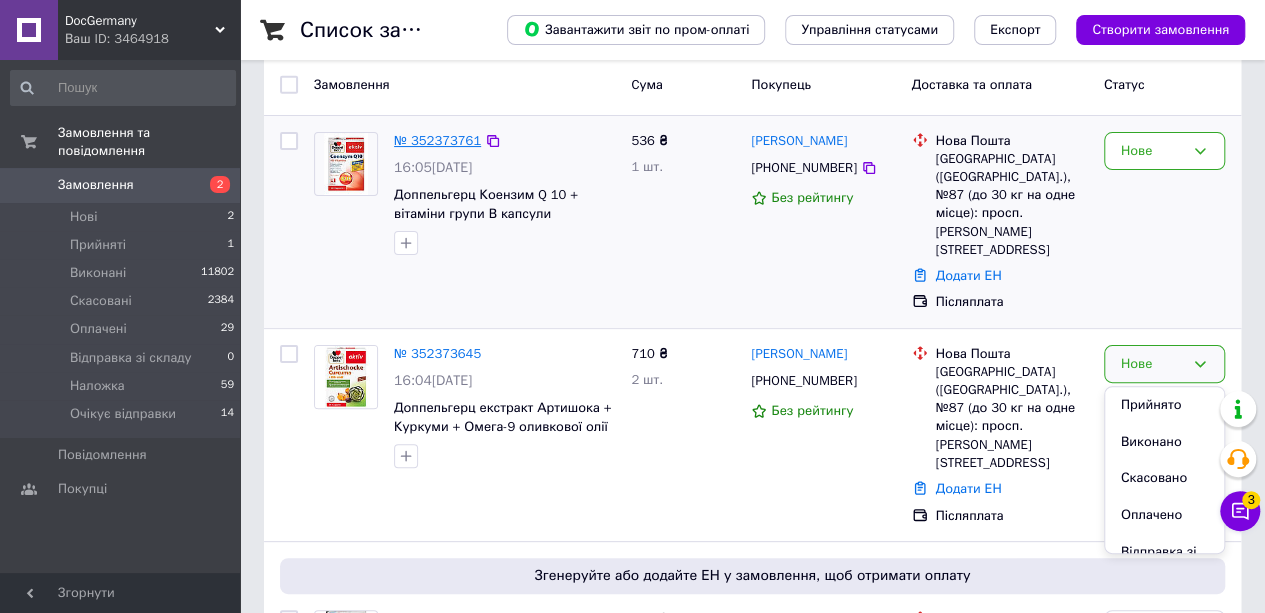 click on "№ 352373761" at bounding box center [437, 140] 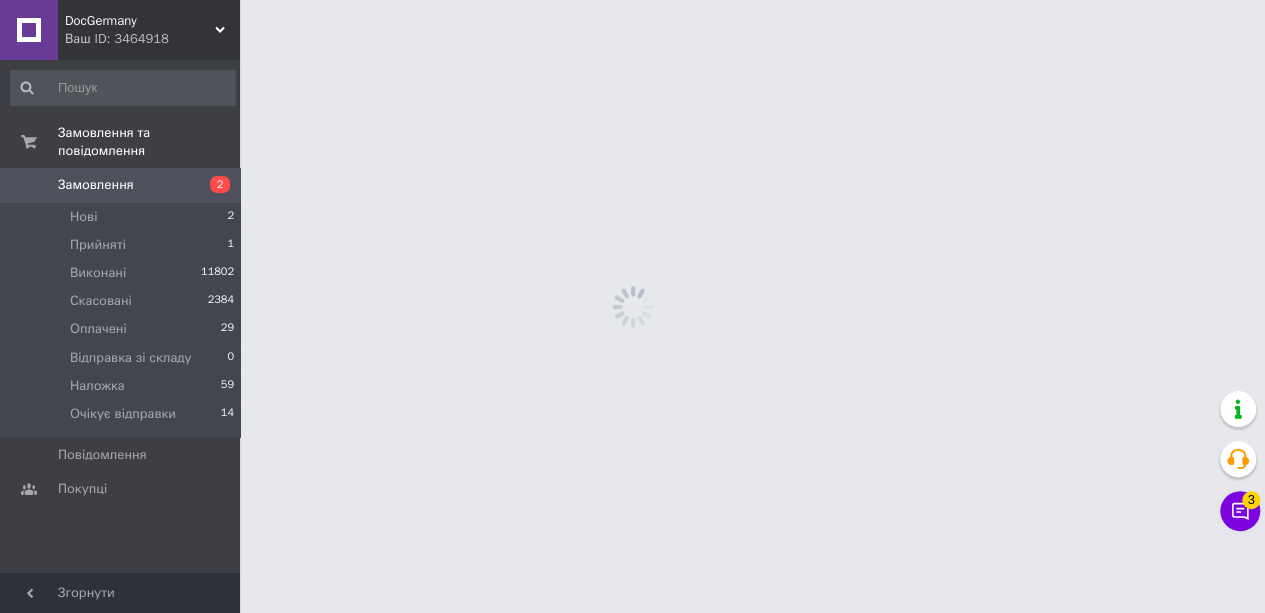 scroll, scrollTop: 0, scrollLeft: 0, axis: both 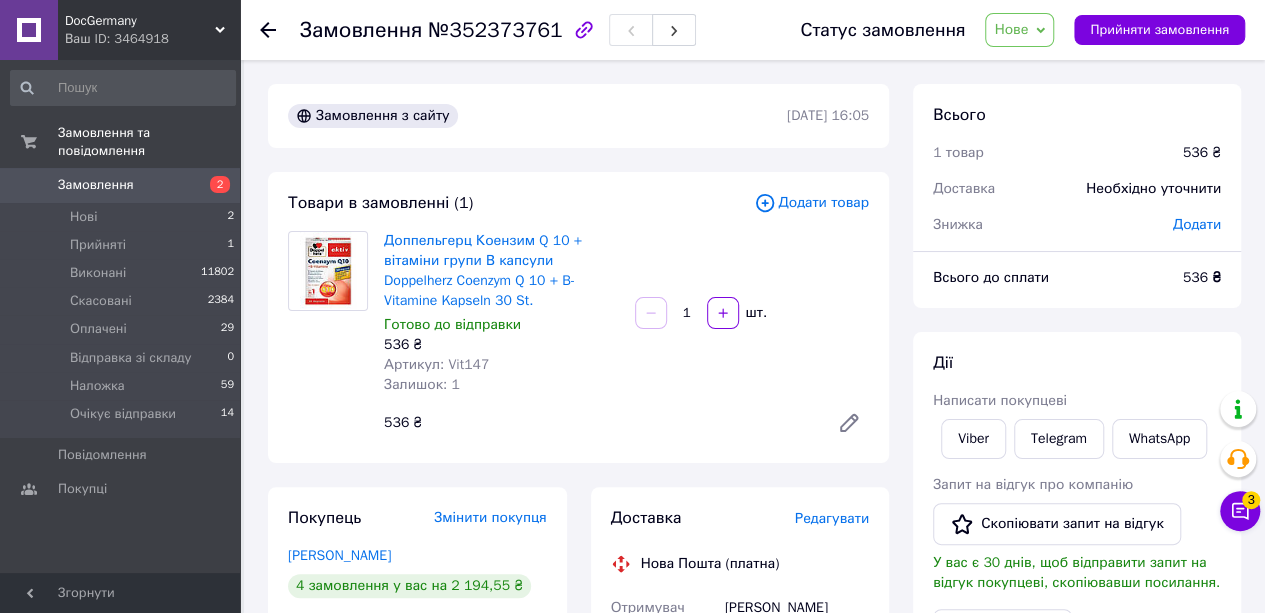 click on "Артикул: Vit147" at bounding box center [436, 364] 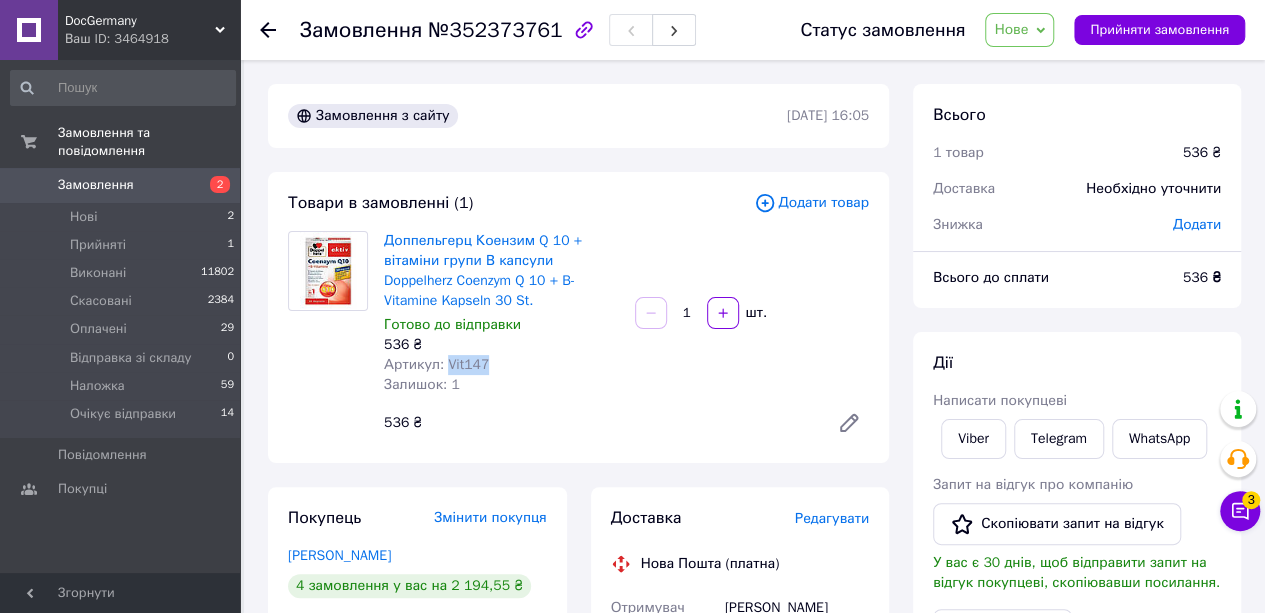 click on "Артикул: Vit147" at bounding box center [436, 364] 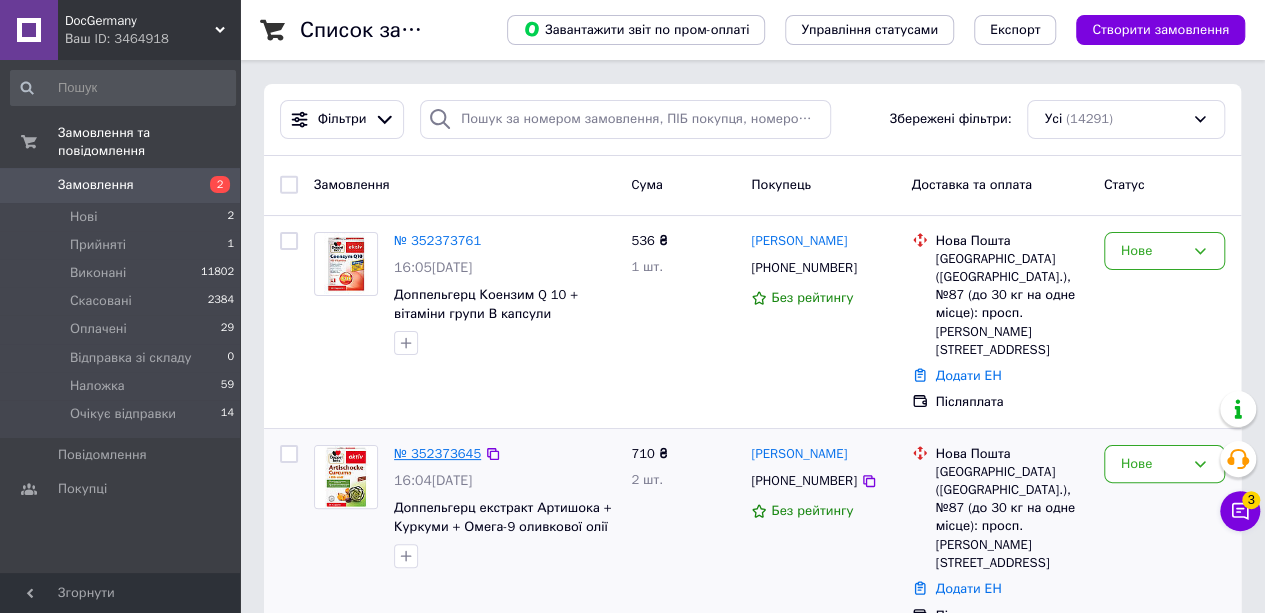 click on "№ 352373645" at bounding box center [437, 453] 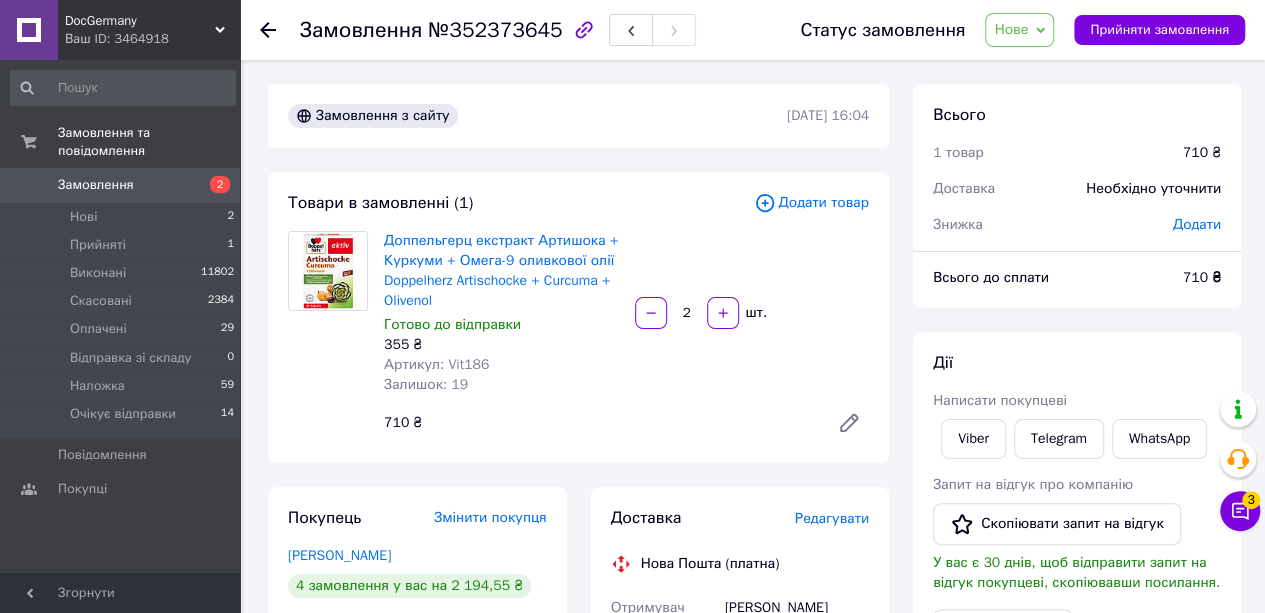 click on "Додати товар" at bounding box center (811, 203) 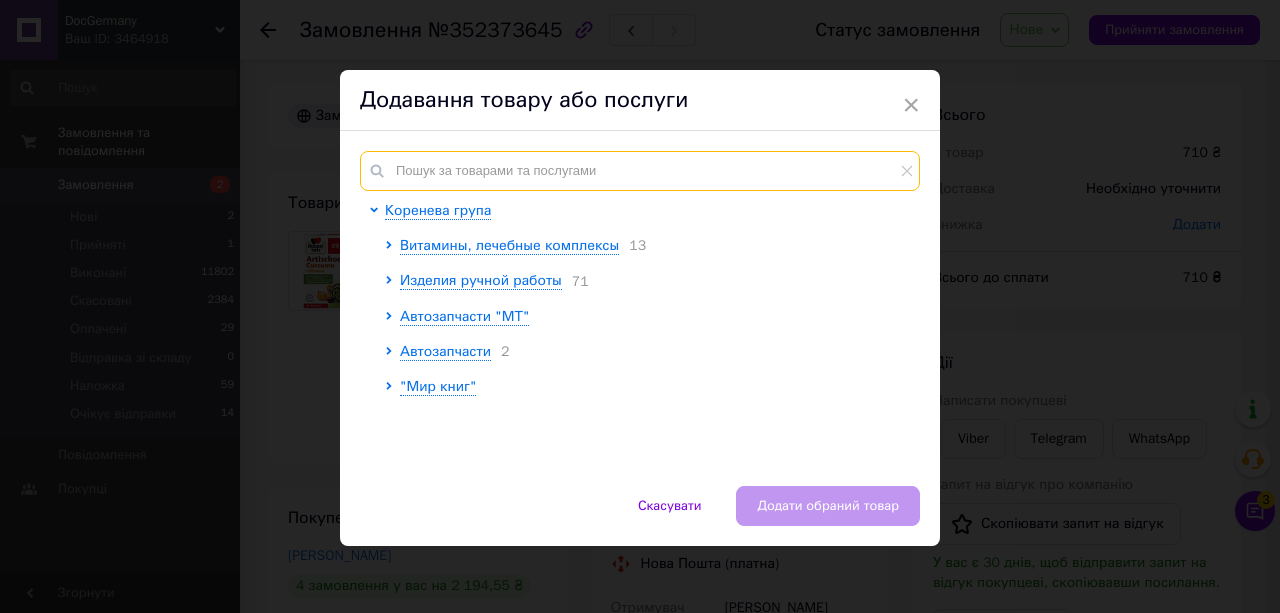 click at bounding box center [640, 171] 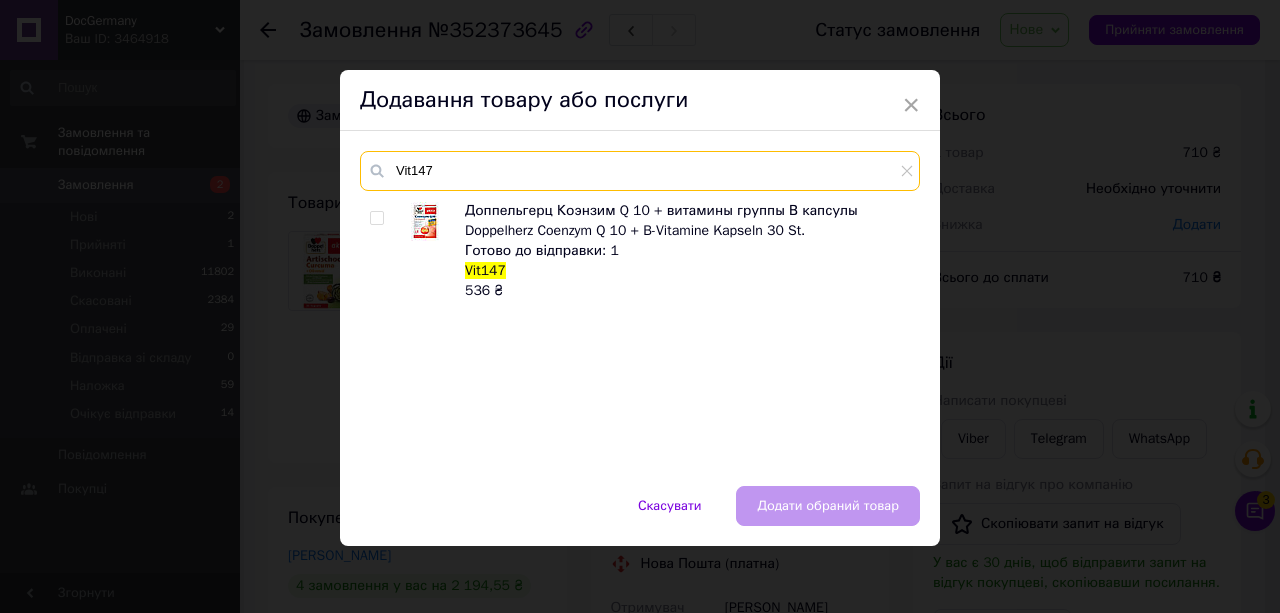 type on "Vit147" 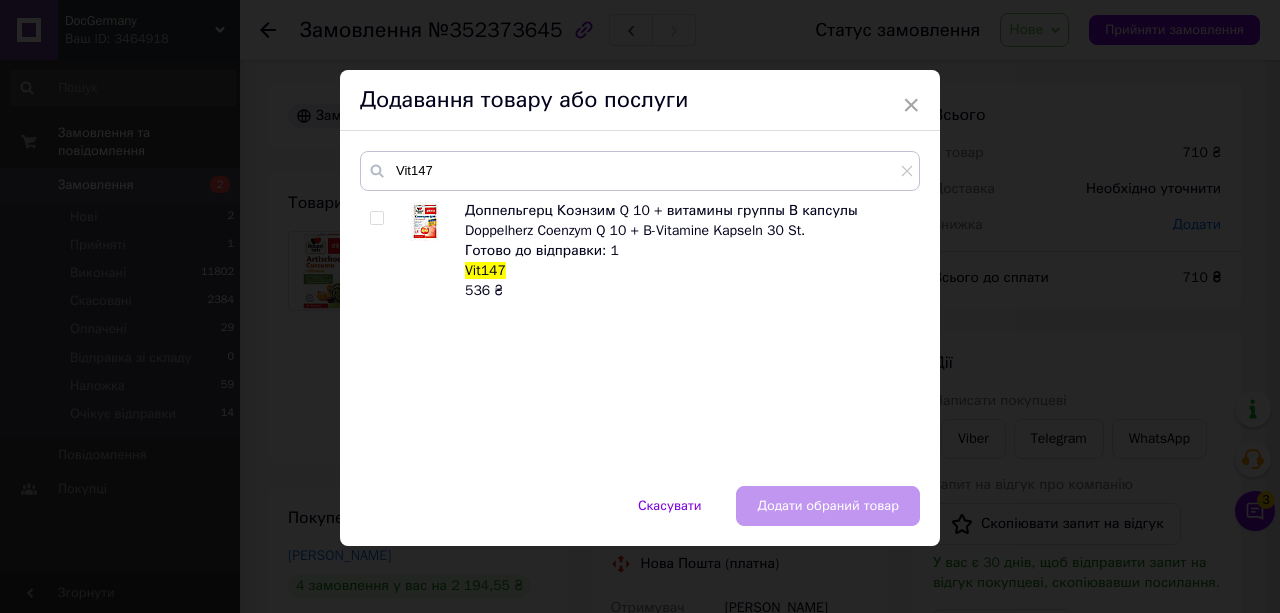 click at bounding box center (376, 218) 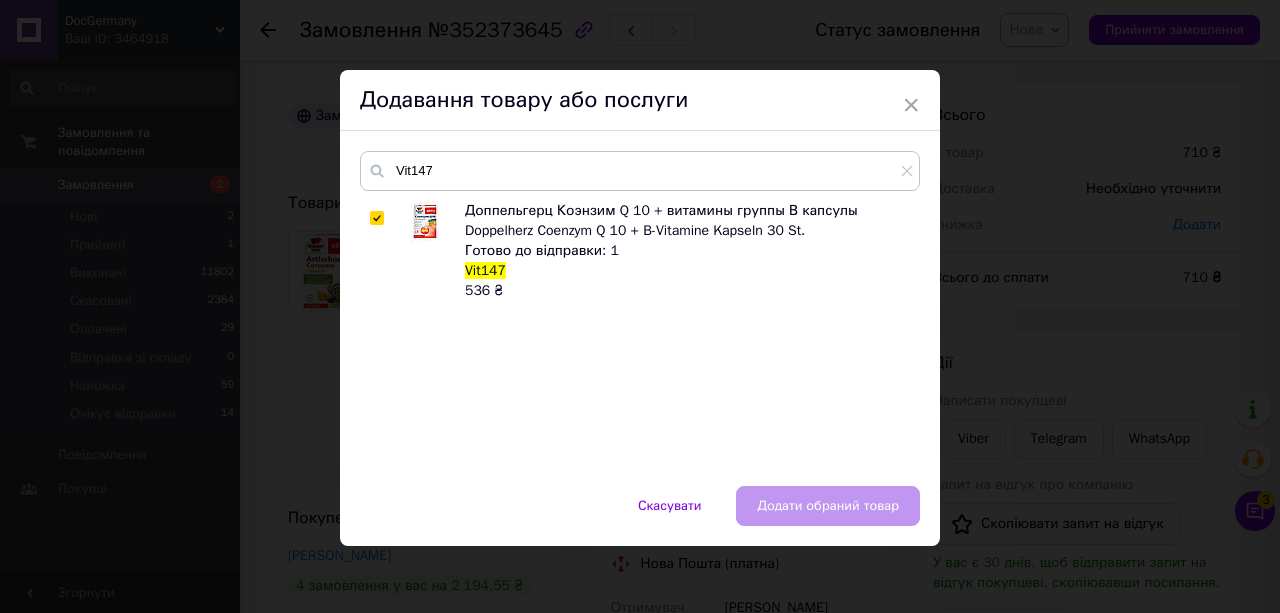 checkbox on "true" 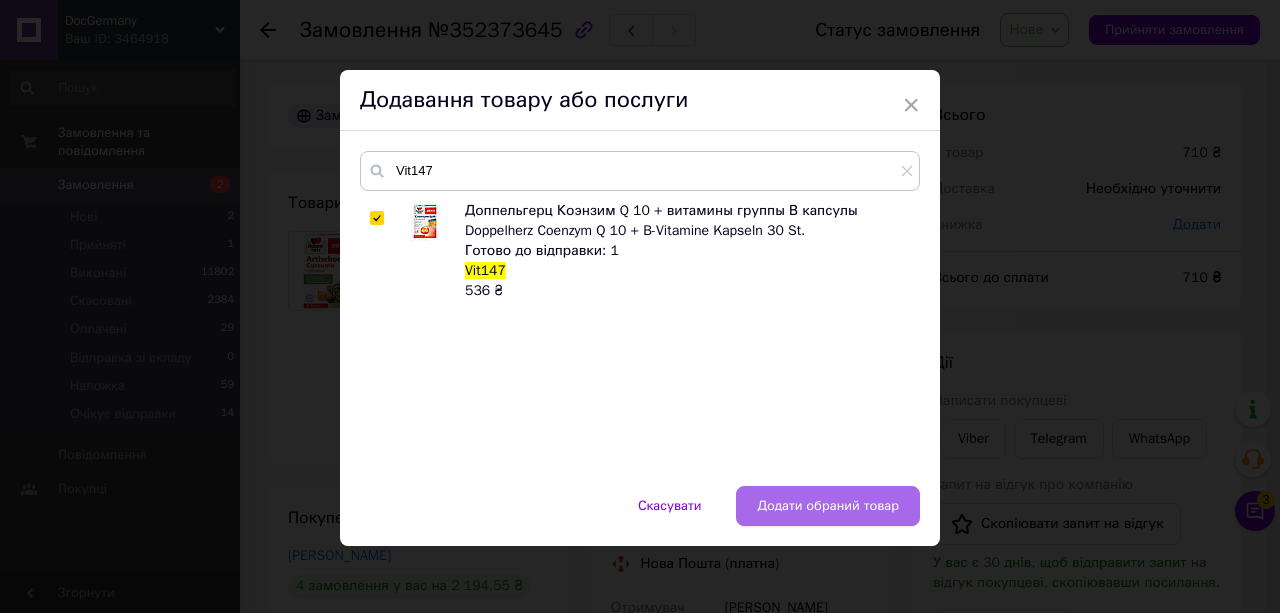 click on "Додати обраний товар" at bounding box center (828, 506) 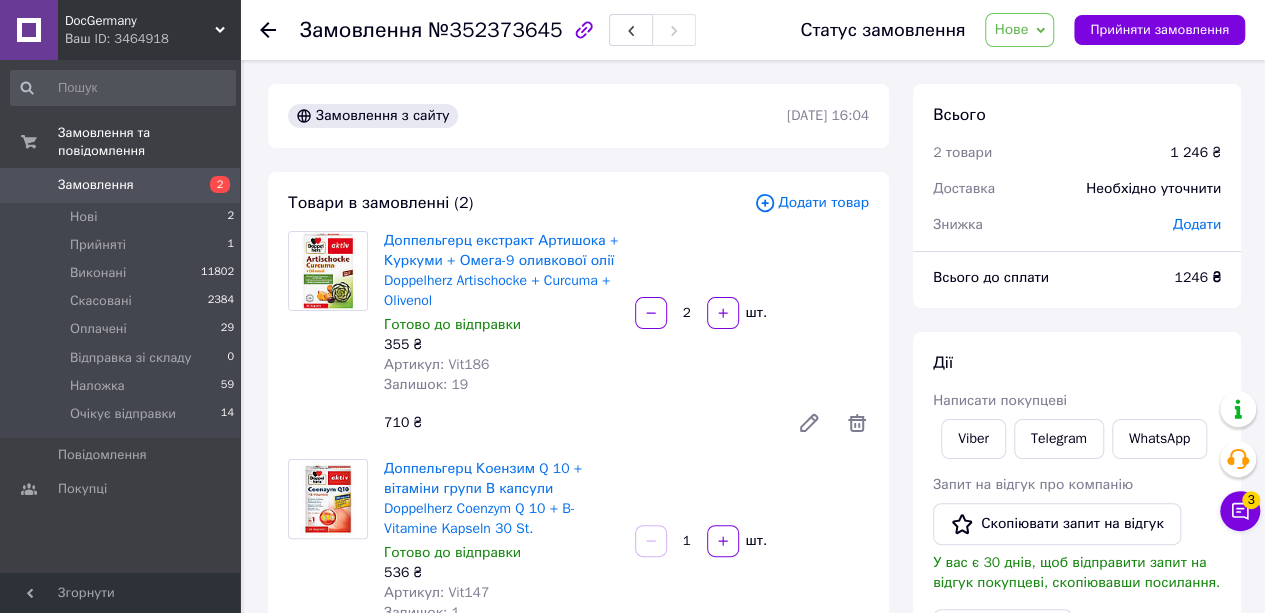 click on "Нове" at bounding box center [1011, 29] 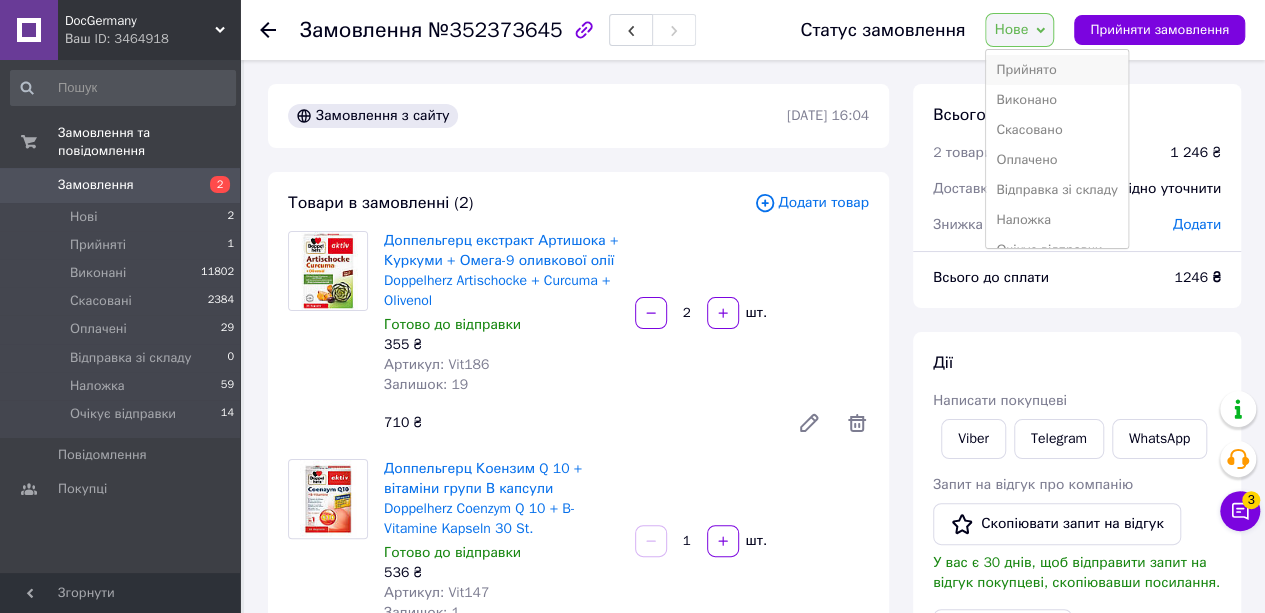 click on "Прийнято" at bounding box center (1057, 70) 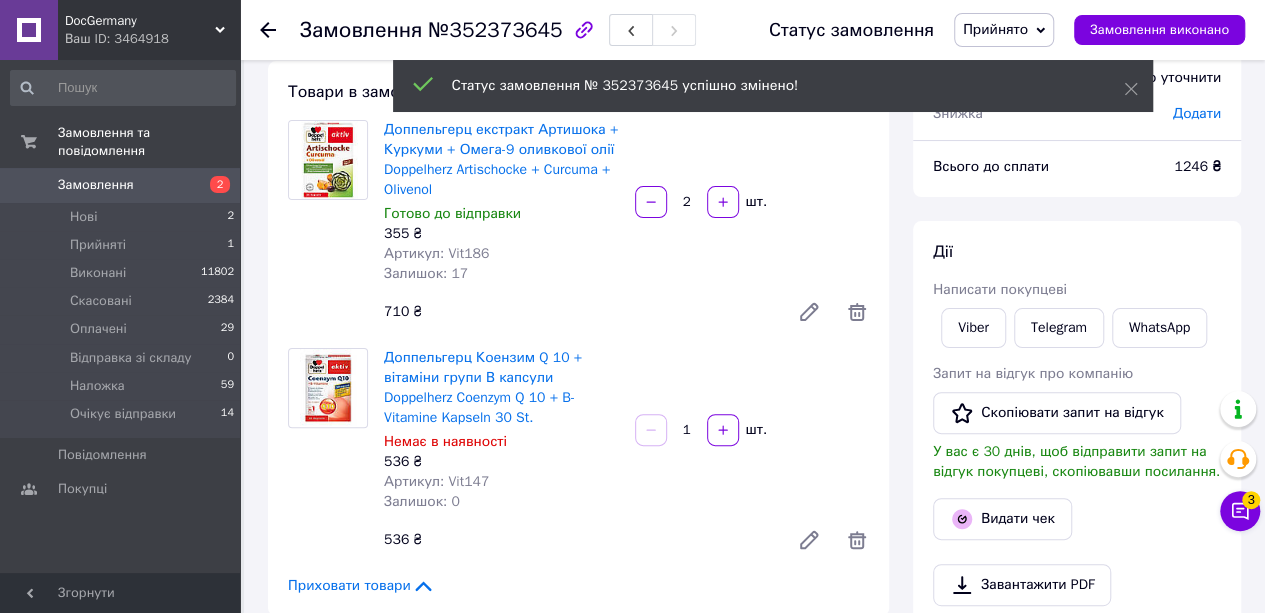 scroll, scrollTop: 500, scrollLeft: 0, axis: vertical 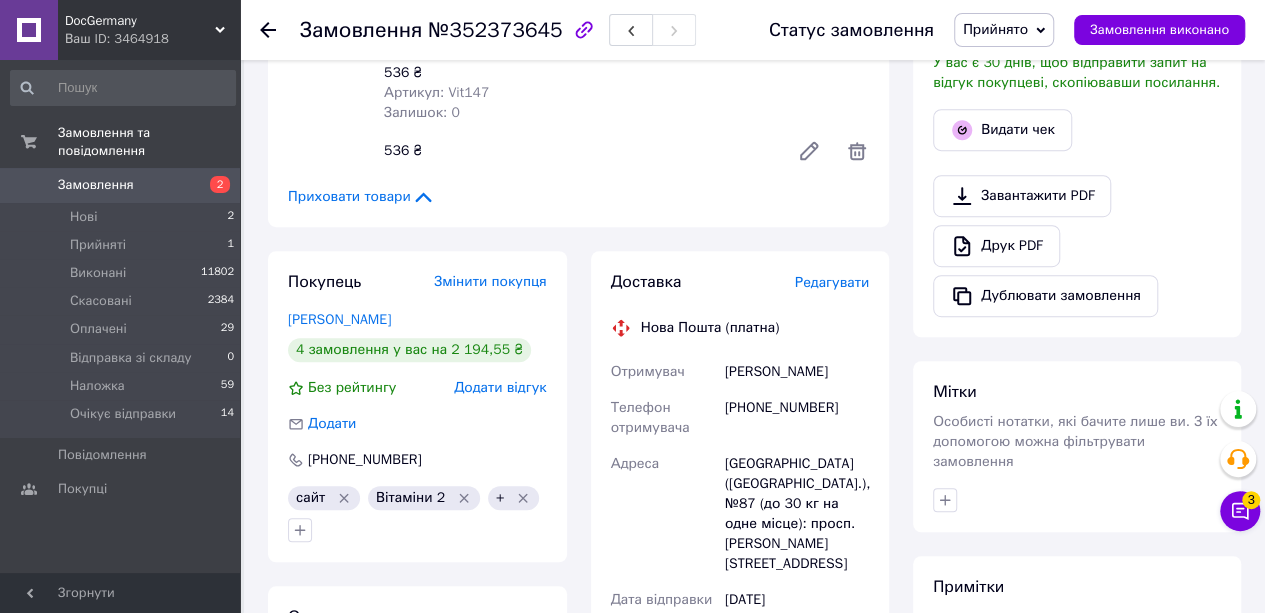 click 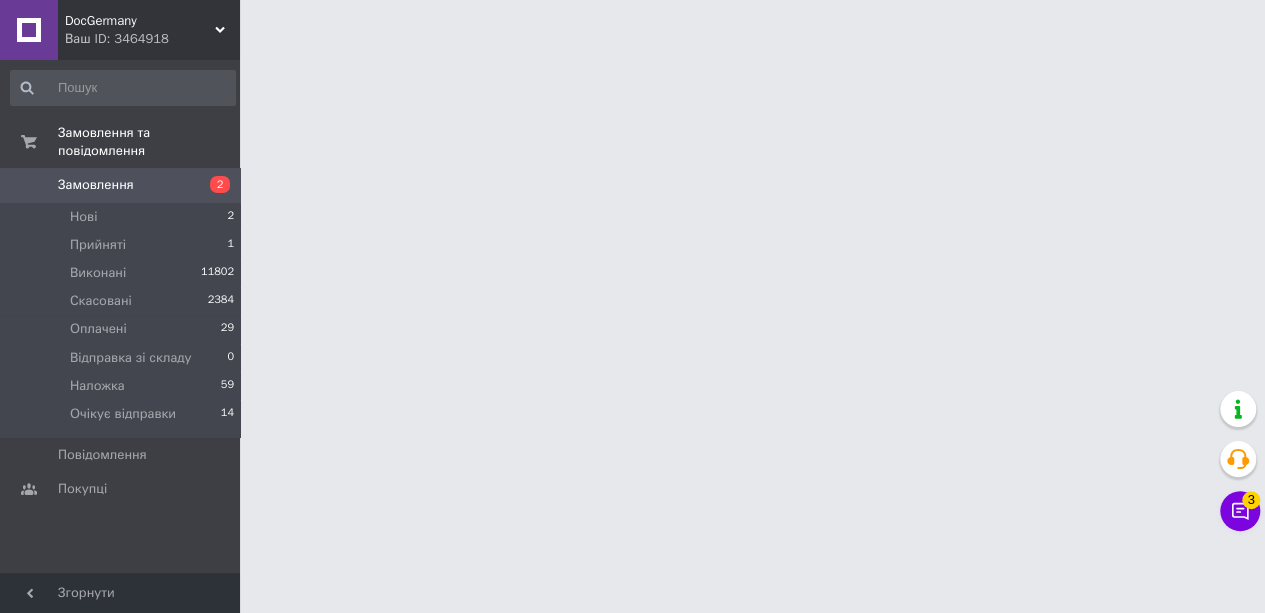 scroll, scrollTop: 0, scrollLeft: 0, axis: both 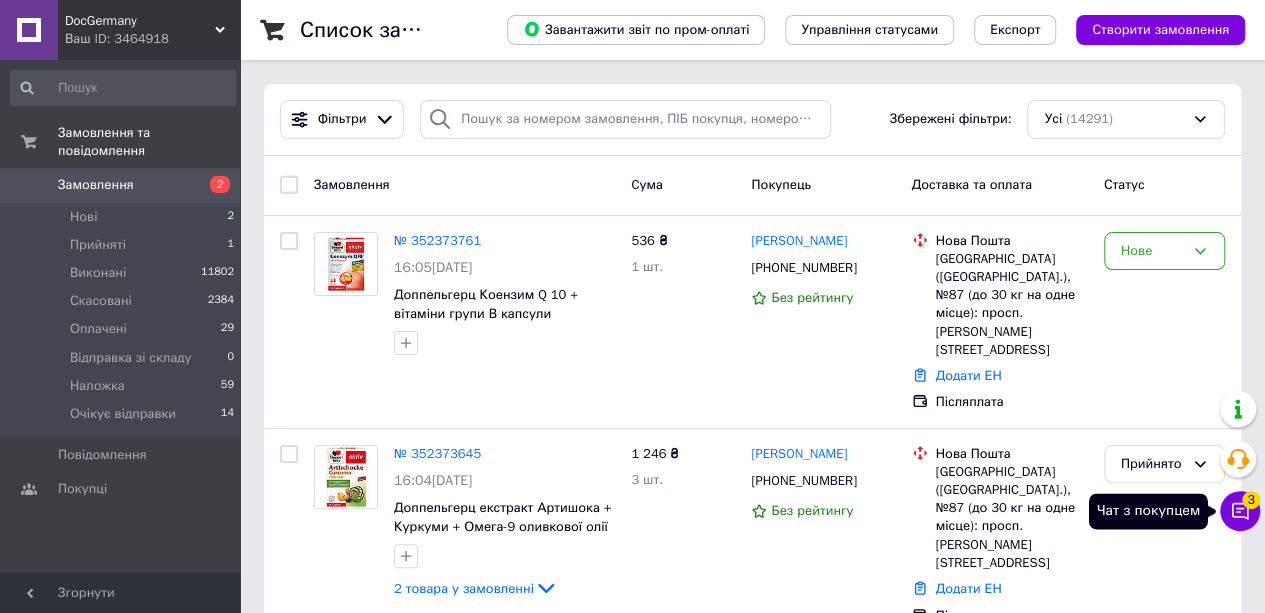 click 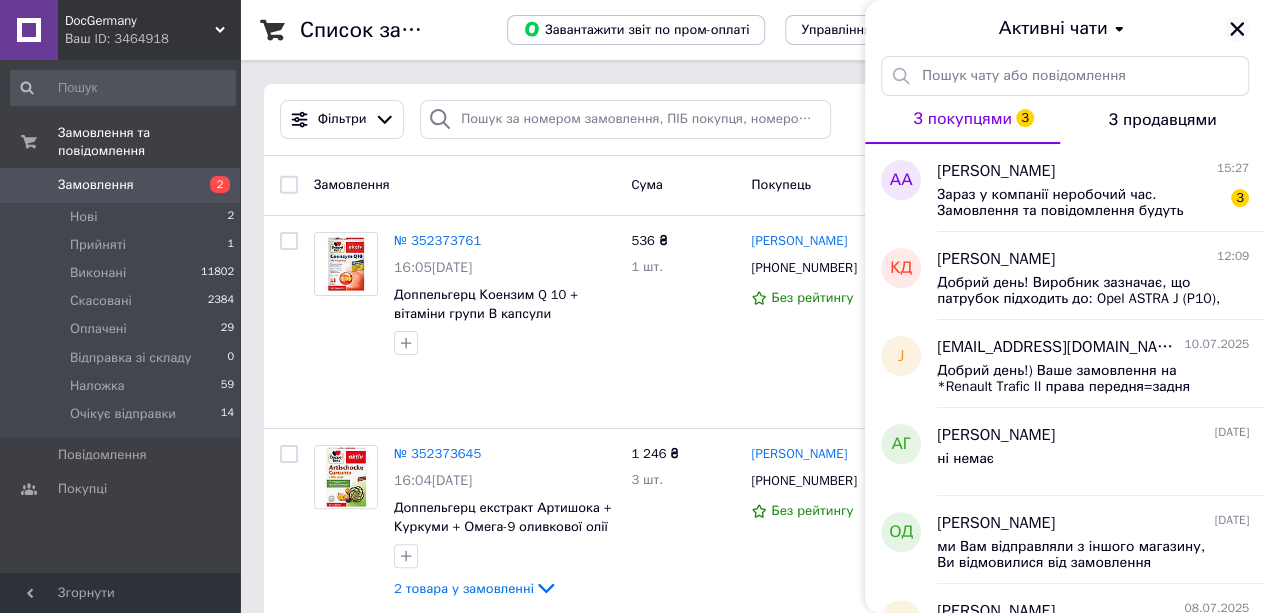 click 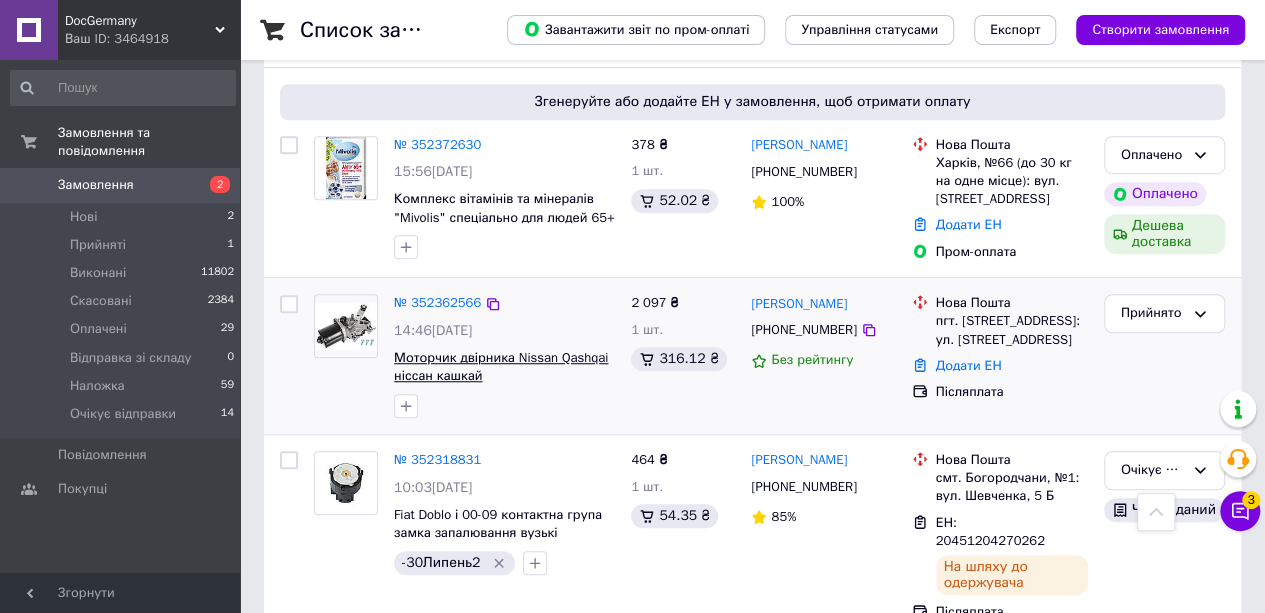 scroll, scrollTop: 700, scrollLeft: 0, axis: vertical 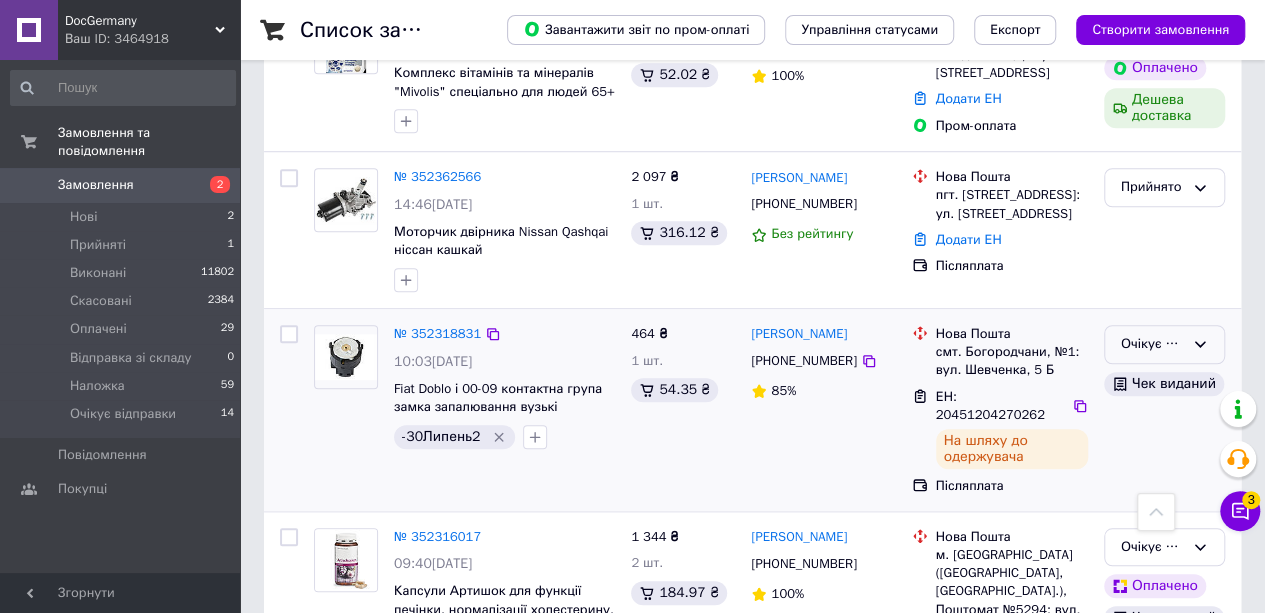 click on "Очікує відправки" at bounding box center (1152, 344) 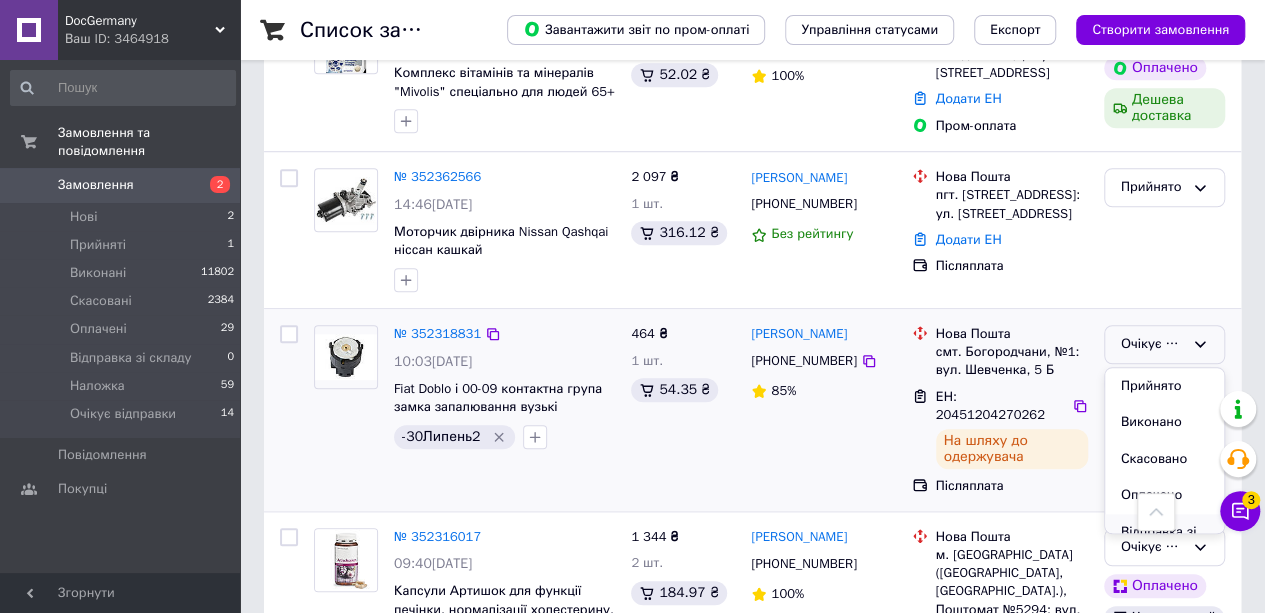 scroll, scrollTop: 74, scrollLeft: 0, axis: vertical 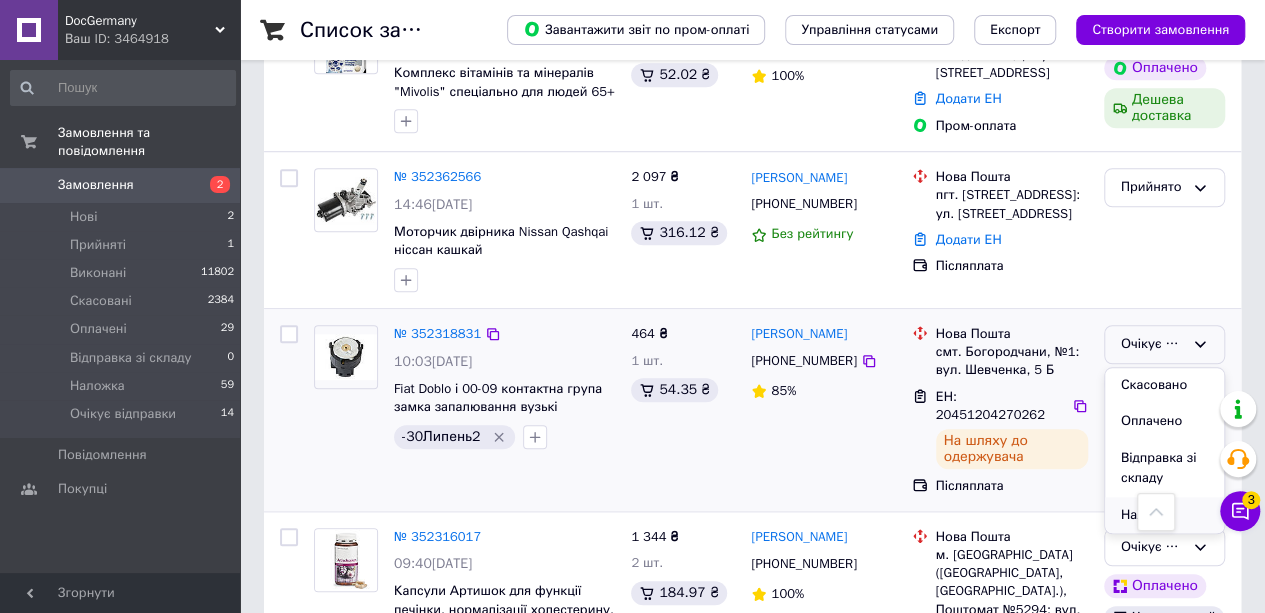 click on "Наложка" at bounding box center [1164, 515] 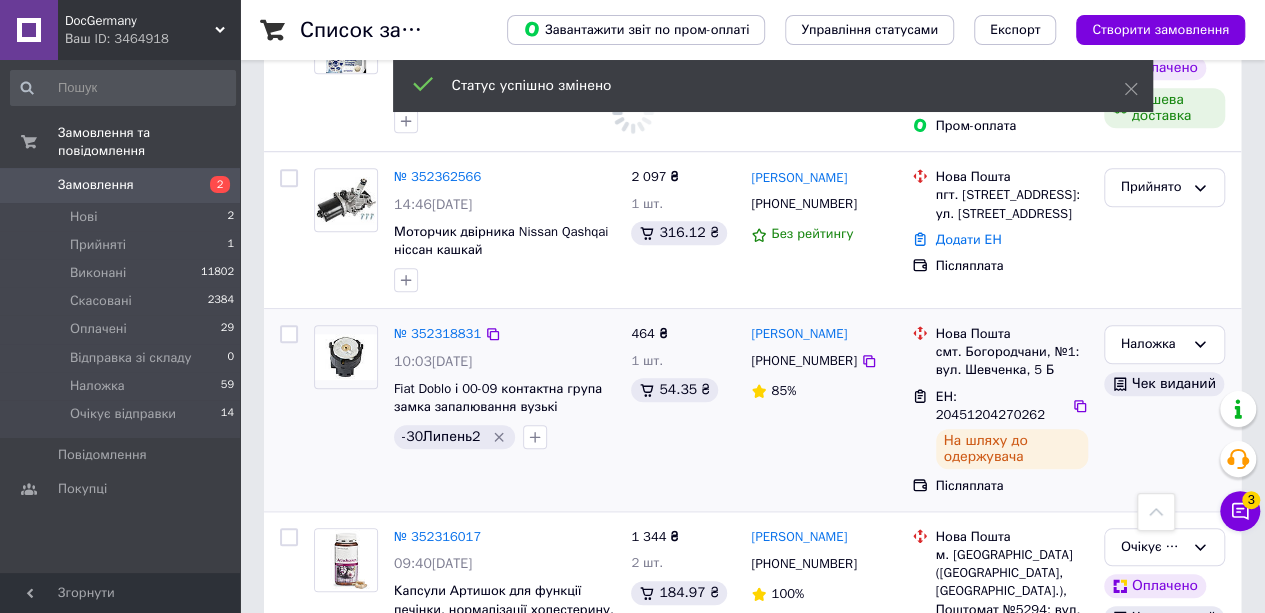 scroll, scrollTop: 500, scrollLeft: 0, axis: vertical 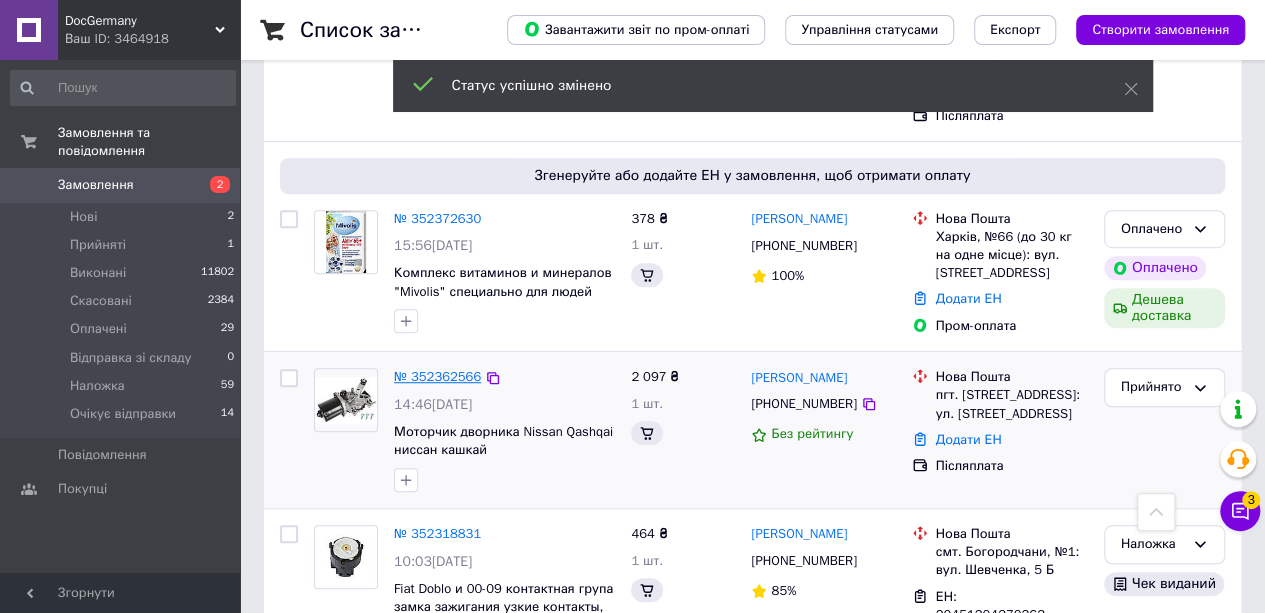 click on "№ 352362566" at bounding box center [437, 376] 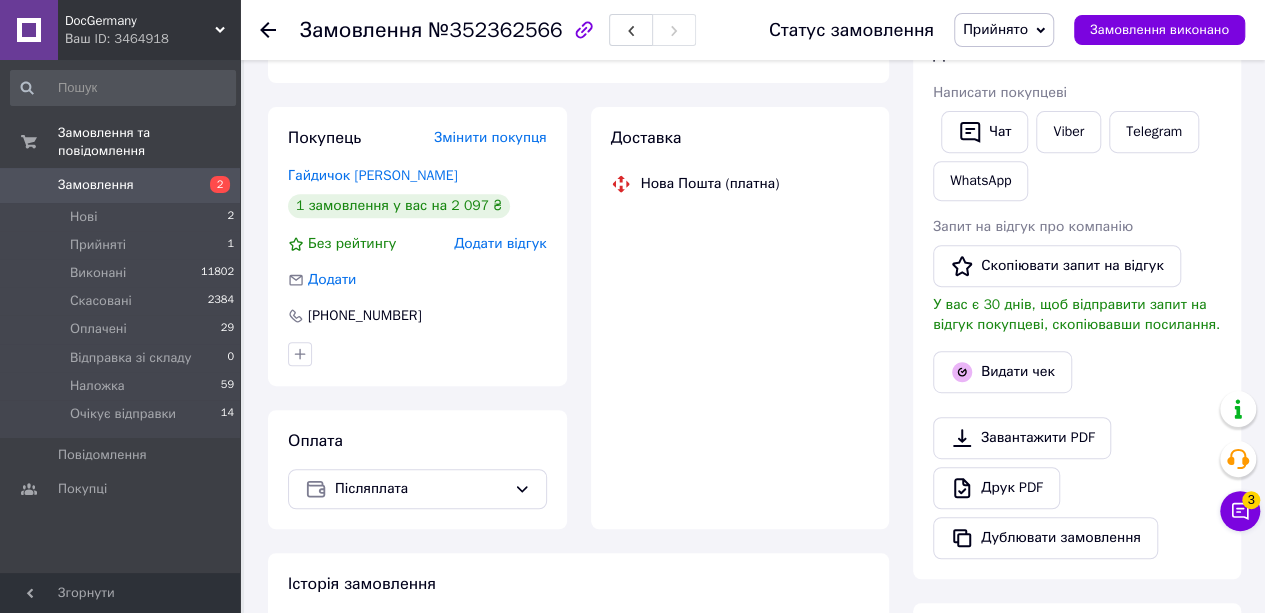 scroll, scrollTop: 200, scrollLeft: 0, axis: vertical 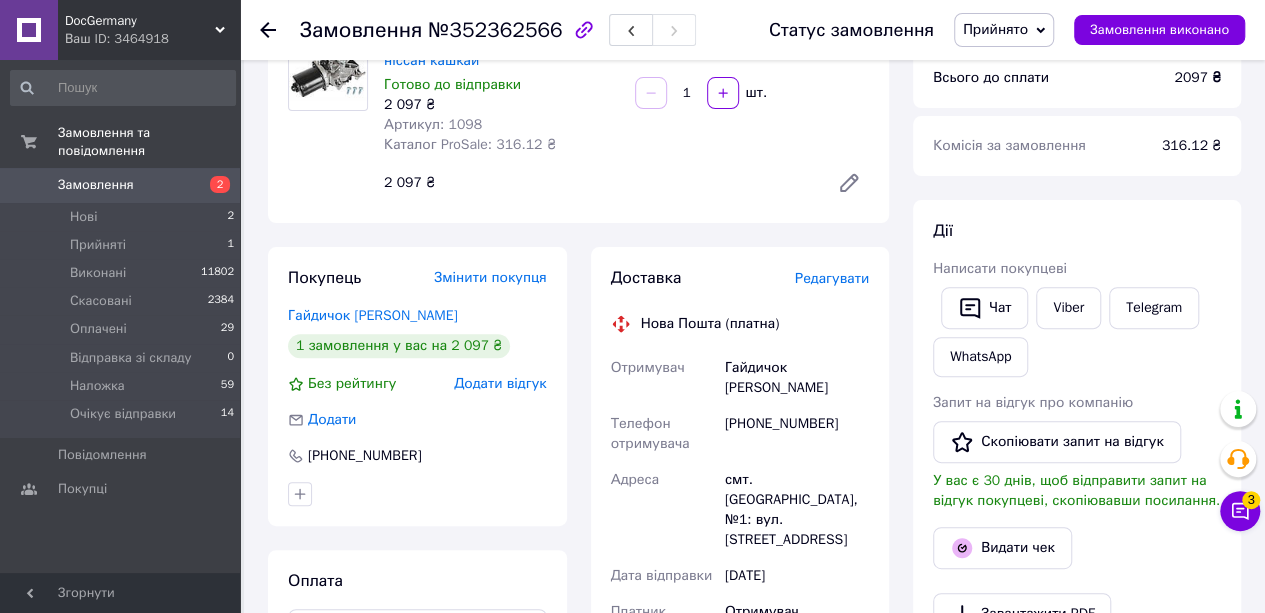 click on "Артикул: 1098" at bounding box center [433, 124] 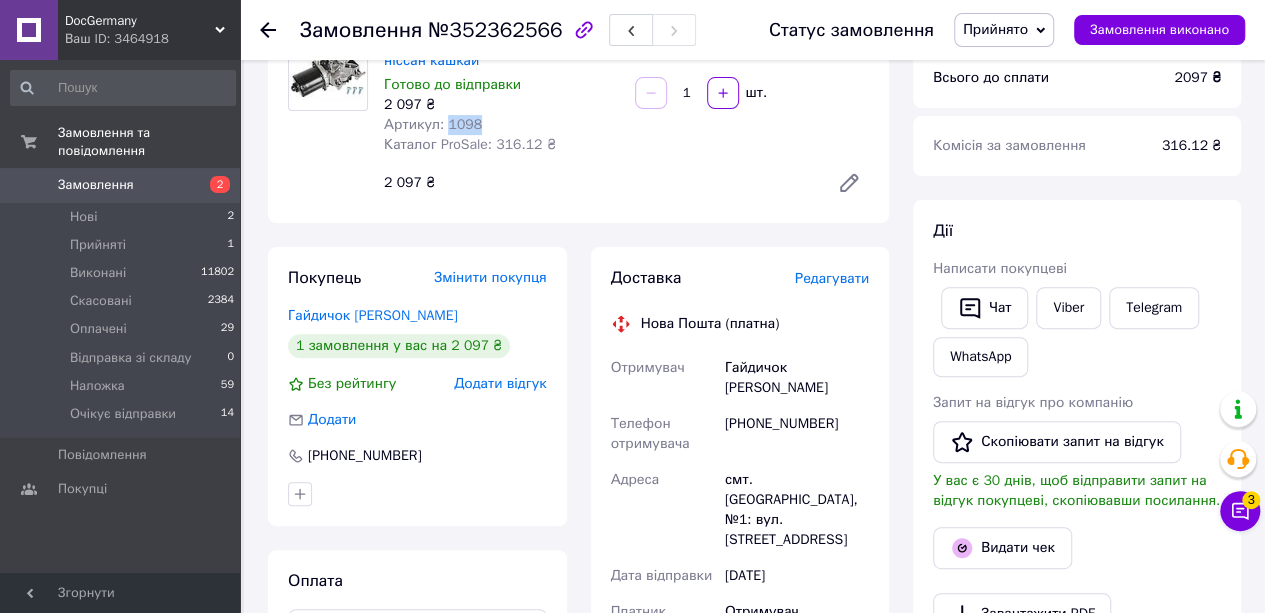 click on "Артикул: 1098" at bounding box center (433, 124) 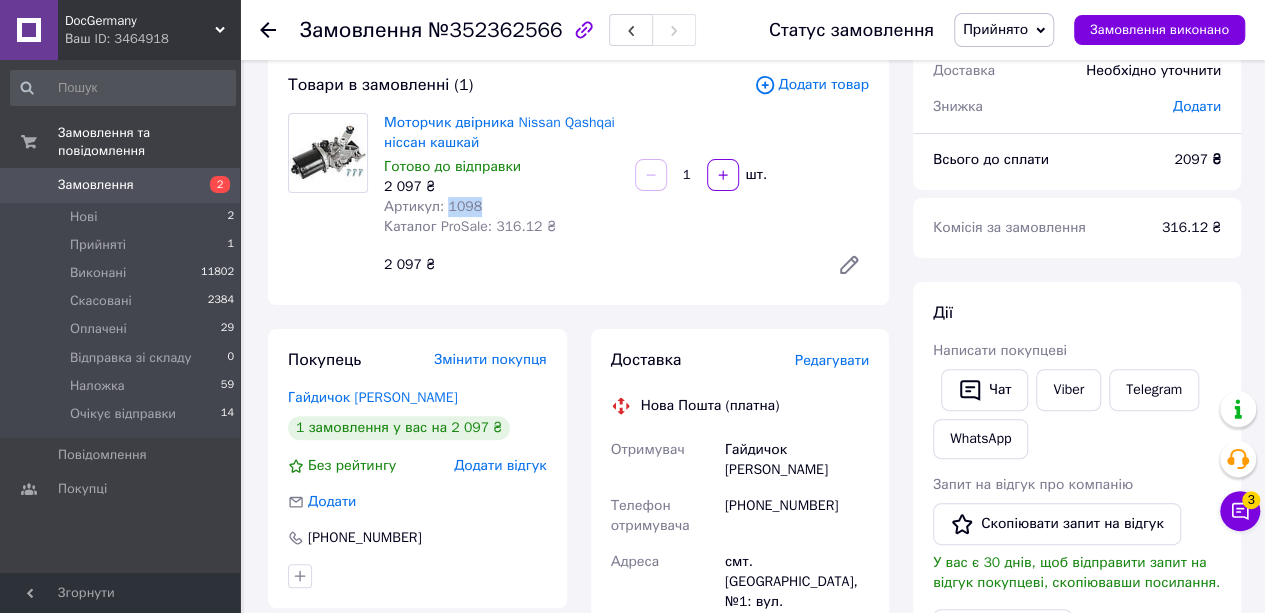 scroll, scrollTop: 100, scrollLeft: 0, axis: vertical 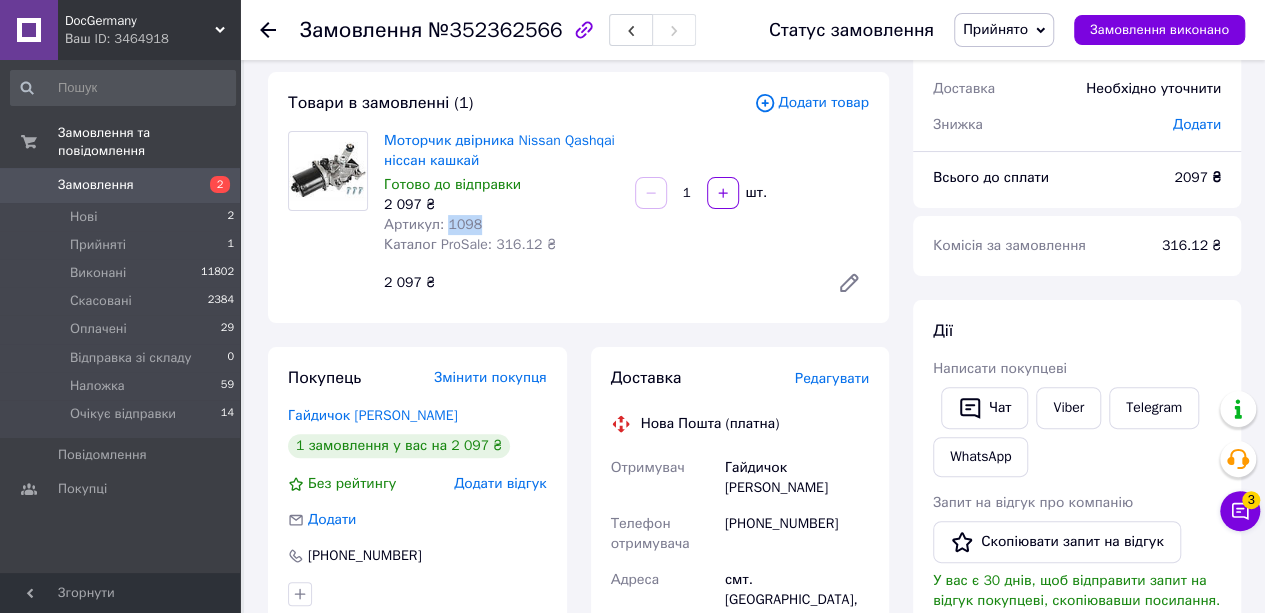click on "Прийнято" at bounding box center [995, 29] 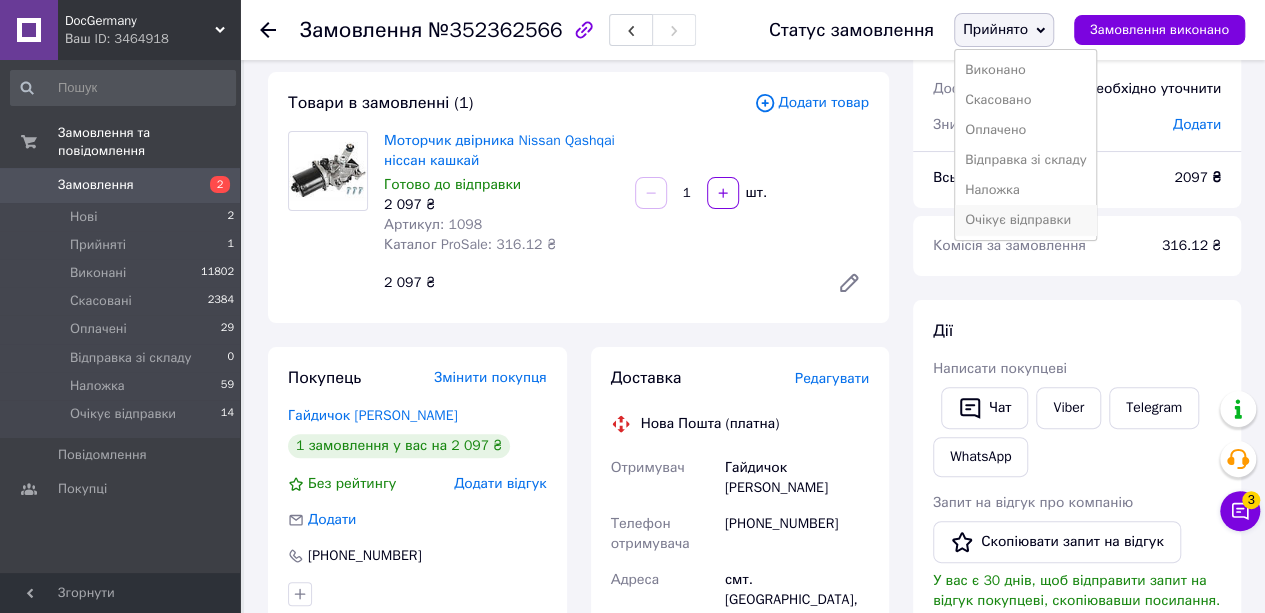 click on "Очікує відправки" at bounding box center (1026, 220) 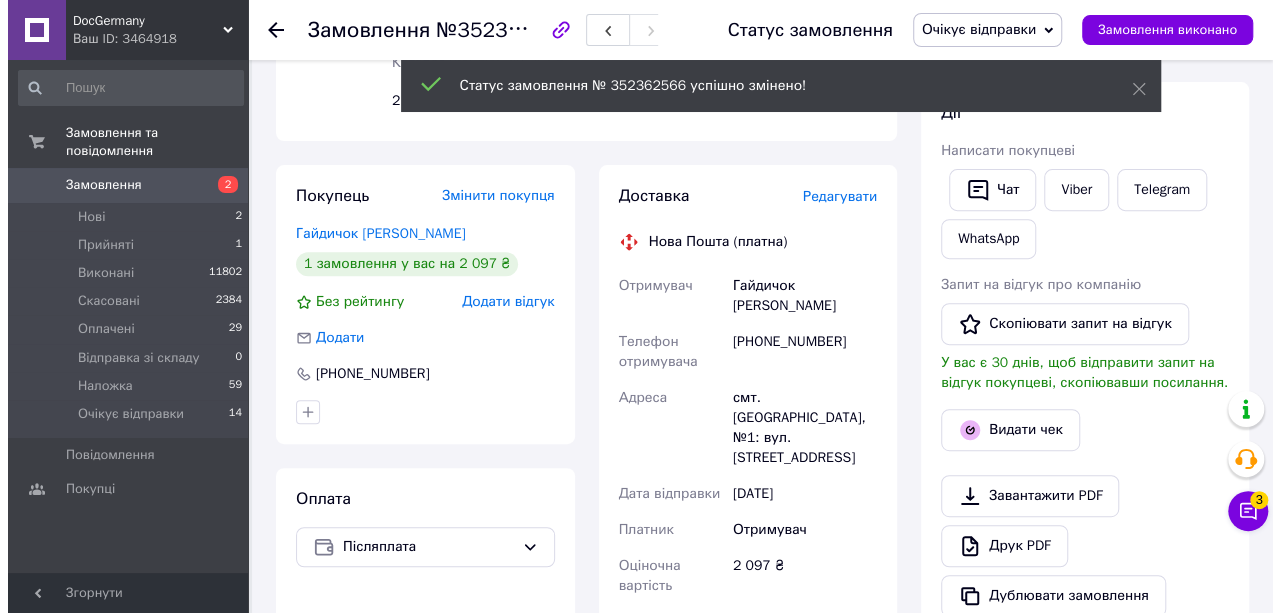 scroll, scrollTop: 300, scrollLeft: 0, axis: vertical 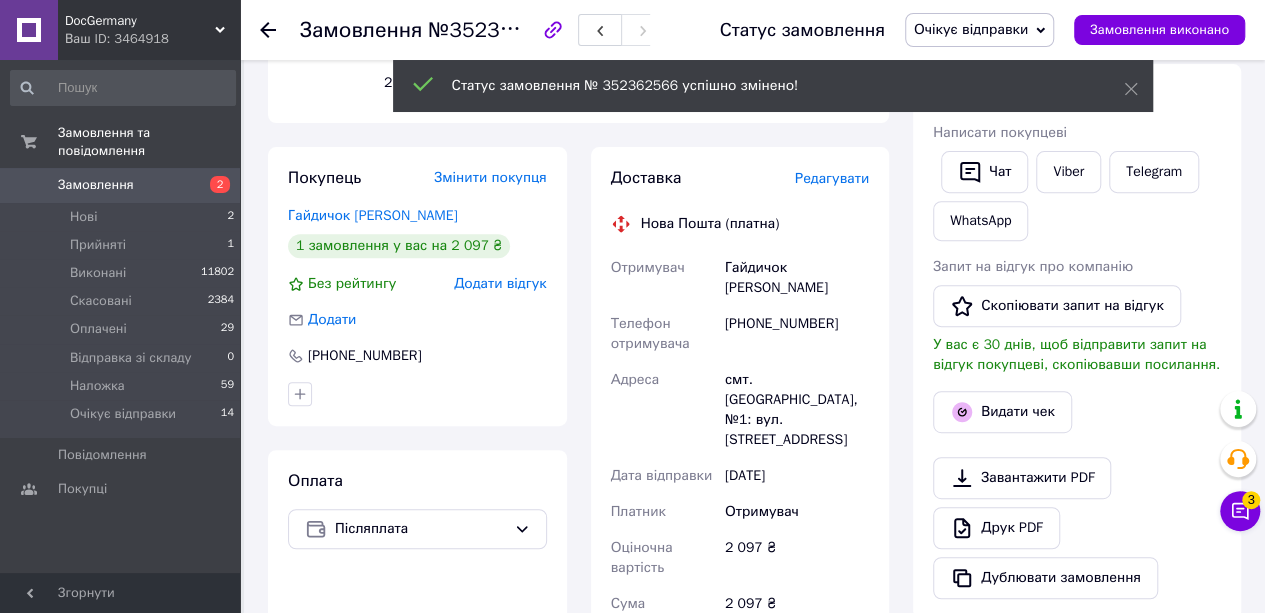 click on "Редагувати" at bounding box center [832, 178] 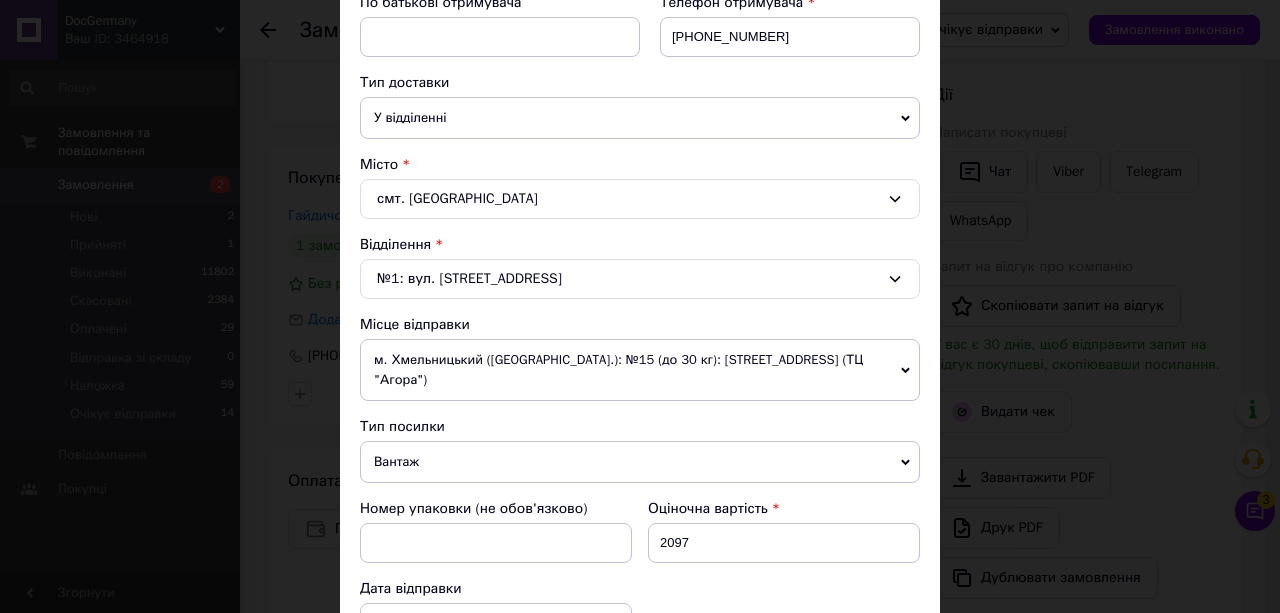 scroll, scrollTop: 500, scrollLeft: 0, axis: vertical 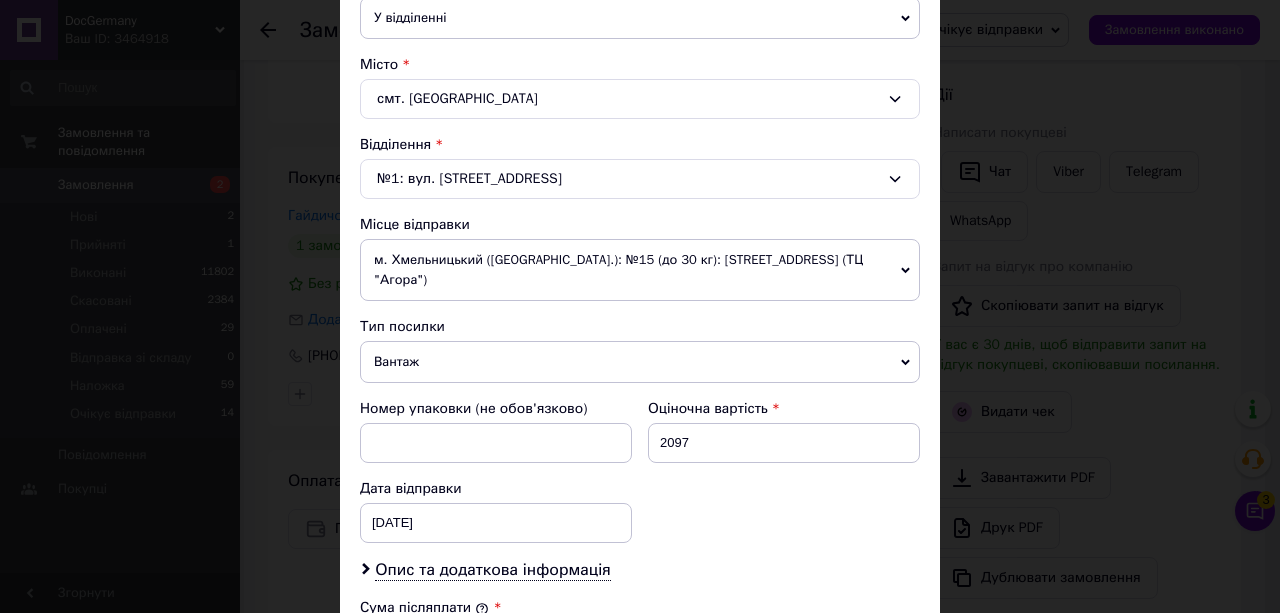 click on "м. Хмельницький ([GEOGRAPHIC_DATA].): №15 (до 30 кг): [STREET_ADDRESS] (ТЦ "Агора")" at bounding box center (640, 270) 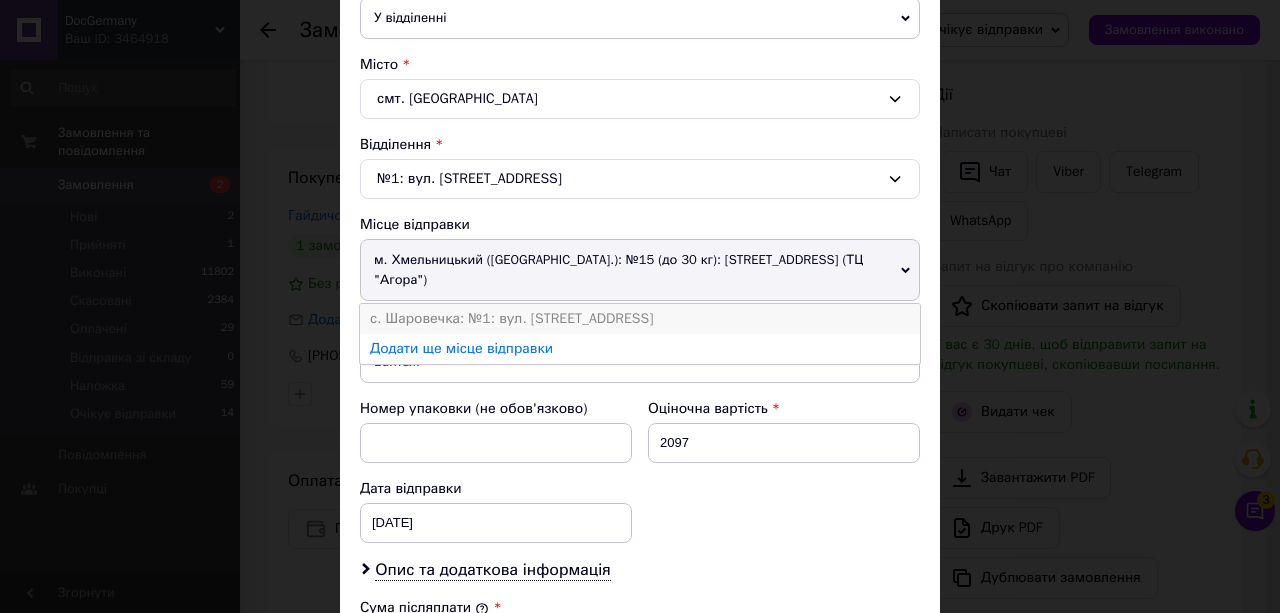 click on "с. Шаровечка: №1: вул. [STREET_ADDRESS]" at bounding box center (640, 319) 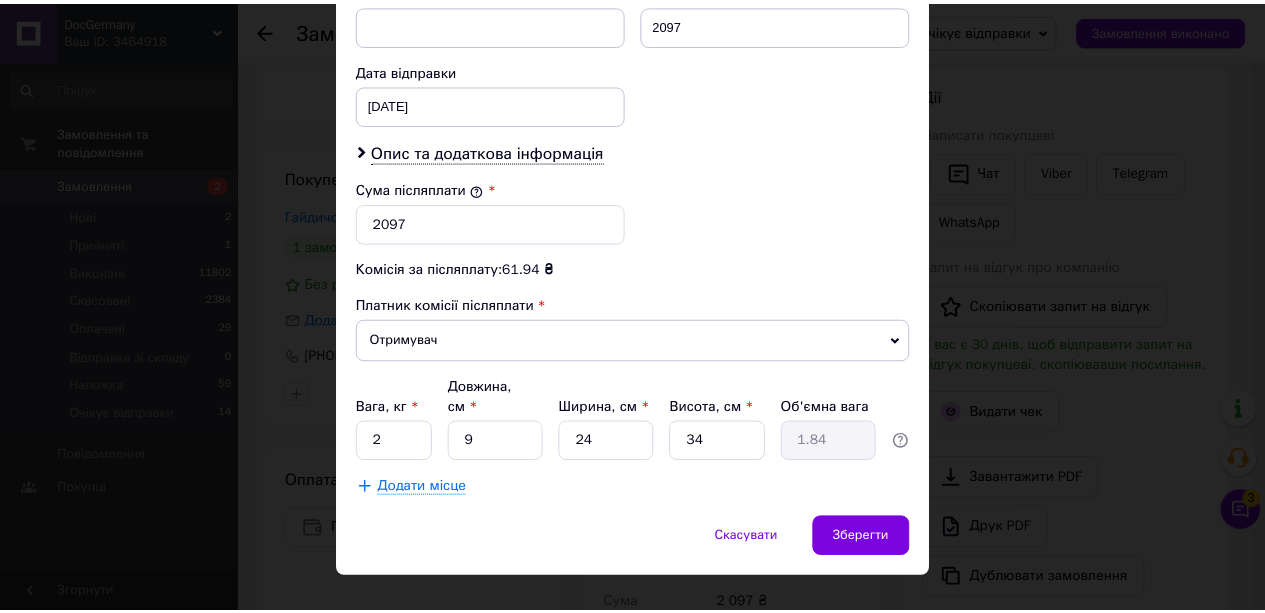 scroll, scrollTop: 902, scrollLeft: 0, axis: vertical 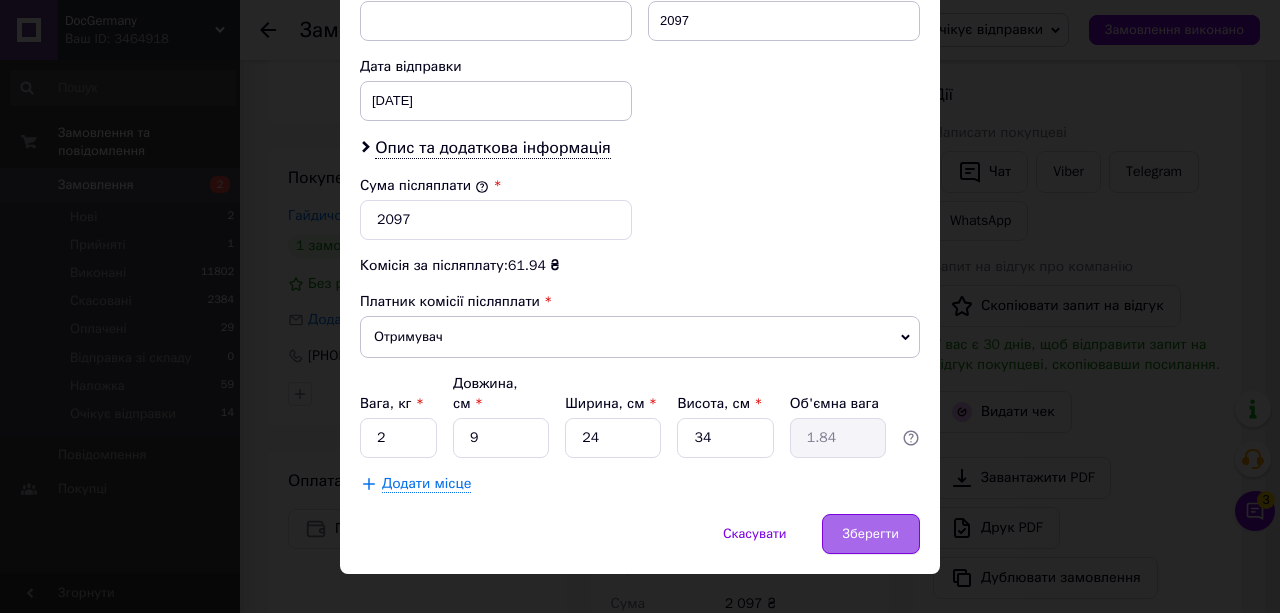 click on "Зберегти" at bounding box center [871, 534] 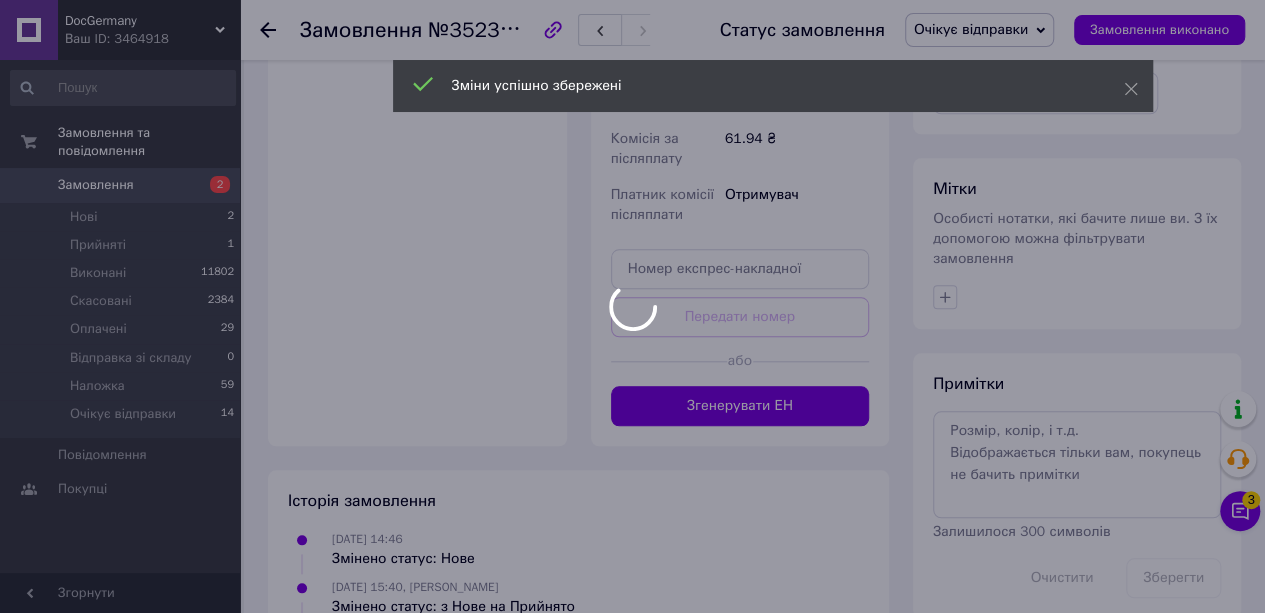 scroll, scrollTop: 836, scrollLeft: 0, axis: vertical 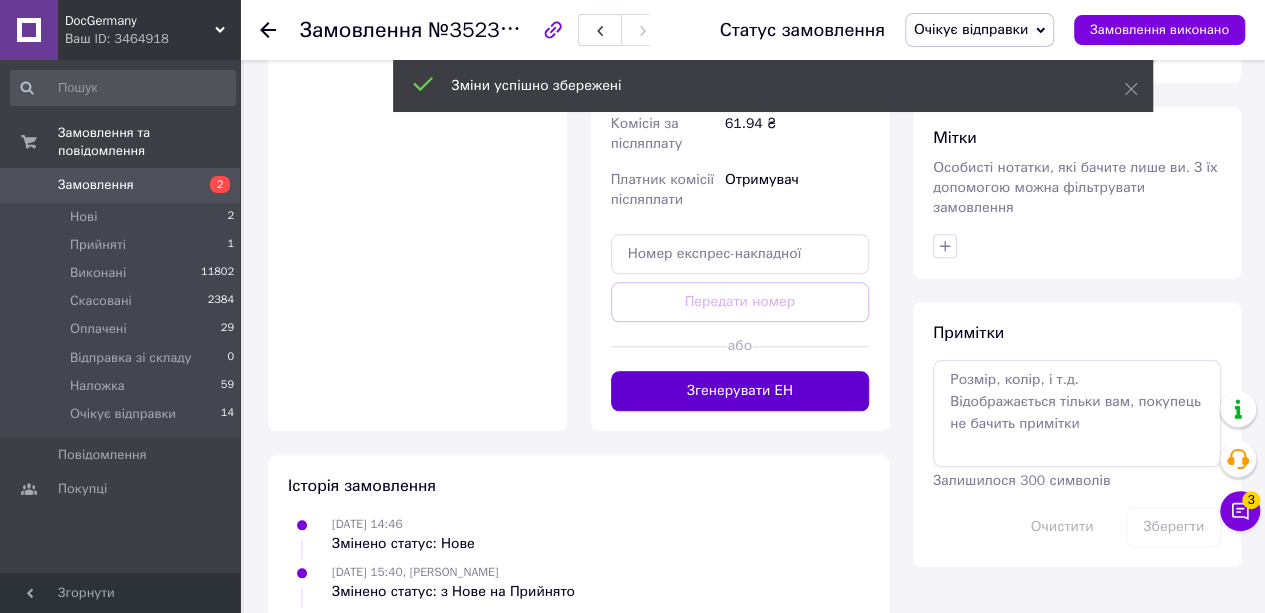 click on "Згенерувати ЕН" at bounding box center (740, 391) 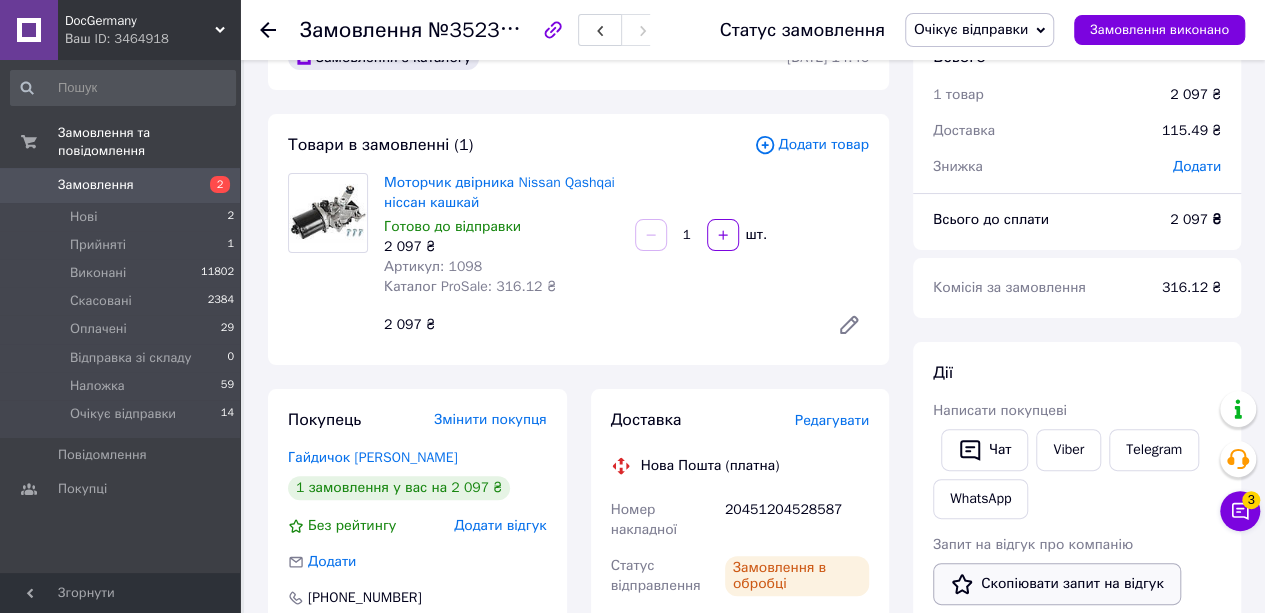 scroll, scrollTop: 300, scrollLeft: 0, axis: vertical 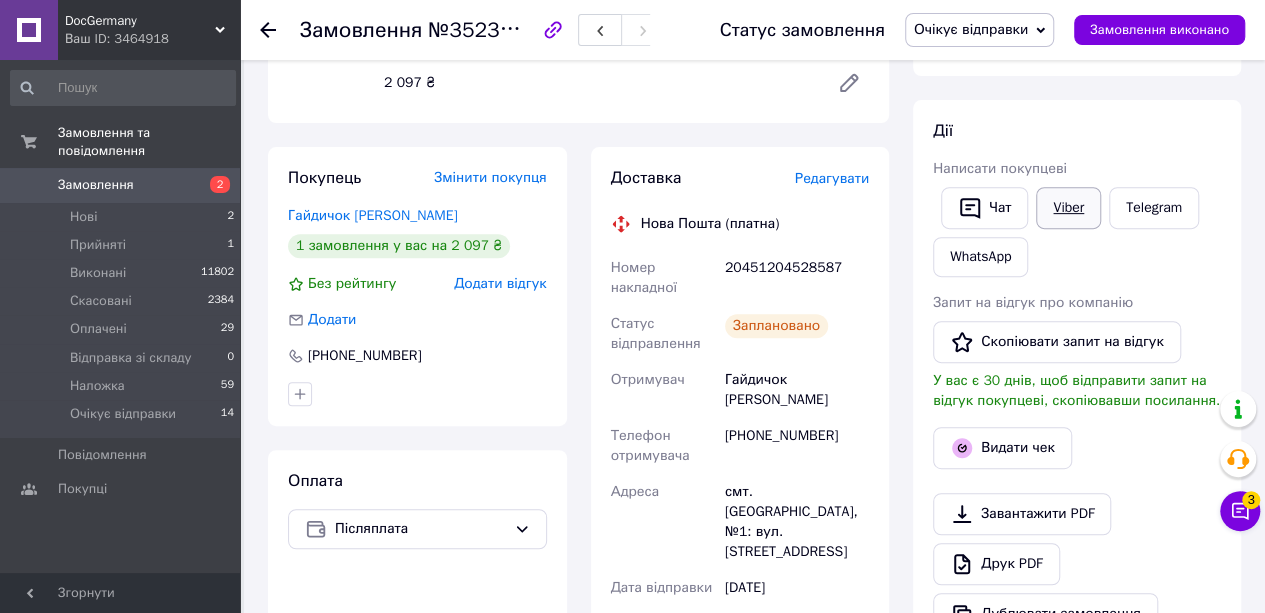 click on "Viber" at bounding box center (1068, 208) 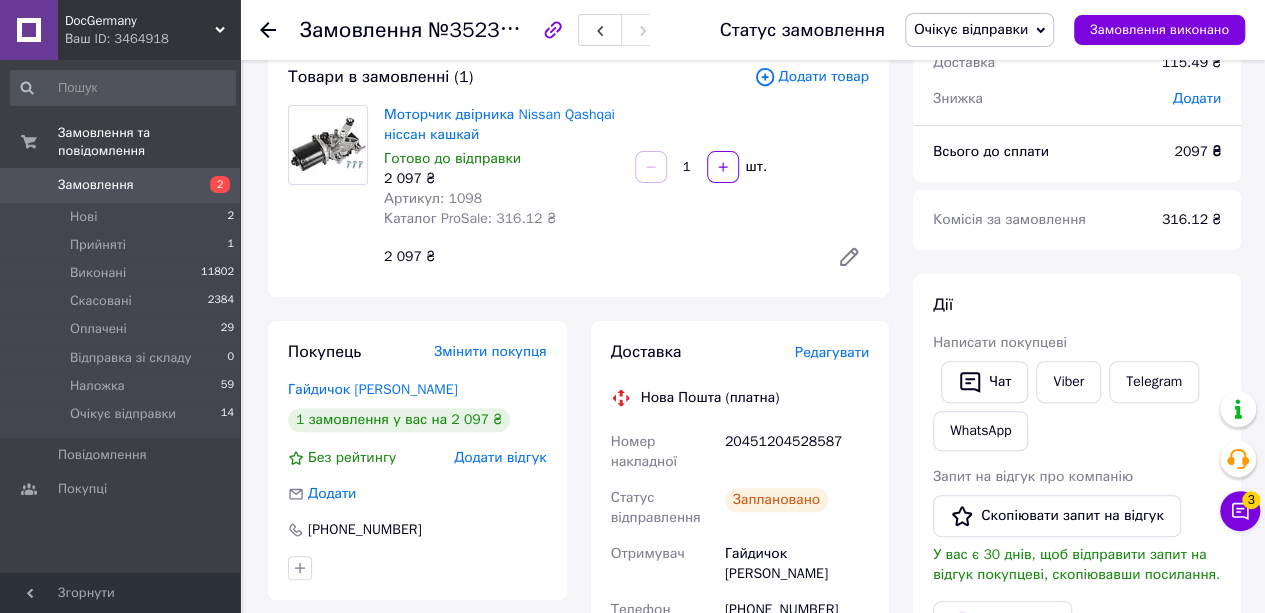 scroll, scrollTop: 0, scrollLeft: 0, axis: both 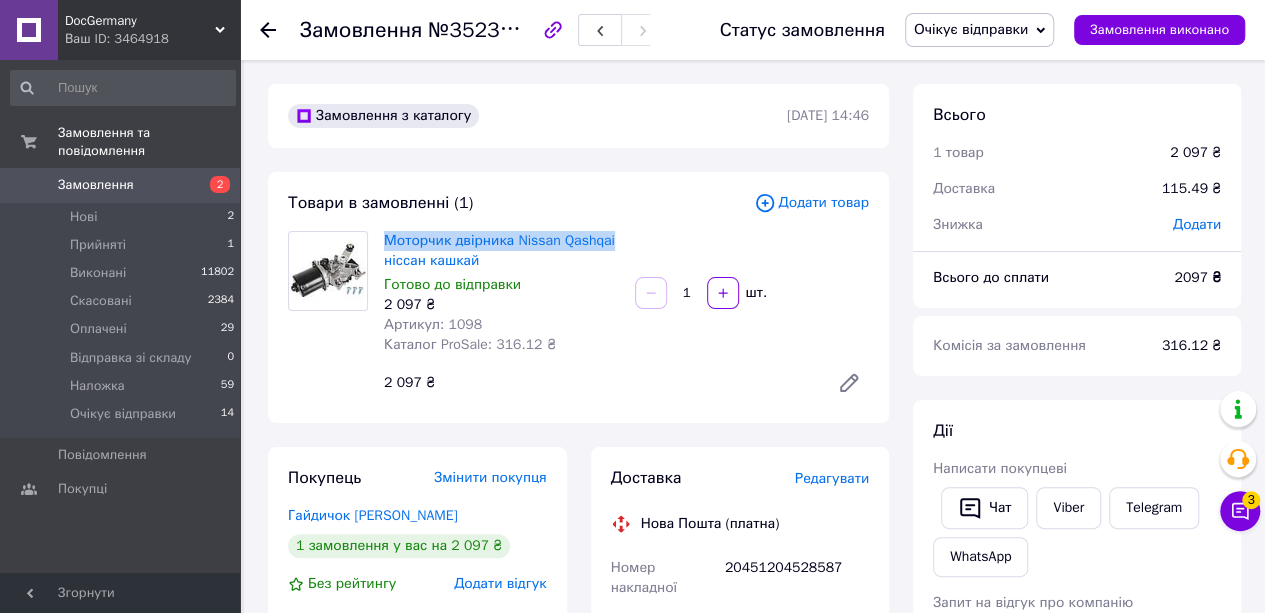 drag, startPoint x: 380, startPoint y: 240, endPoint x: 612, endPoint y: 242, distance: 232.00862 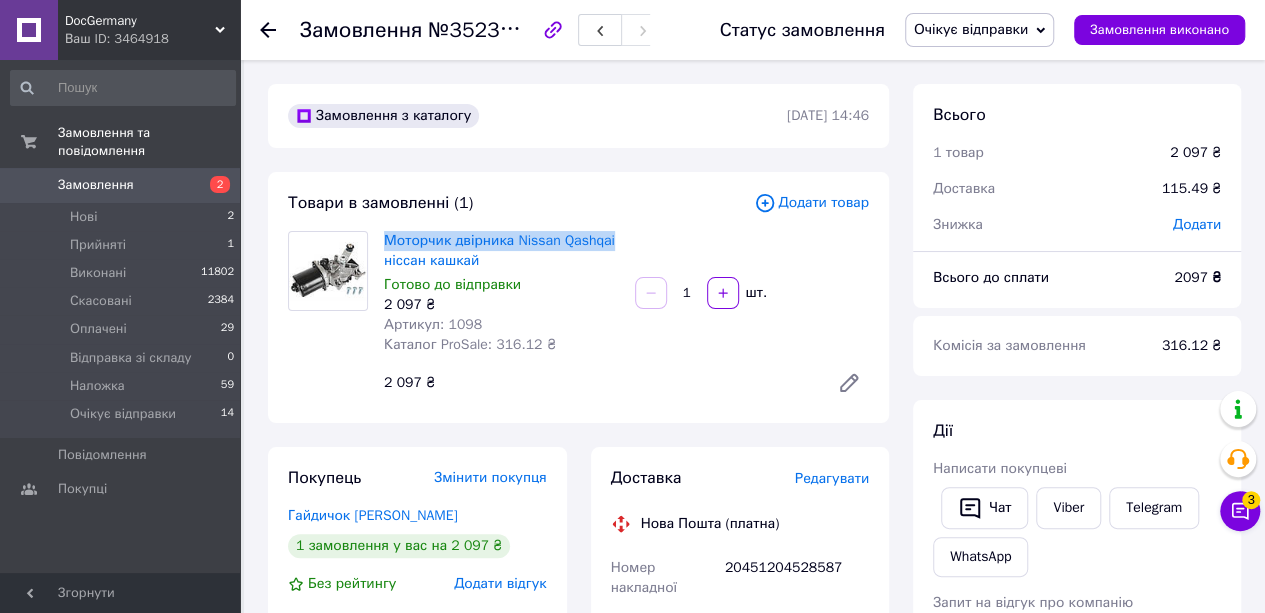 click on "Моторчик двірника Nissan Qashqai ніссан кашкай Готово до відправки 2 097 ₴ Артикул: 1098 Каталог ProSale: 316.12 ₴" at bounding box center (501, 293) 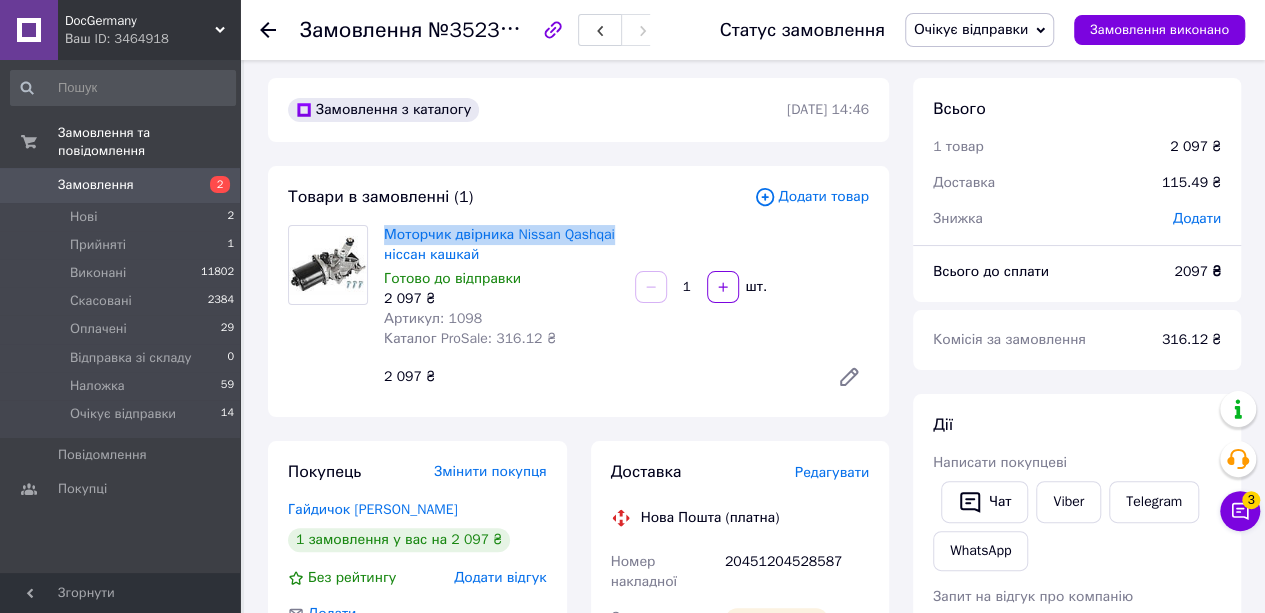 scroll, scrollTop: 300, scrollLeft: 0, axis: vertical 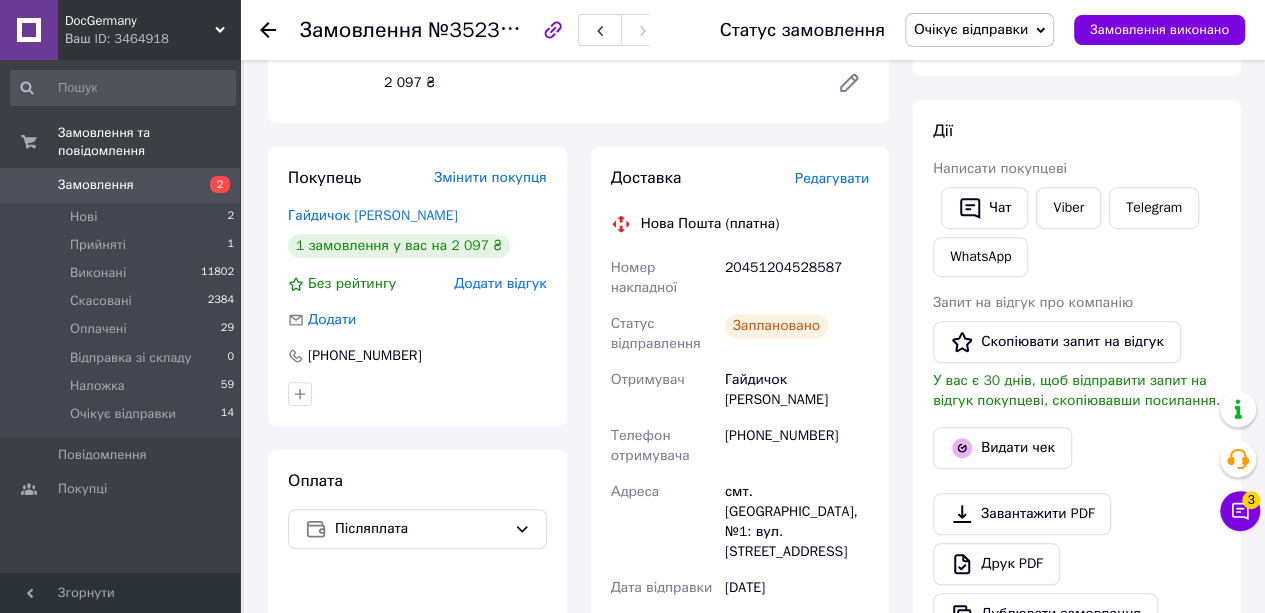 click on "20451204528587" at bounding box center [797, 278] 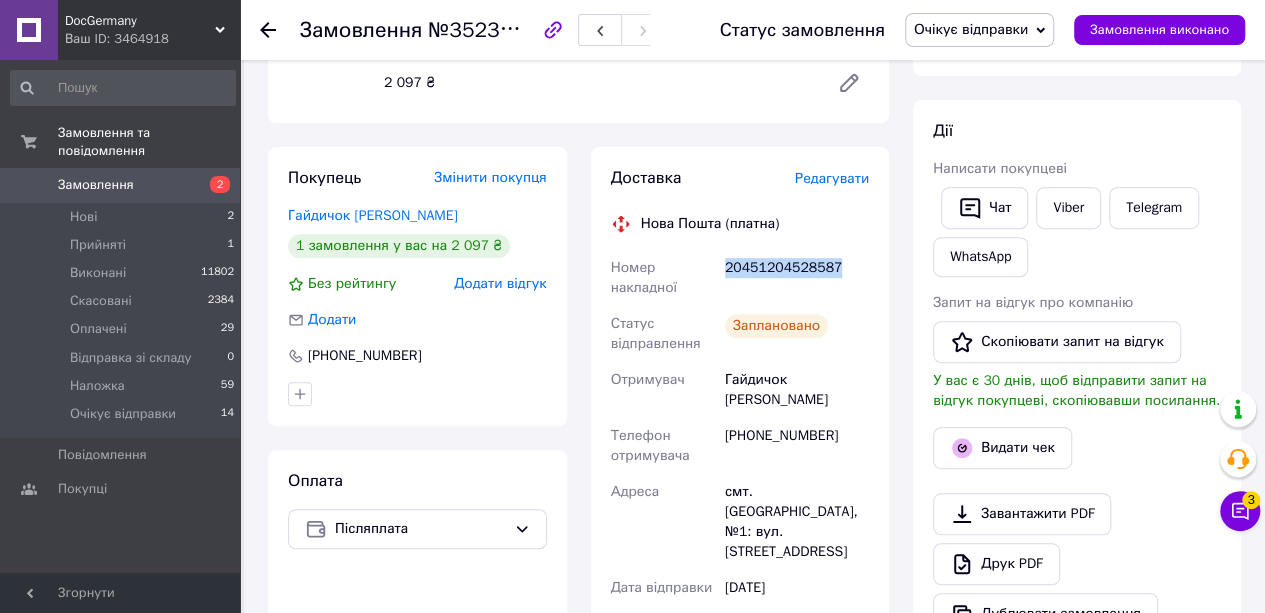 click on "20451204528587" at bounding box center (797, 278) 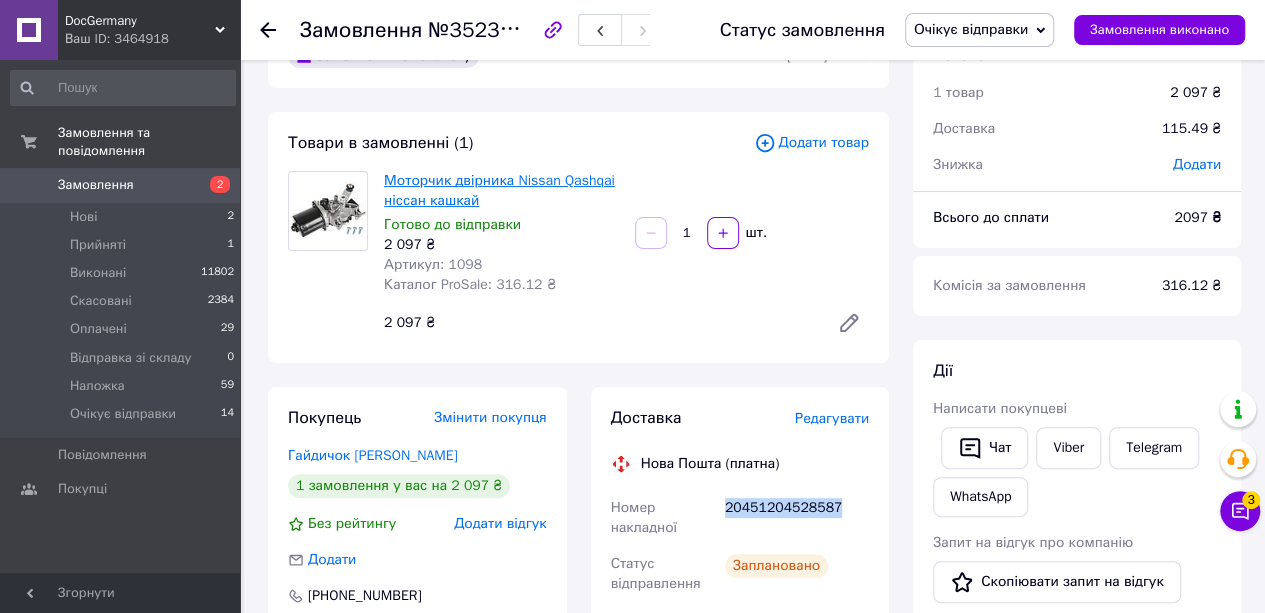scroll, scrollTop: 0, scrollLeft: 0, axis: both 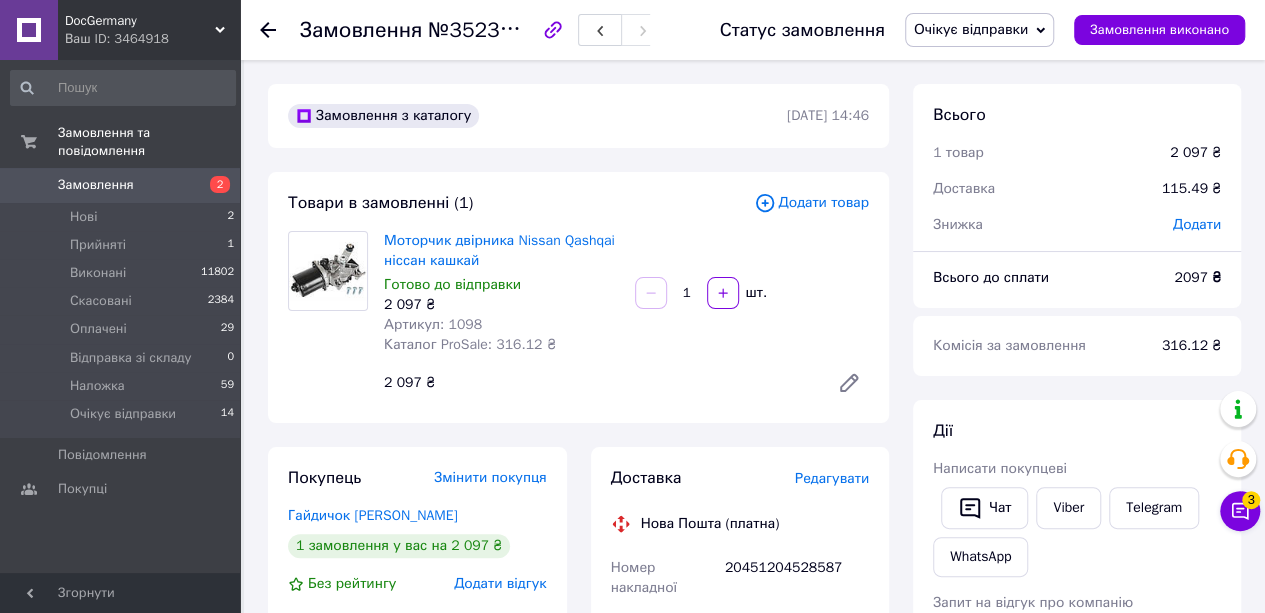 click on "Артикул: 1098" at bounding box center [433, 324] 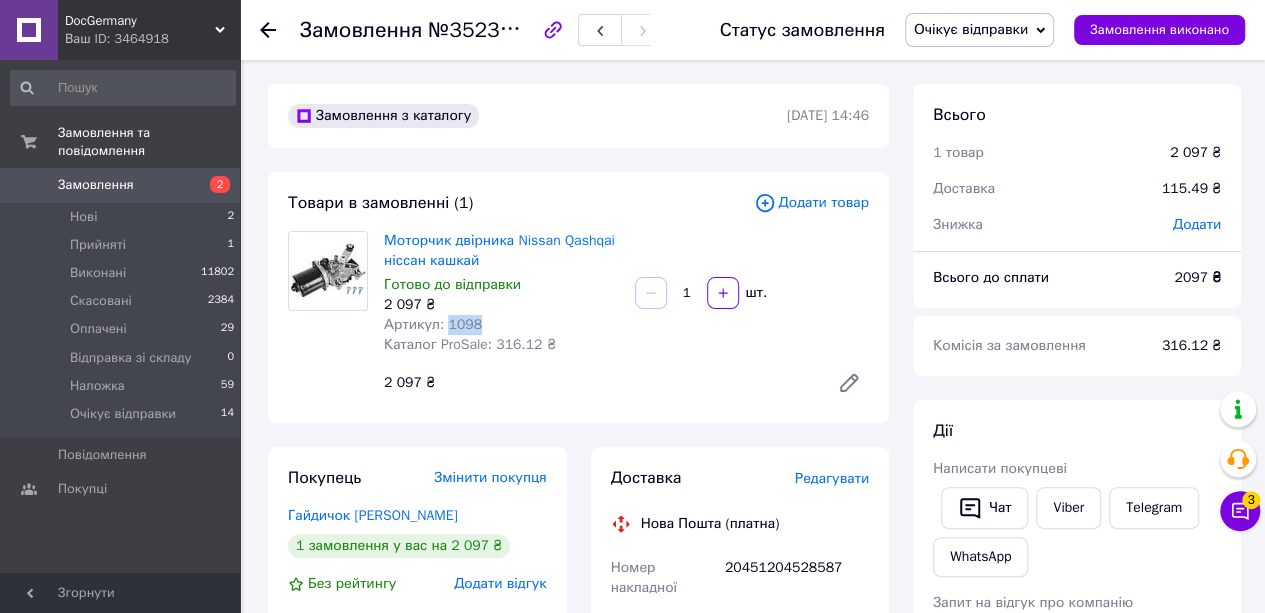 click on "Артикул: 1098" at bounding box center [433, 324] 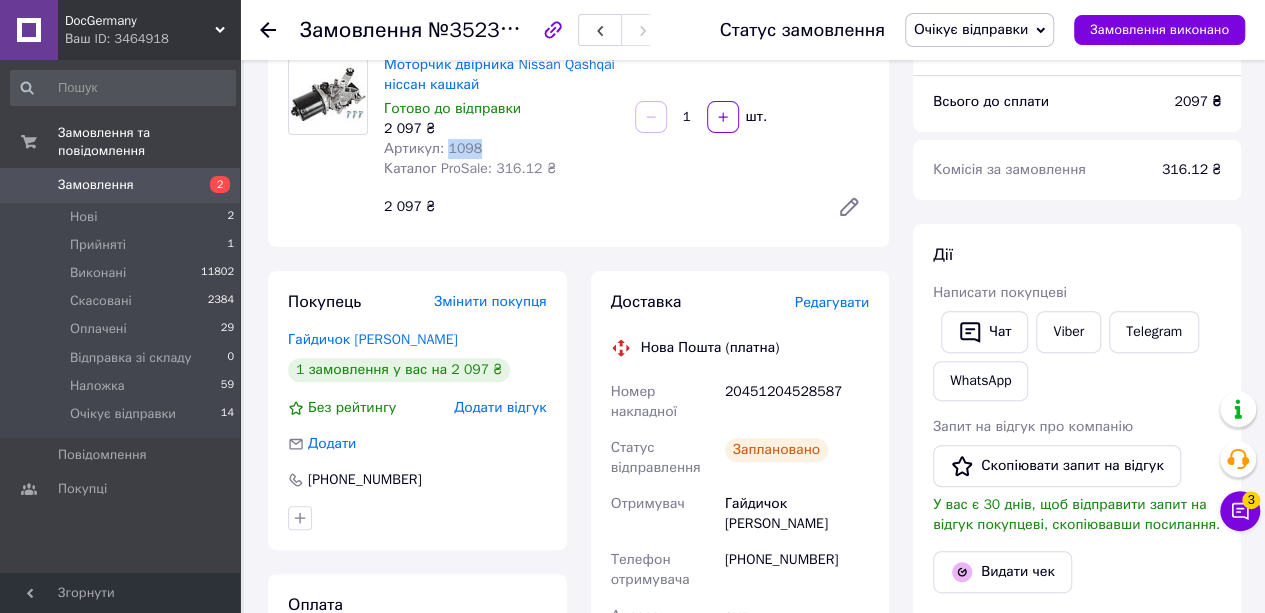 scroll, scrollTop: 300, scrollLeft: 0, axis: vertical 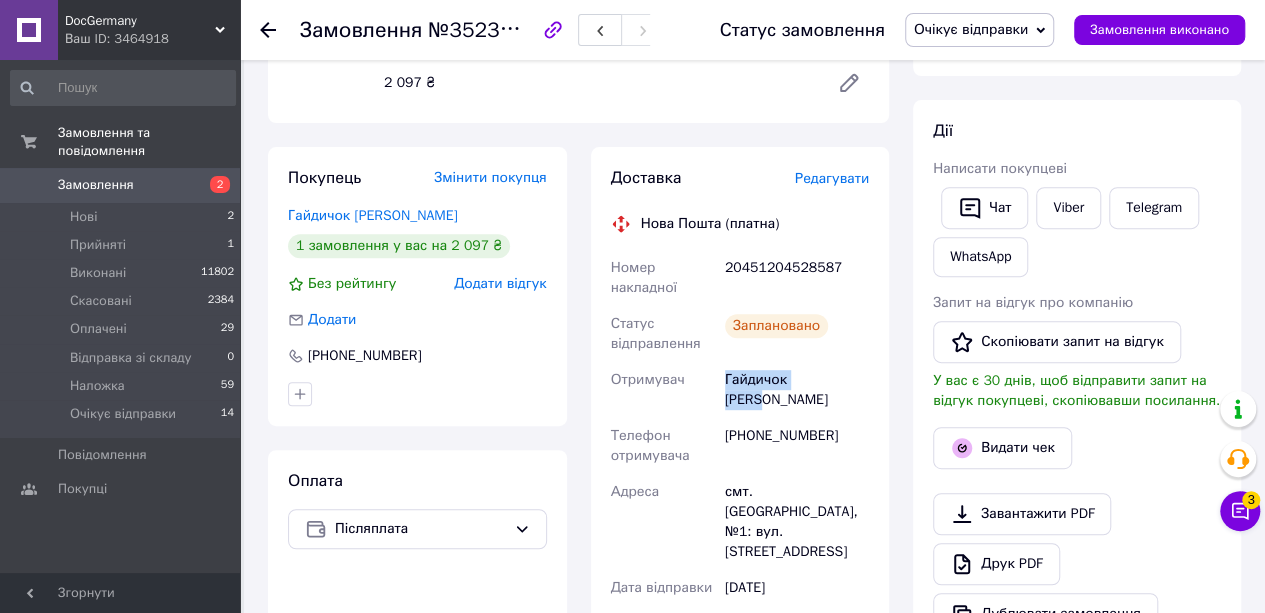 drag, startPoint x: 725, startPoint y: 378, endPoint x: 870, endPoint y: 388, distance: 145.34442 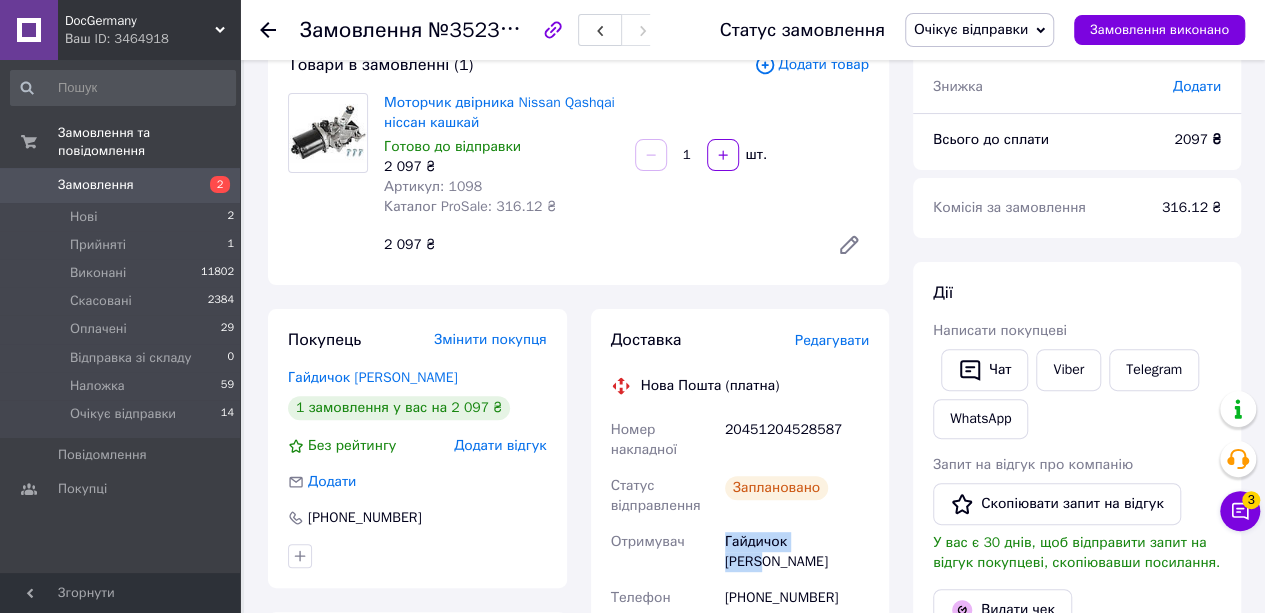 scroll, scrollTop: 0, scrollLeft: 0, axis: both 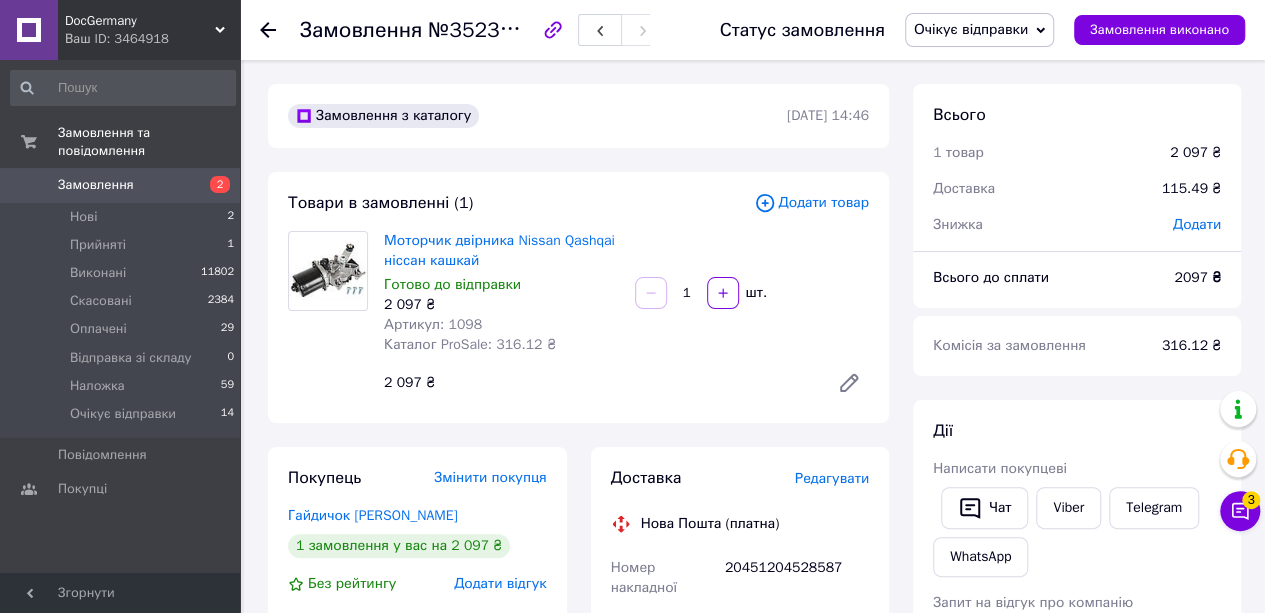 click on "Артикул: 1098" at bounding box center [433, 324] 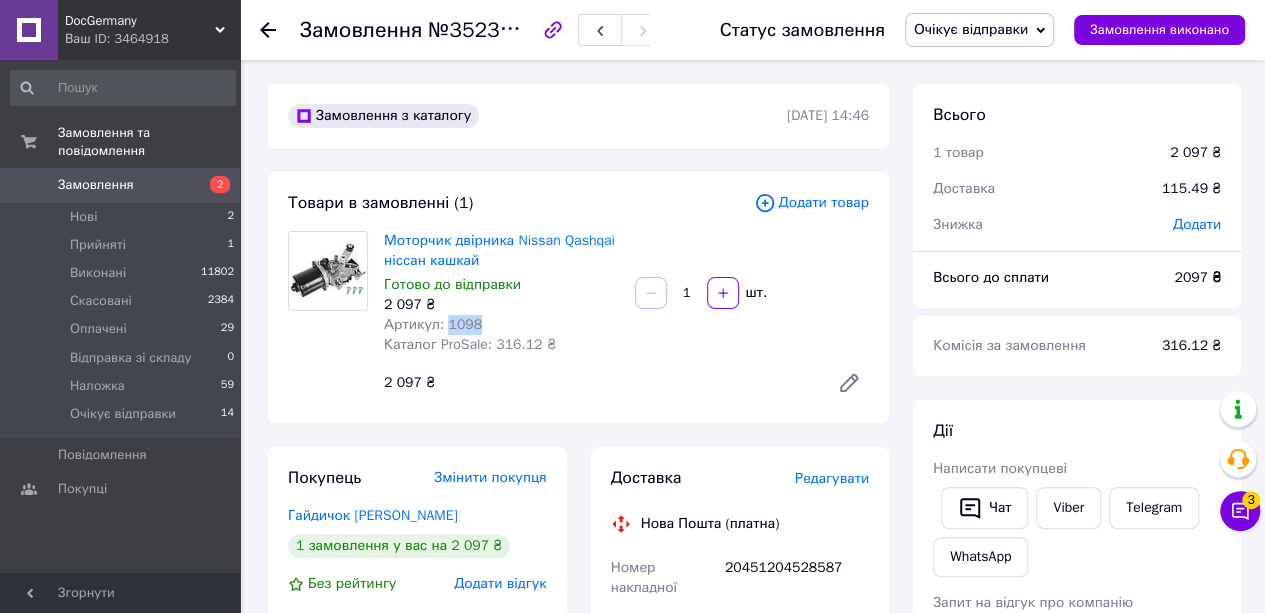 click on "Артикул: 1098" at bounding box center [433, 324] 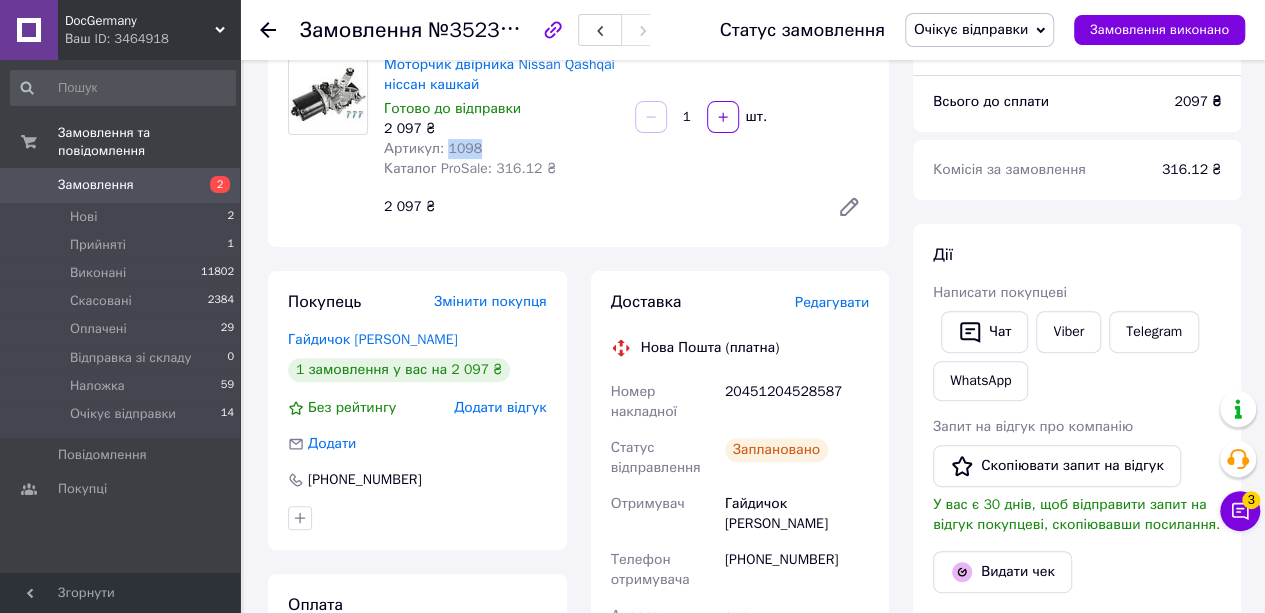 scroll, scrollTop: 300, scrollLeft: 0, axis: vertical 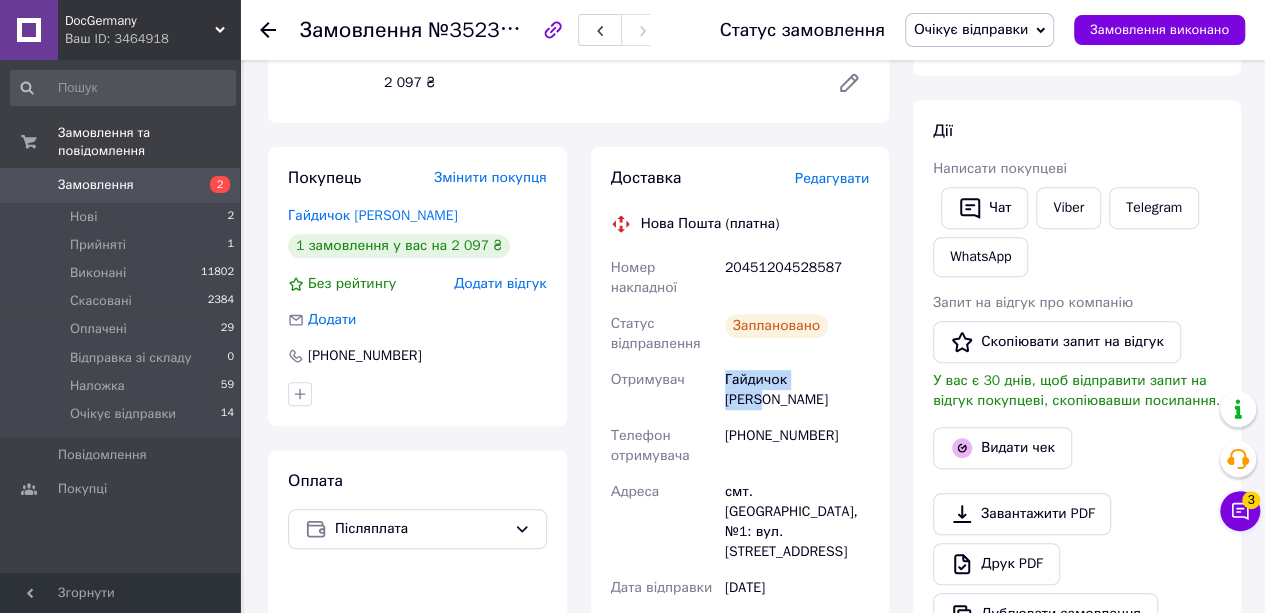 drag, startPoint x: 726, startPoint y: 379, endPoint x: 886, endPoint y: 386, distance: 160.15305 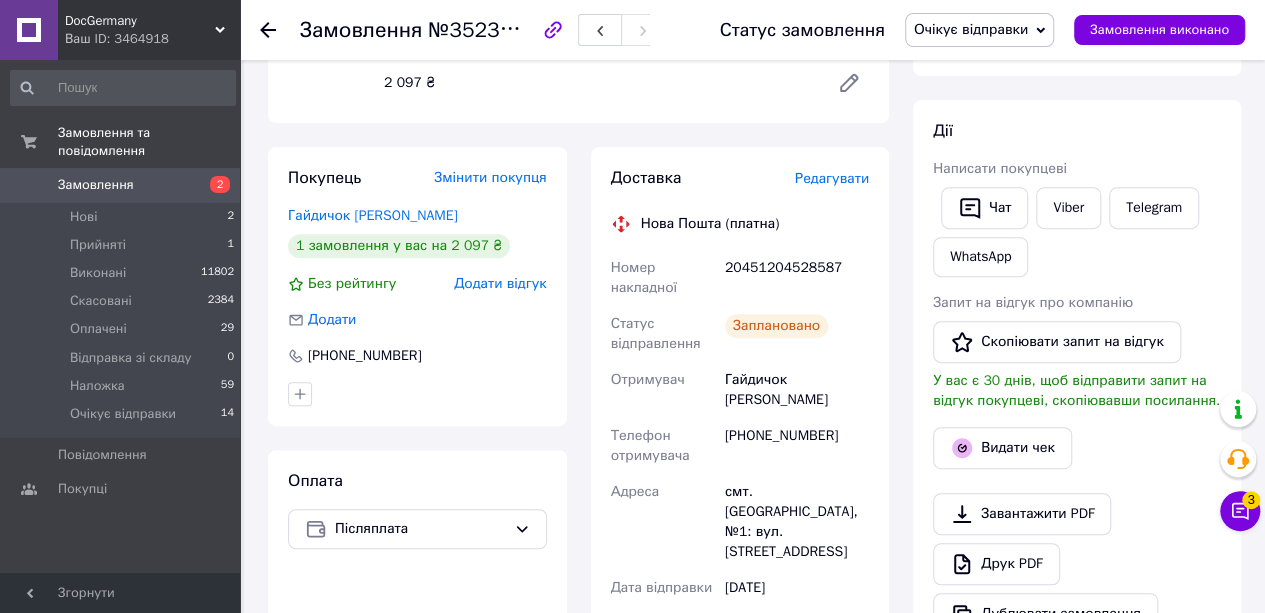 click on "20451204528587" at bounding box center (797, 278) 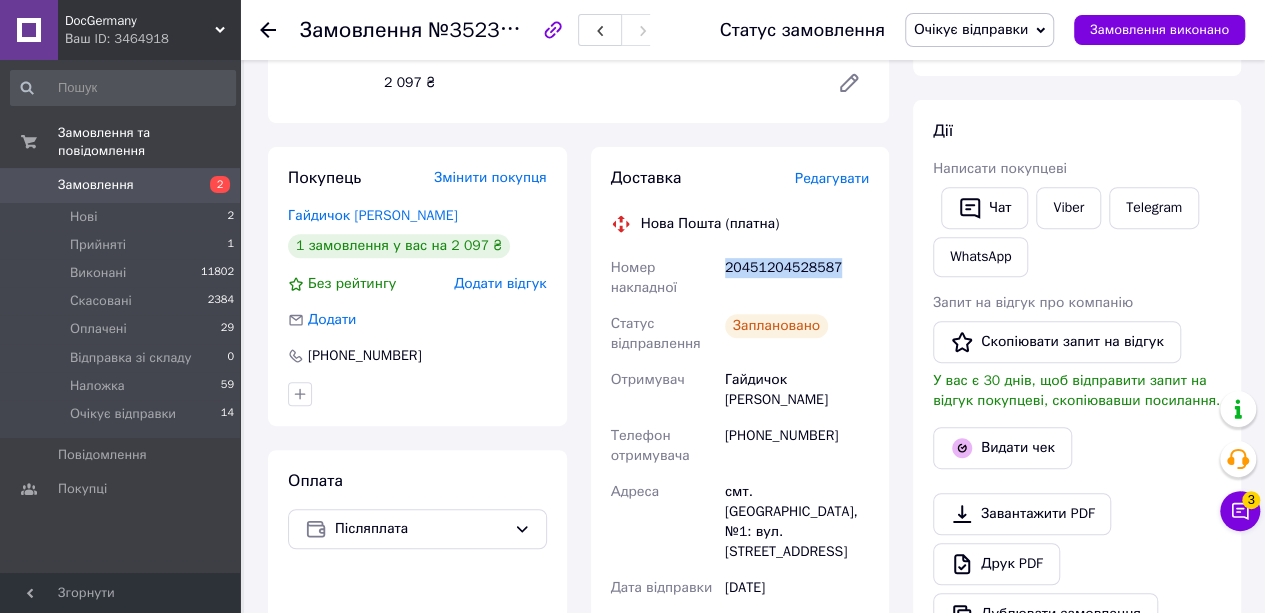 click on "20451204528587" at bounding box center [797, 278] 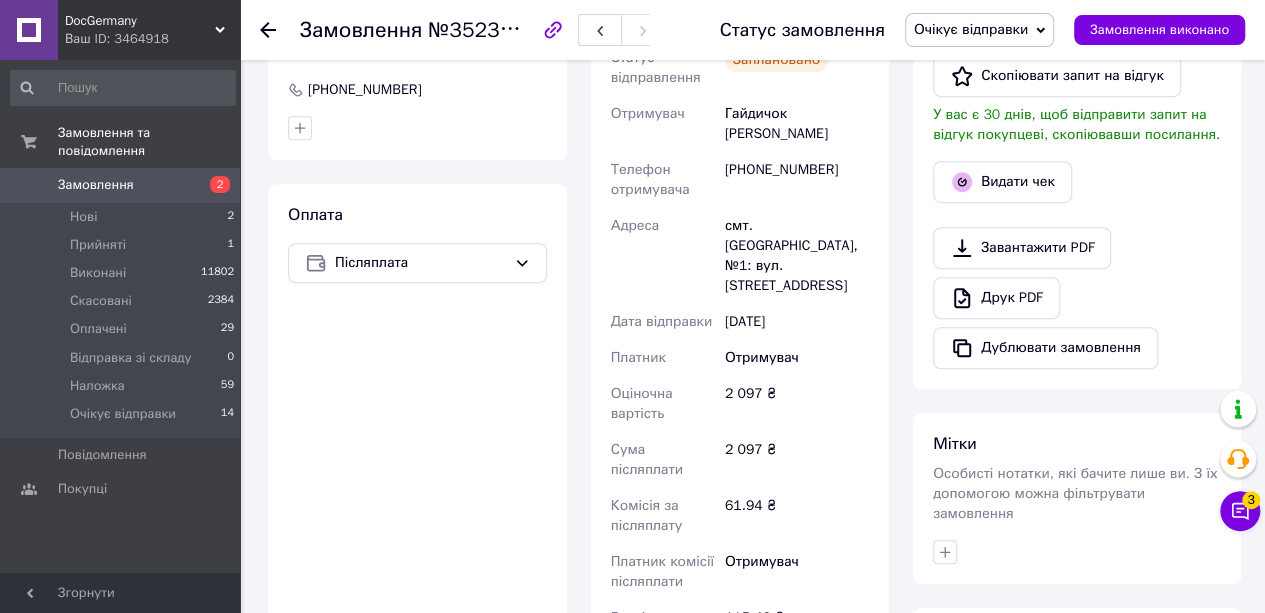 scroll, scrollTop: 800, scrollLeft: 0, axis: vertical 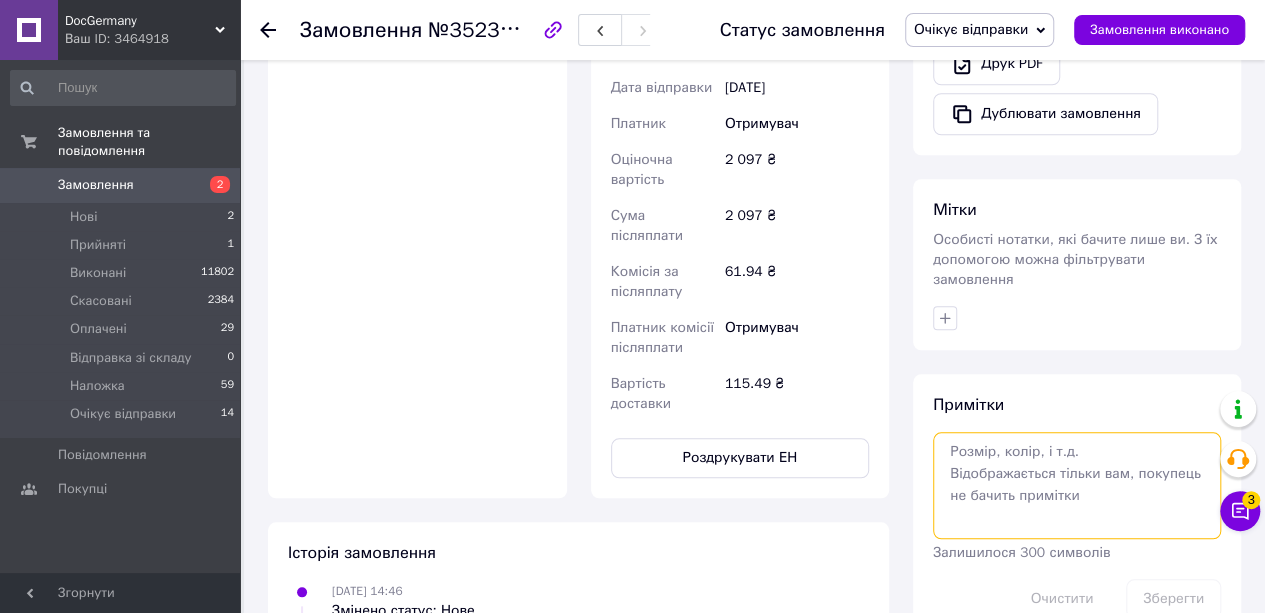 click at bounding box center [1077, 485] 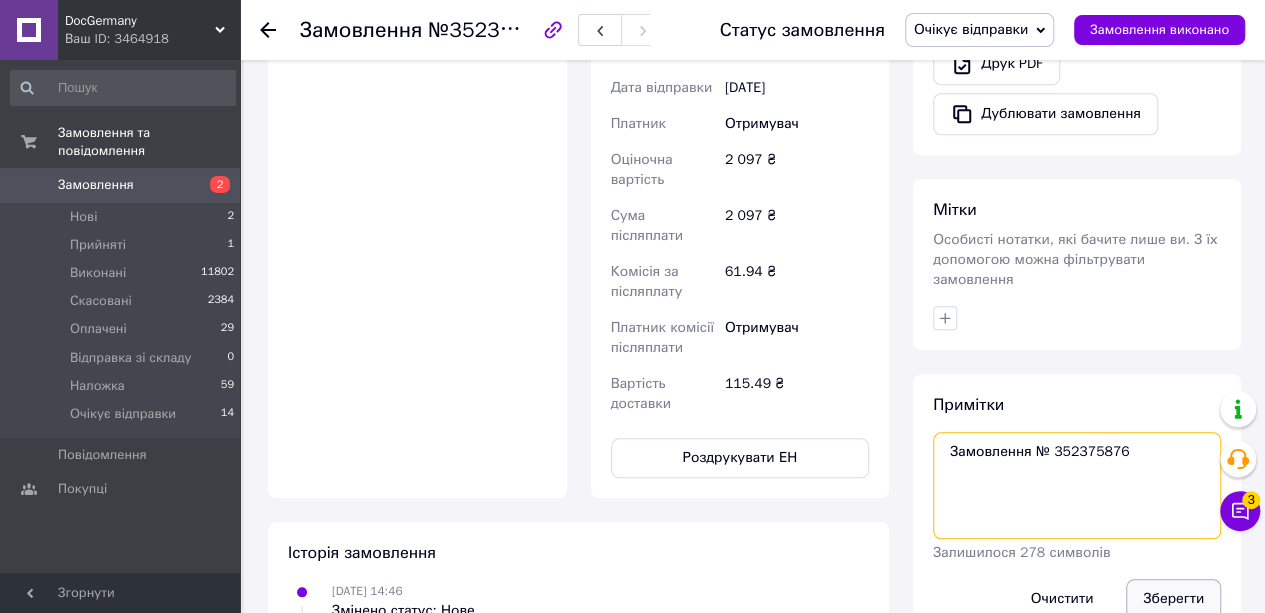 type on "Замовлення № 352375876" 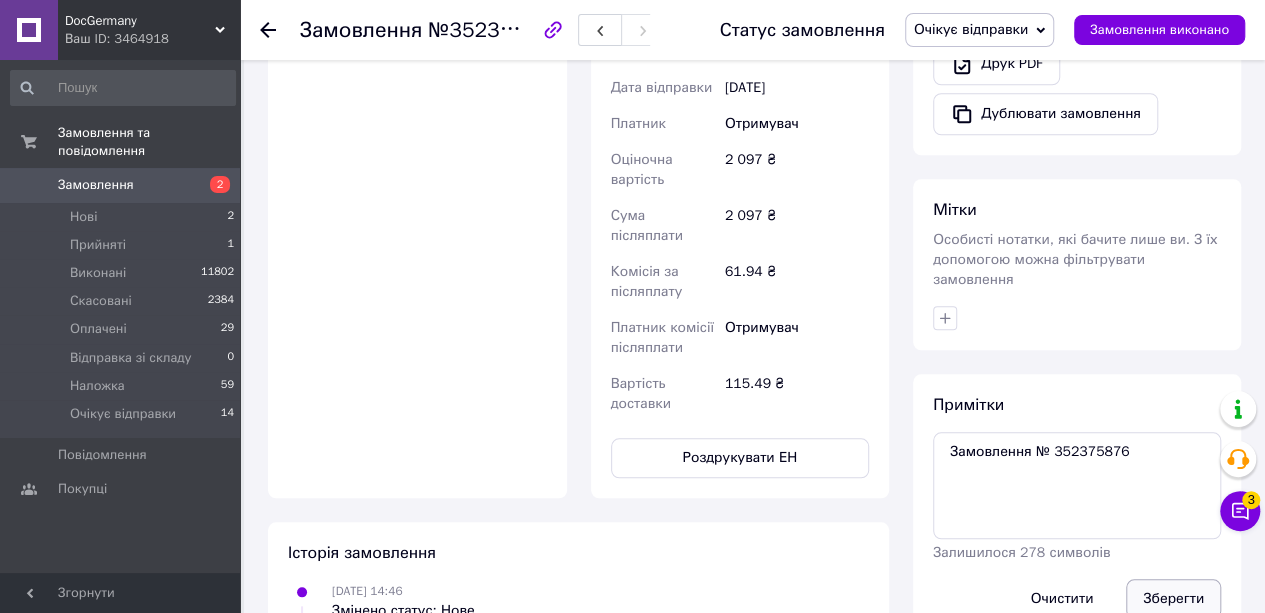 click on "Зберегти" at bounding box center (1173, 599) 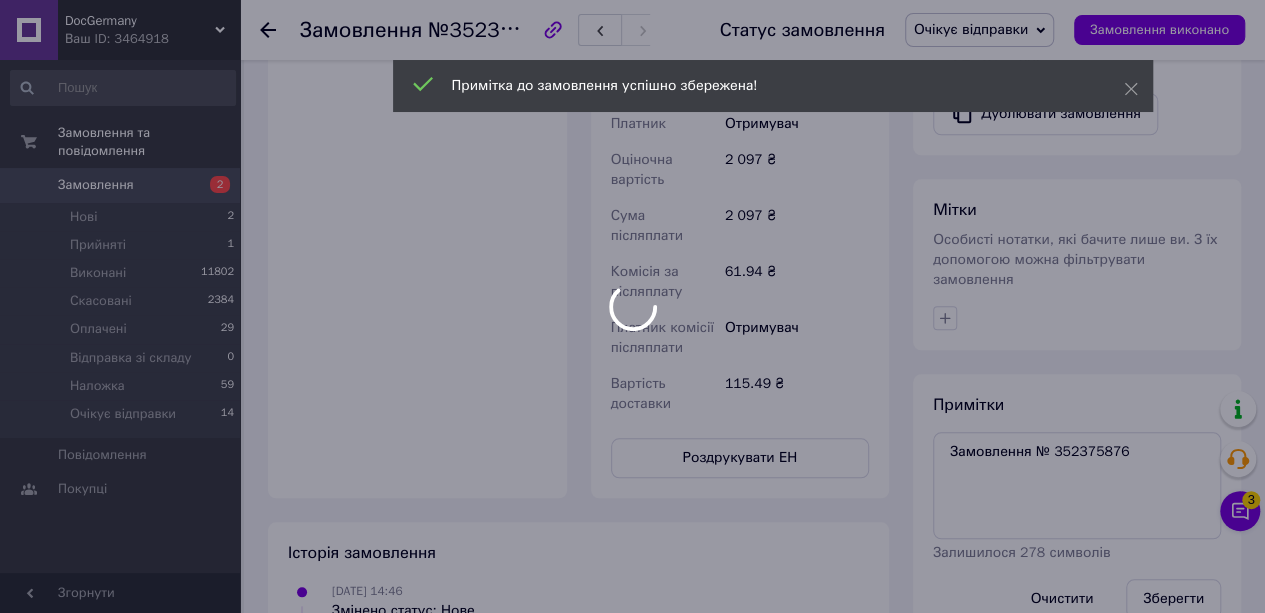 click at bounding box center (632, 306) 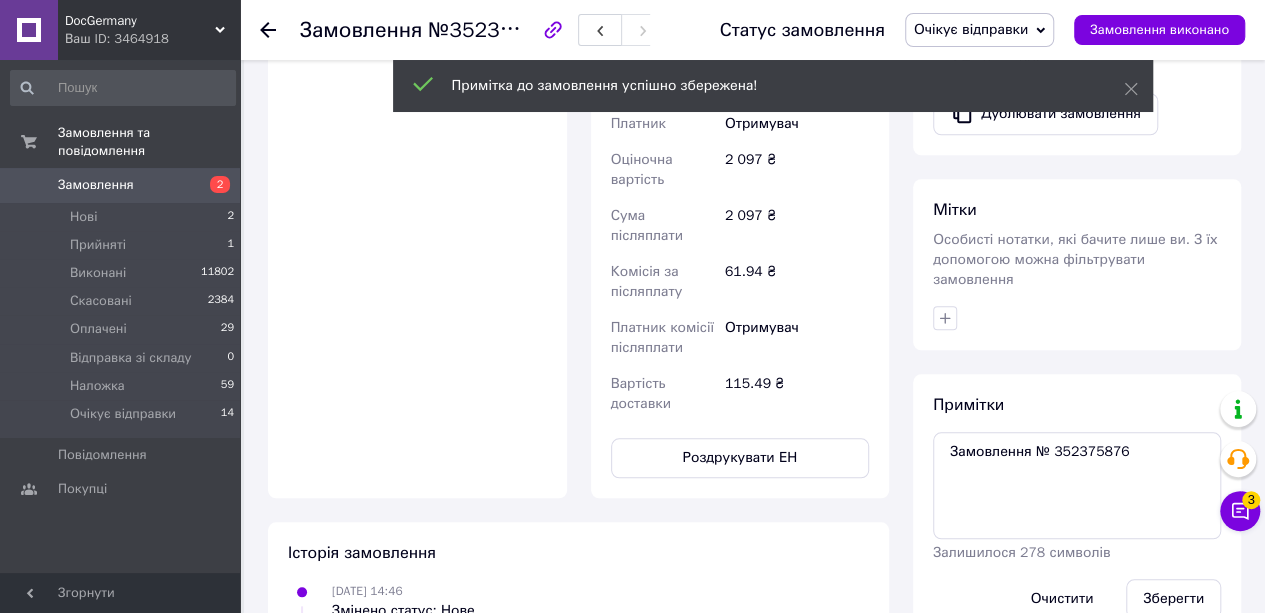 click 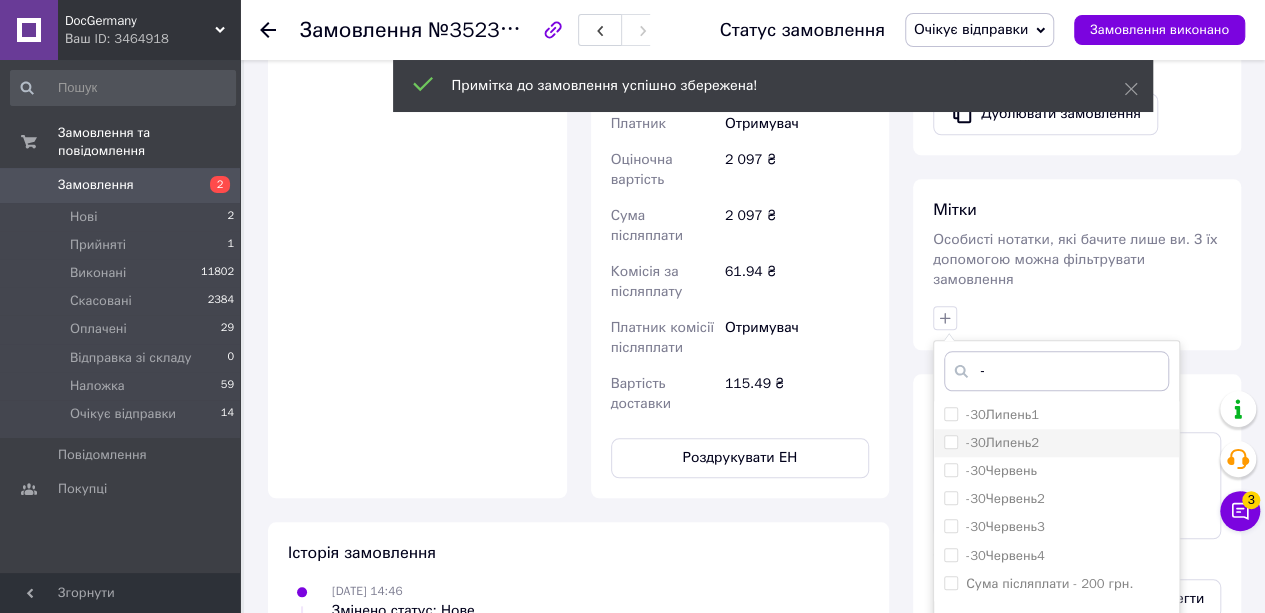 type on "-" 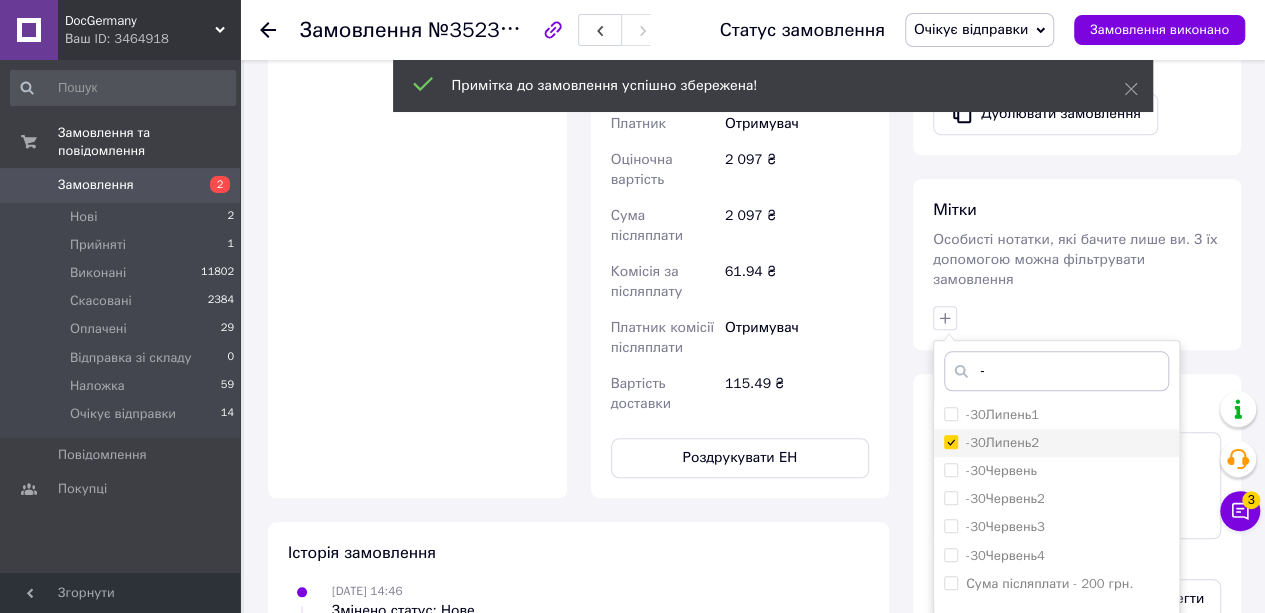 checkbox on "true" 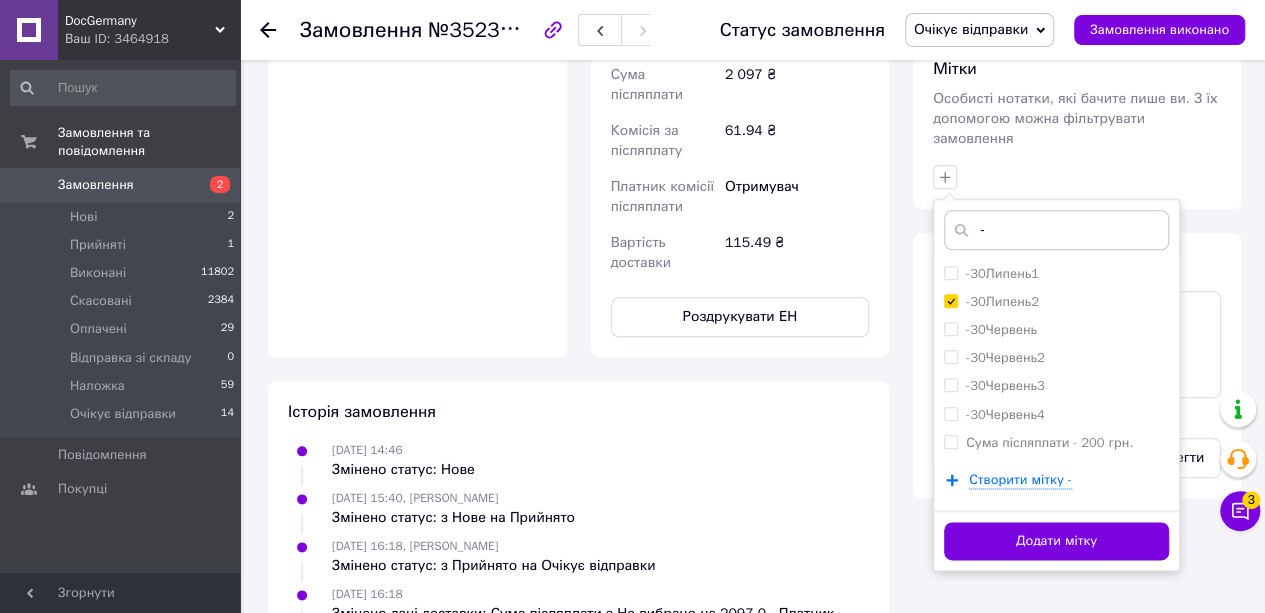 scroll, scrollTop: 1100, scrollLeft: 0, axis: vertical 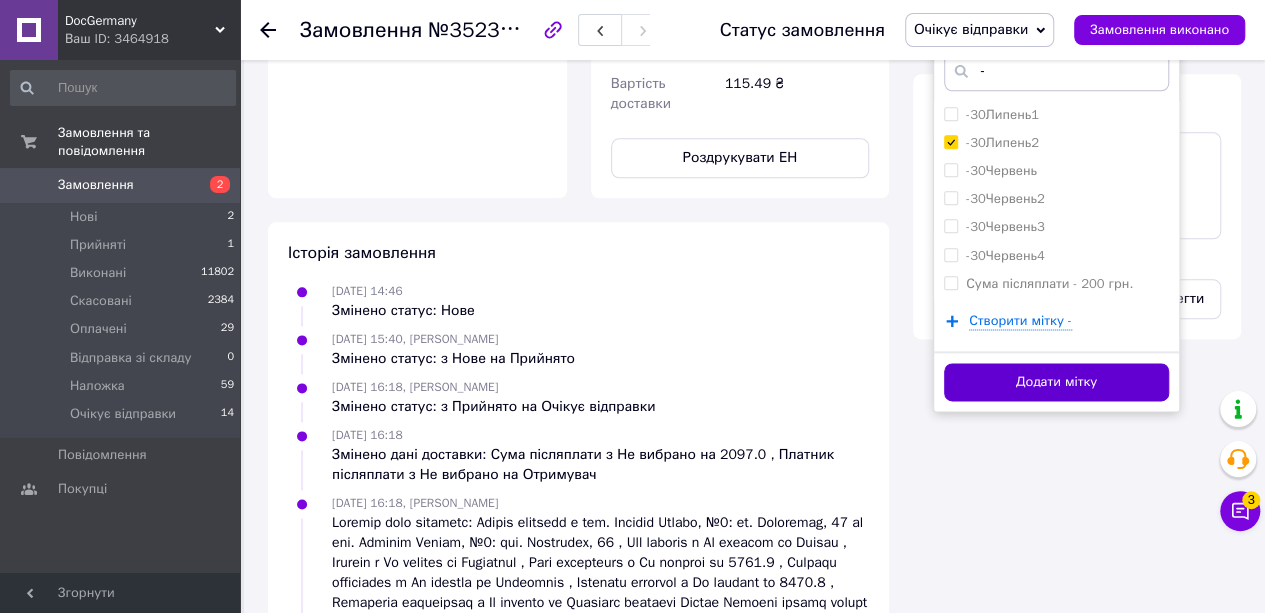 click on "Додати мітку" at bounding box center (1056, 382) 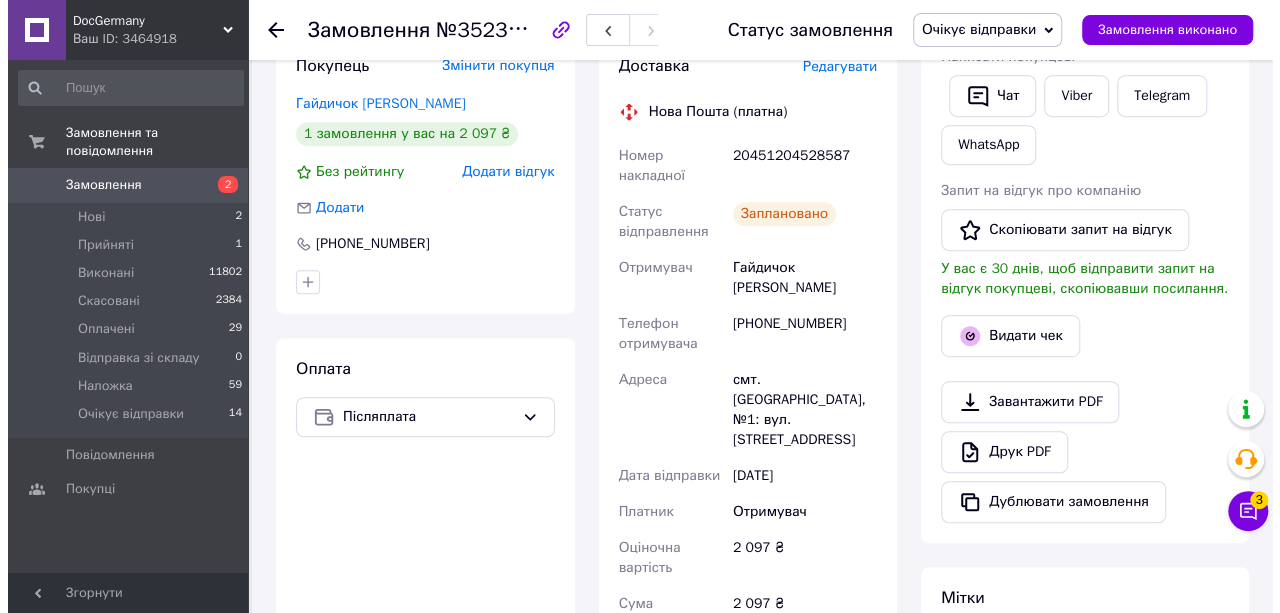 scroll, scrollTop: 600, scrollLeft: 0, axis: vertical 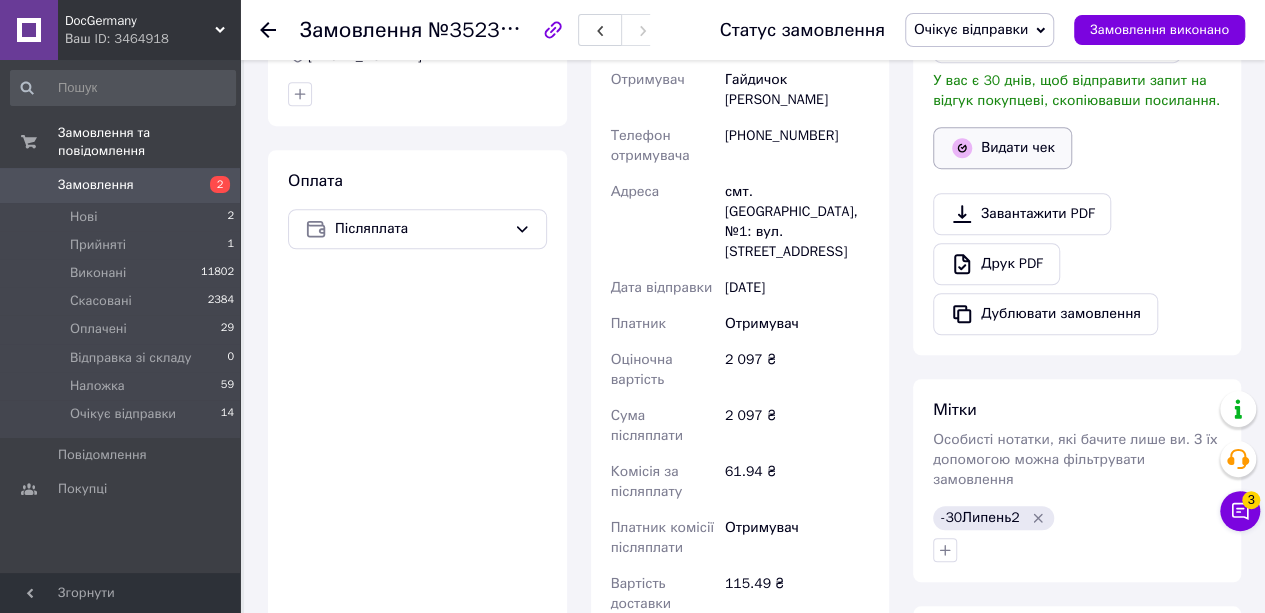 click on "Видати чек" at bounding box center (1002, 148) 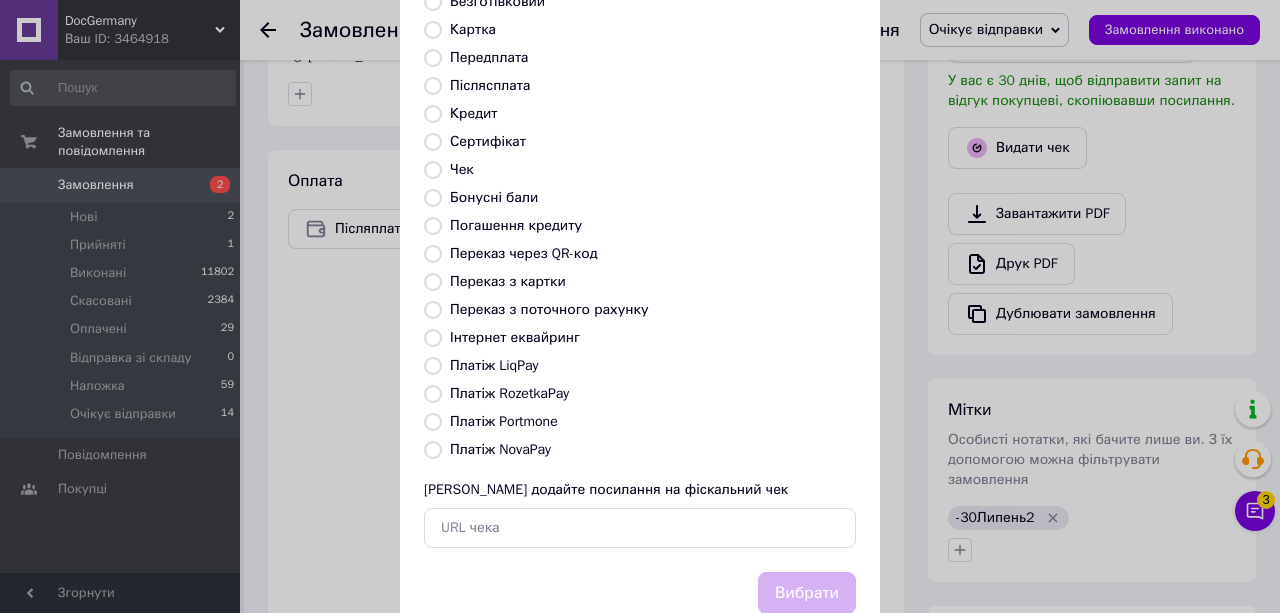 scroll, scrollTop: 244, scrollLeft: 0, axis: vertical 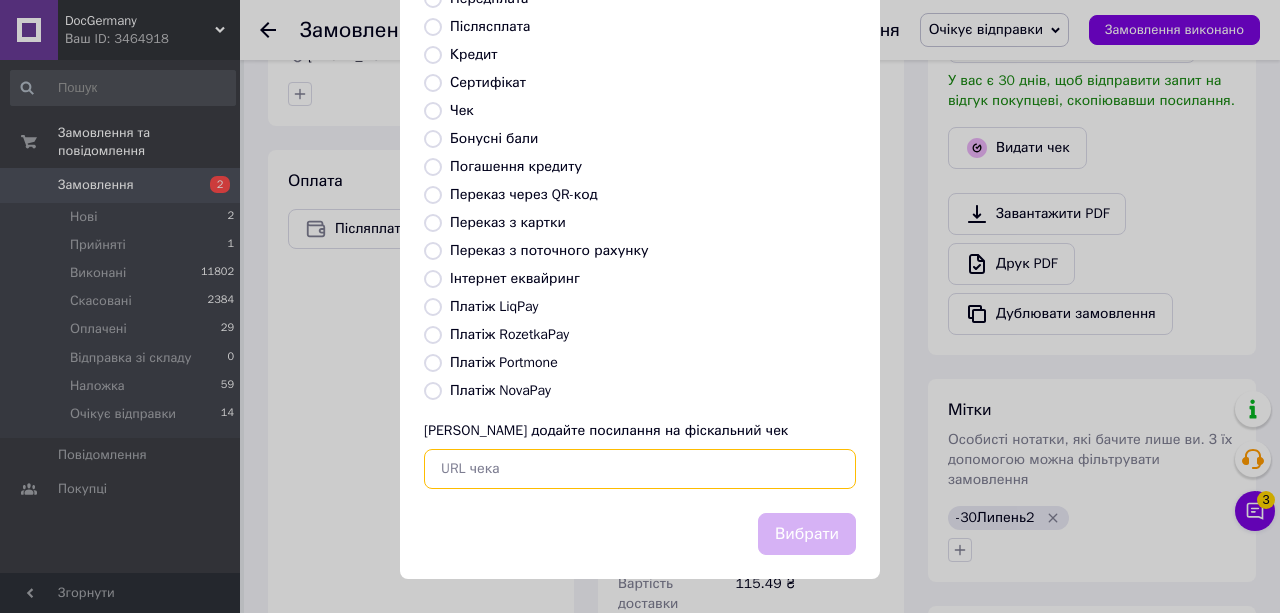 click at bounding box center [640, 469] 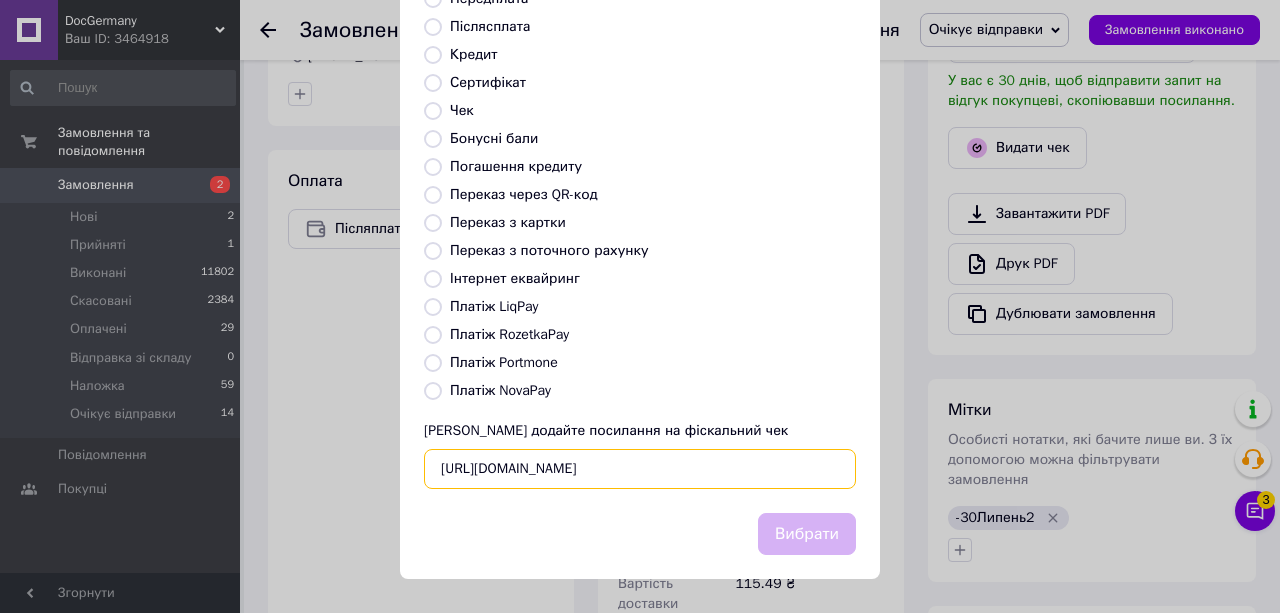 scroll, scrollTop: 0, scrollLeft: 30, axis: horizontal 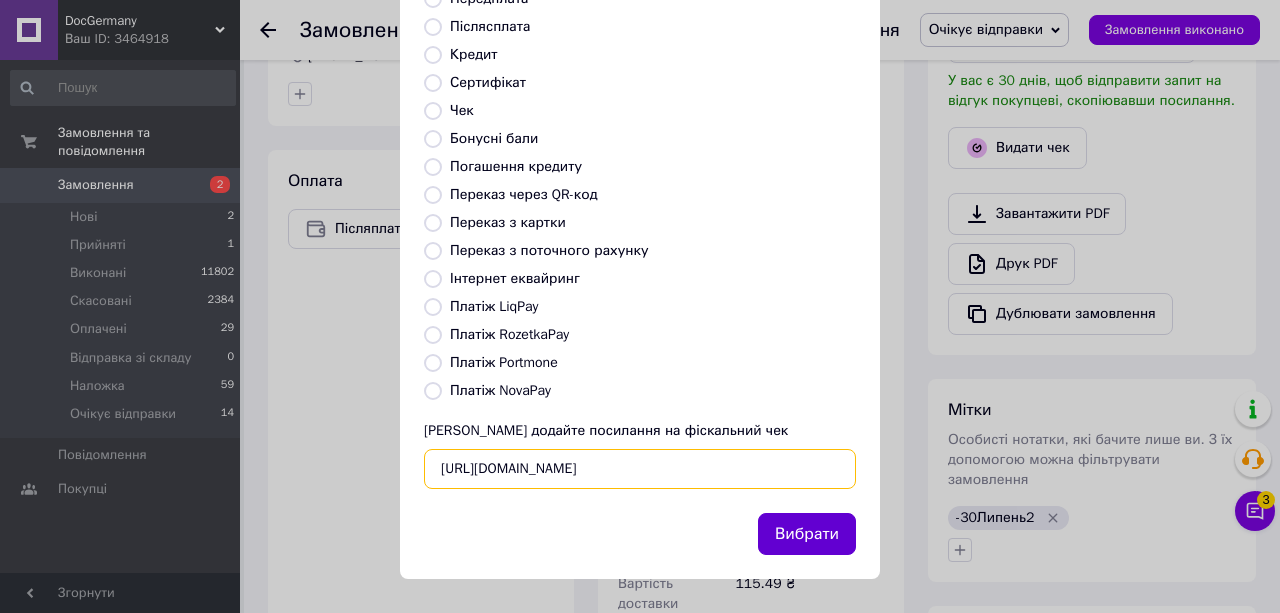 type on "[URL][DOMAIN_NAME]" 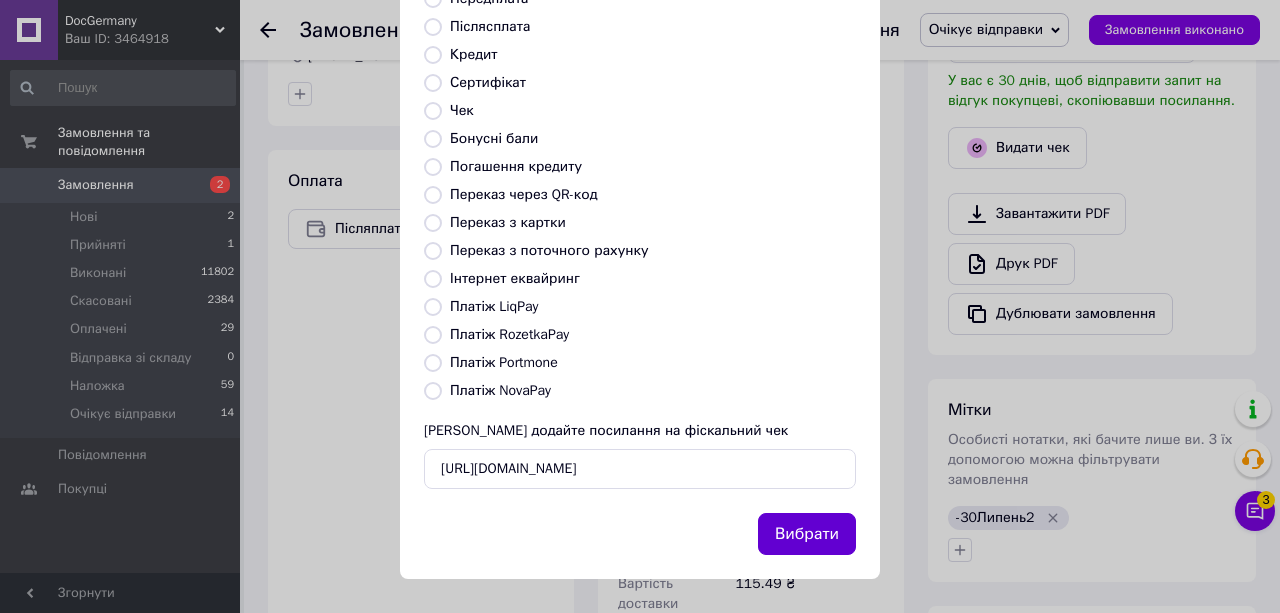 click on "Вибрати" at bounding box center [807, 534] 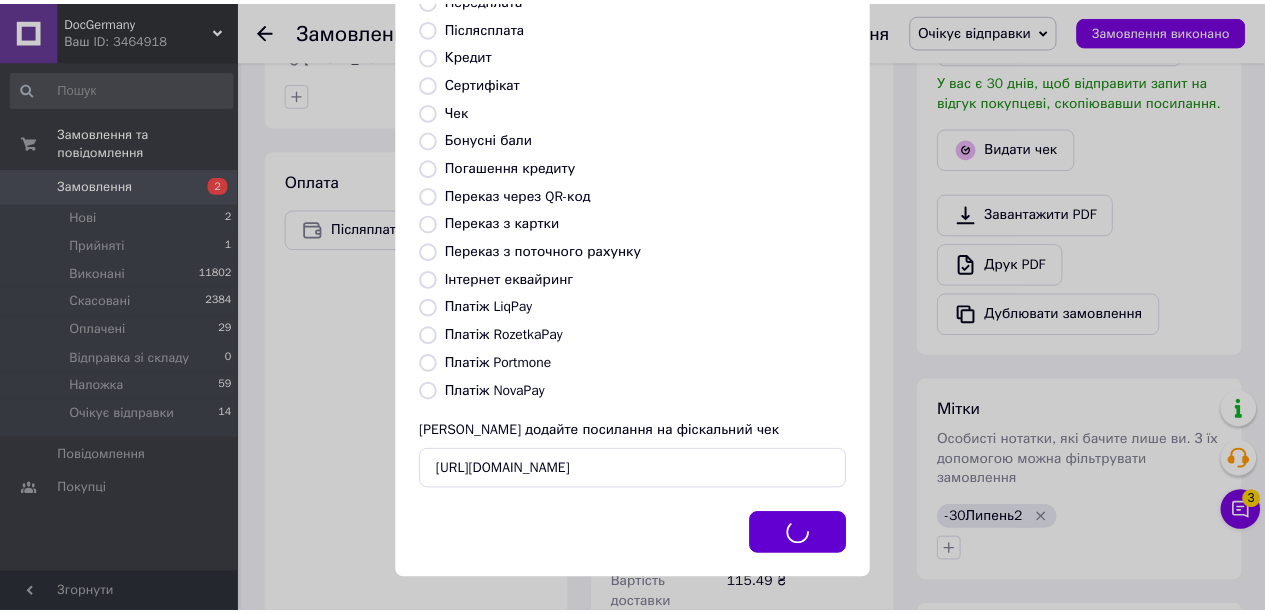 scroll, scrollTop: 0, scrollLeft: 0, axis: both 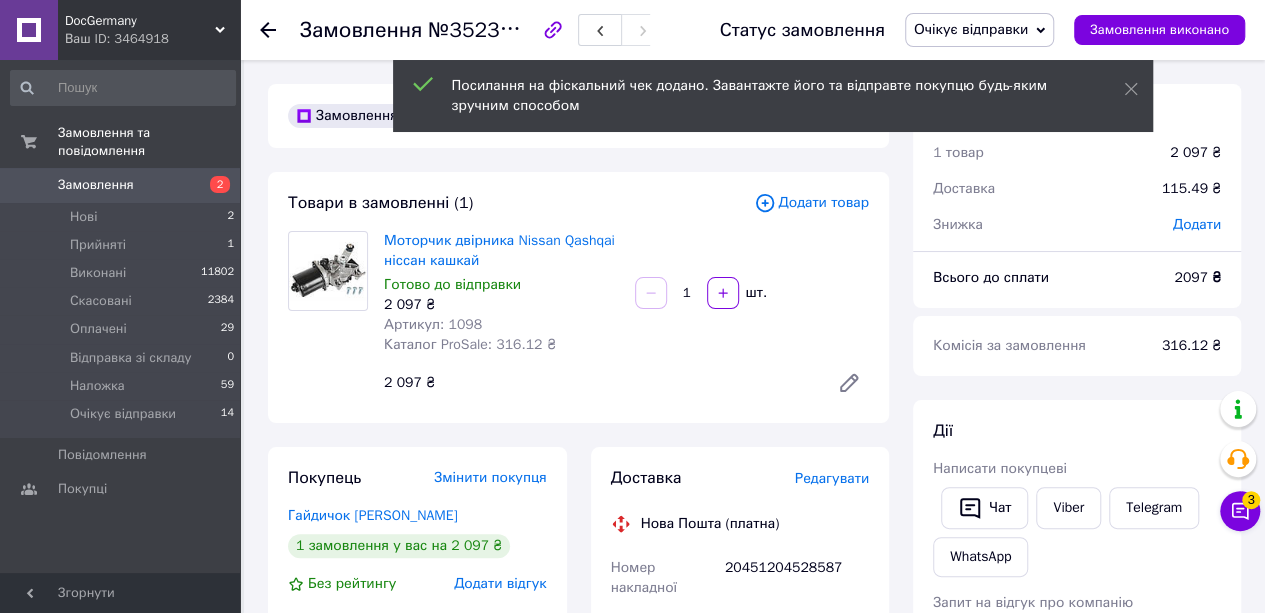click on "Замовлення" at bounding box center (121, 185) 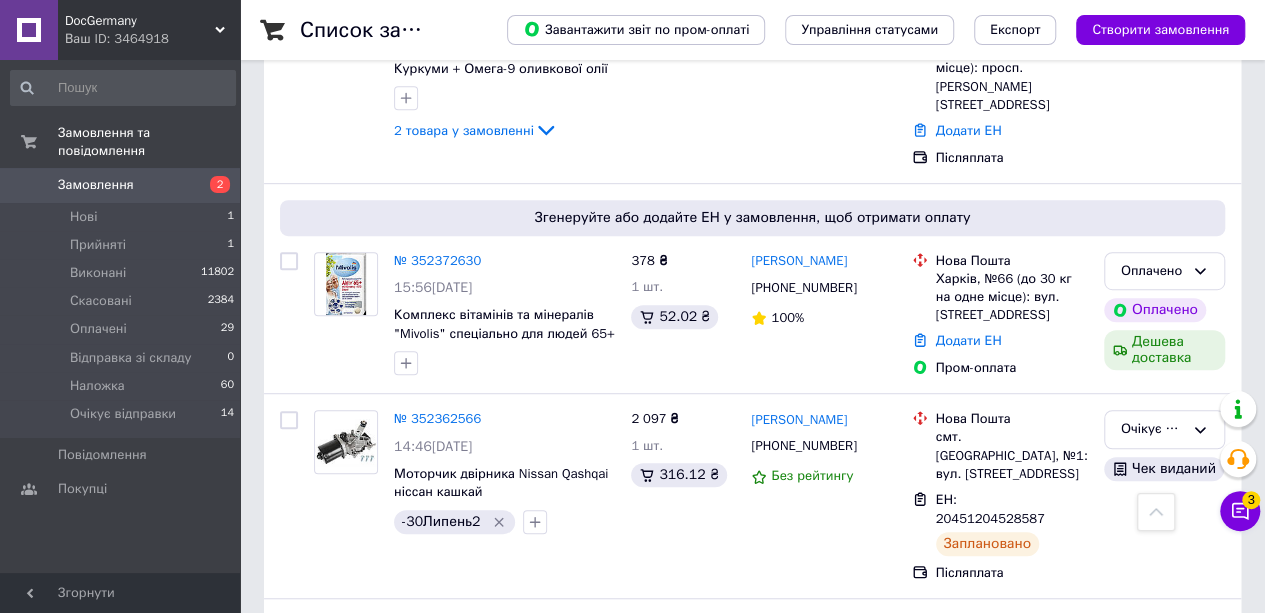 scroll, scrollTop: 600, scrollLeft: 0, axis: vertical 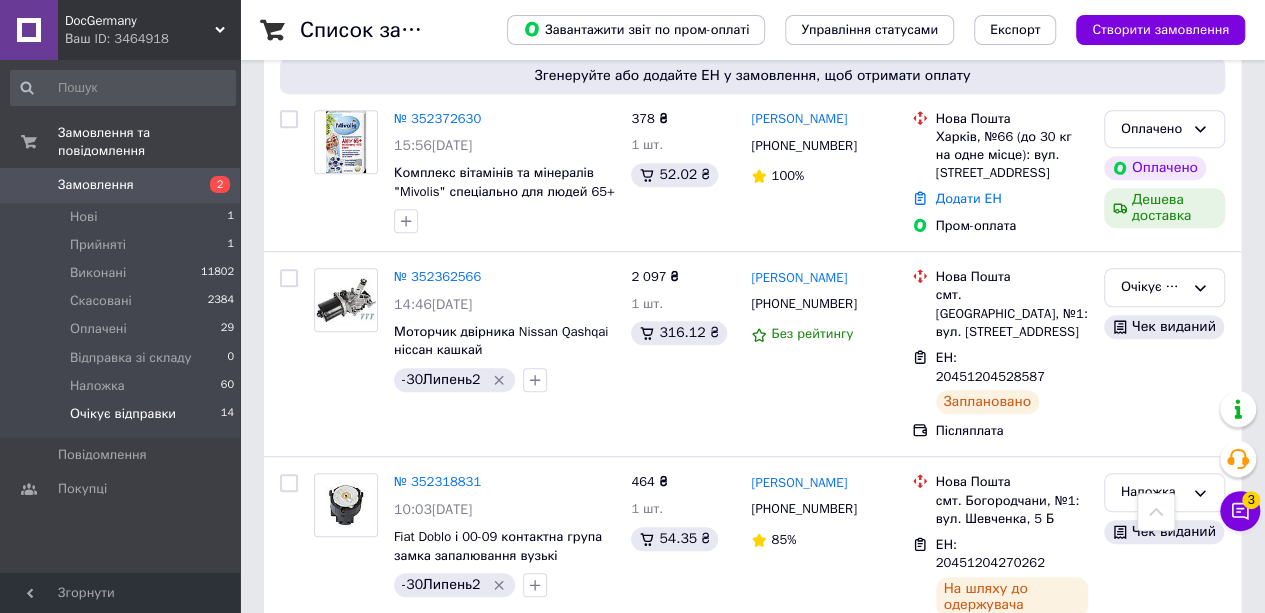 click on "Очікує відправки" at bounding box center [123, 414] 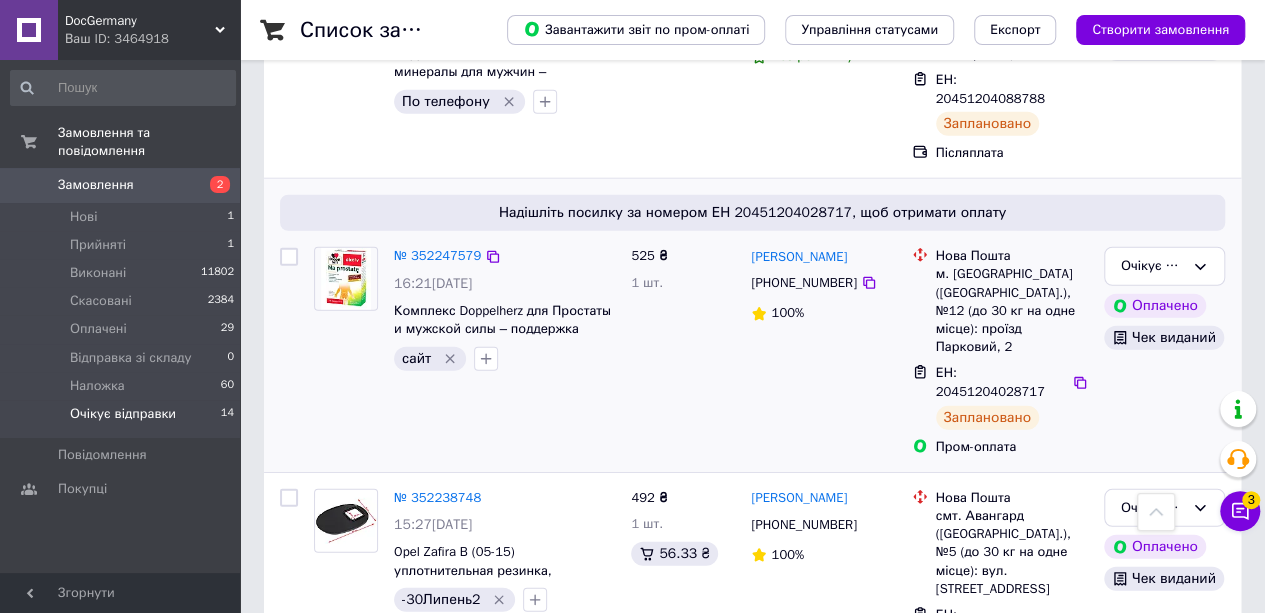 scroll, scrollTop: 2713, scrollLeft: 0, axis: vertical 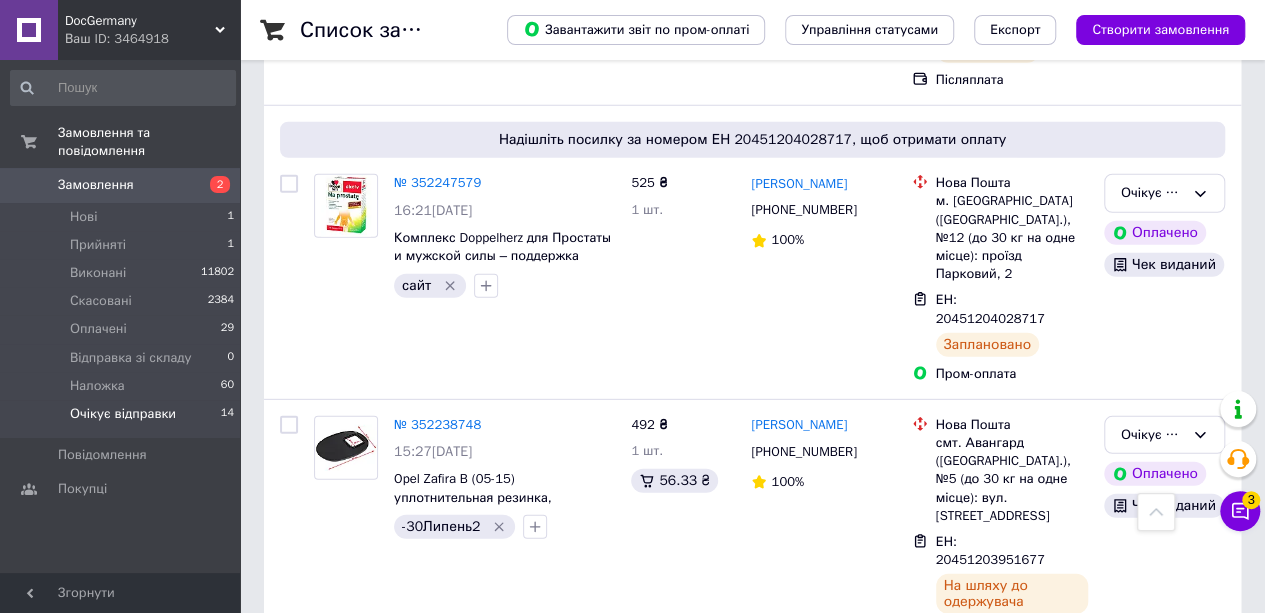 click on "Очікує відправки" at bounding box center (1152, 849) 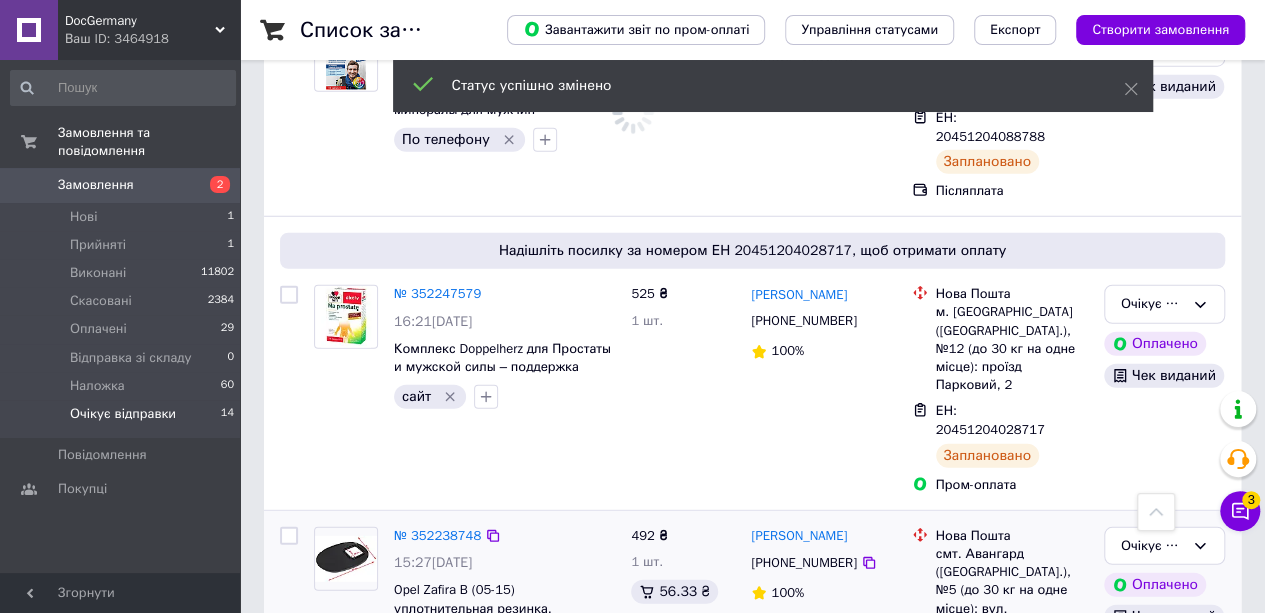 scroll, scrollTop: 2513, scrollLeft: 0, axis: vertical 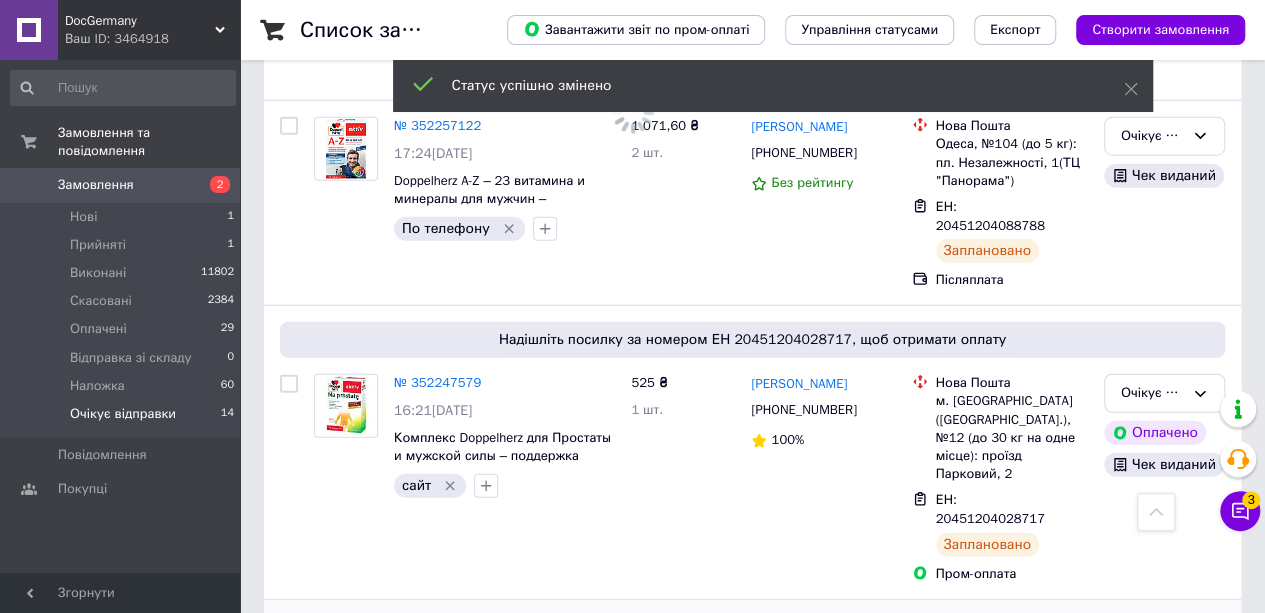 click on "Очікує відправки" at bounding box center [1164, 635] 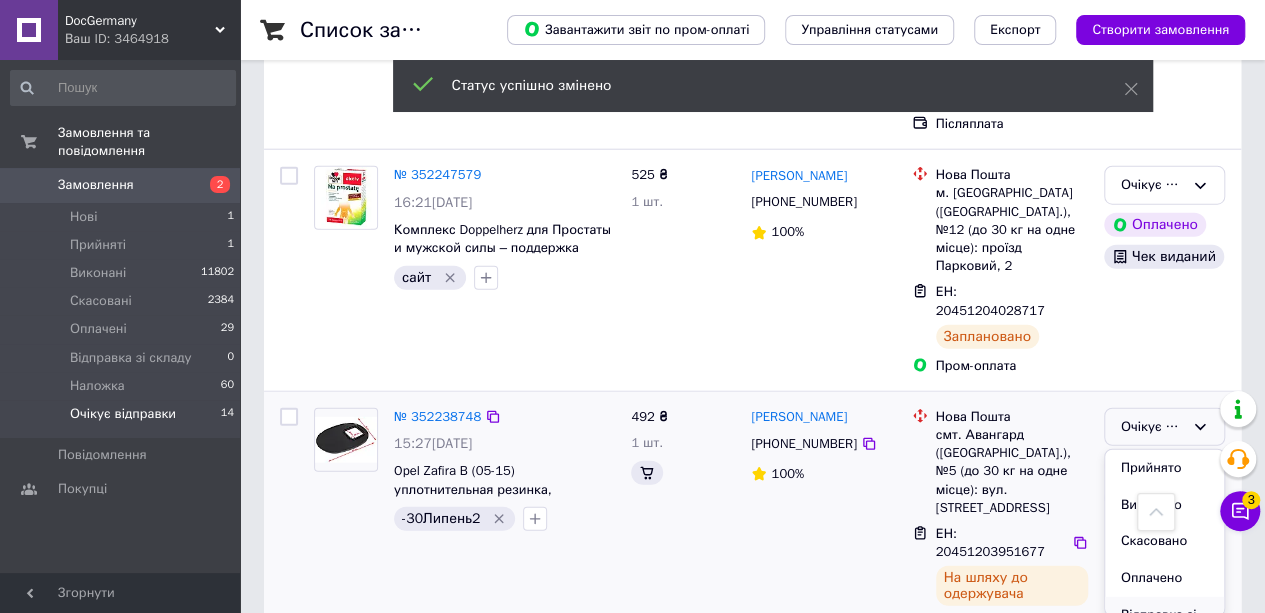 scroll, scrollTop: 2513, scrollLeft: 0, axis: vertical 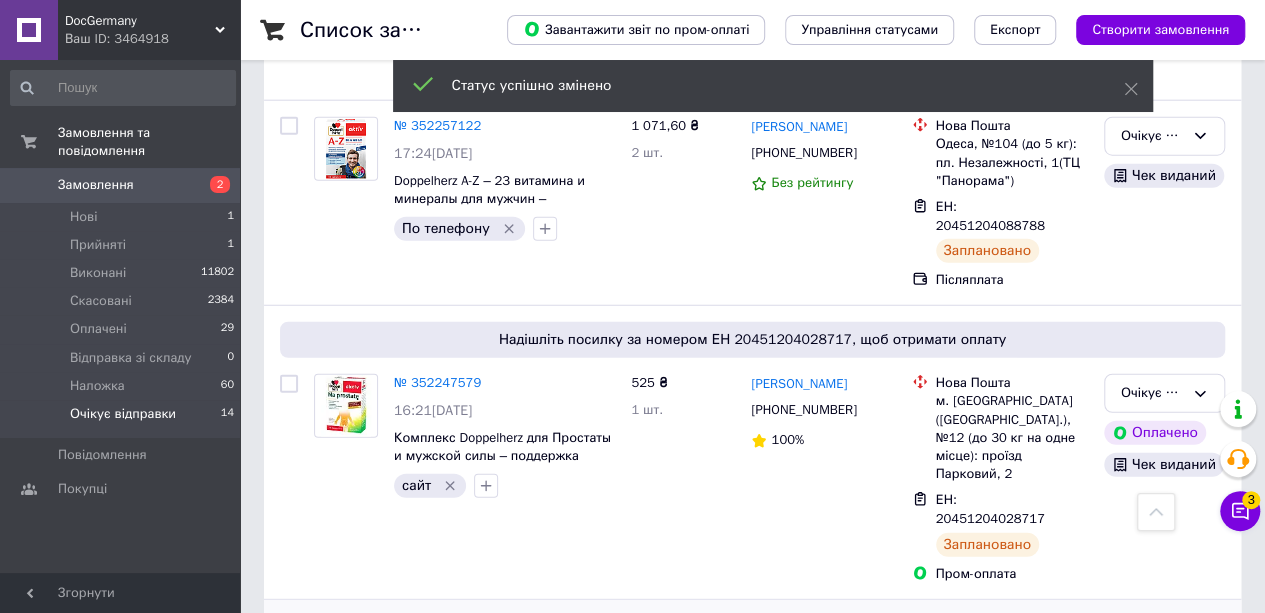 click on "Оплачено" at bounding box center [1164, 786] 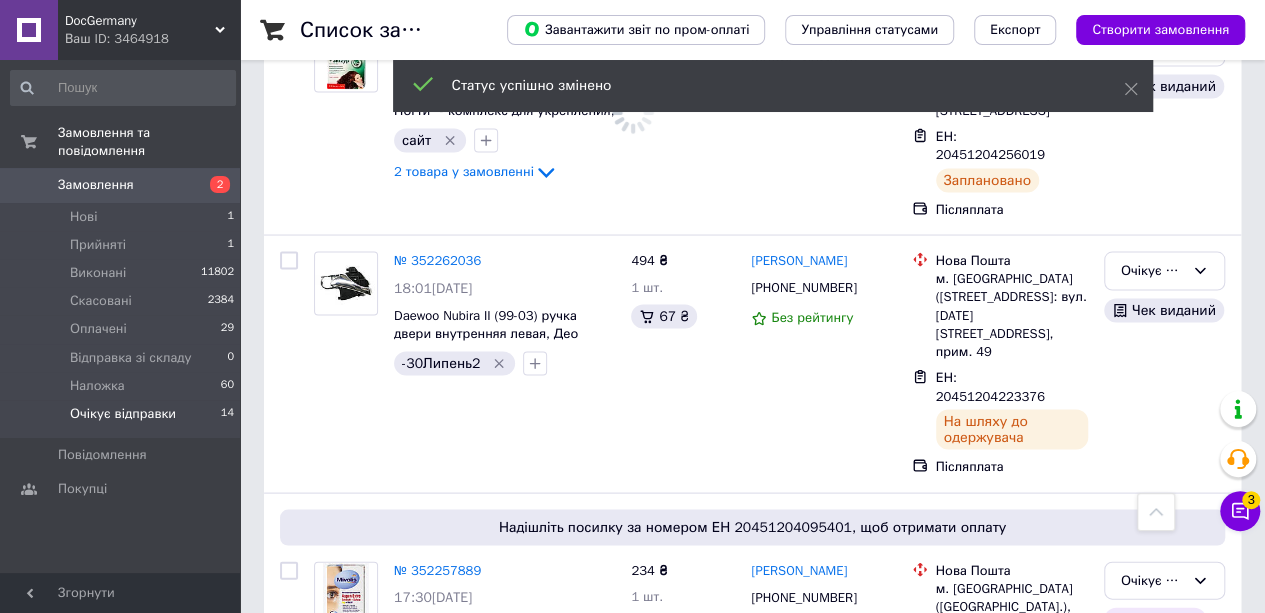 scroll, scrollTop: 1513, scrollLeft: 0, axis: vertical 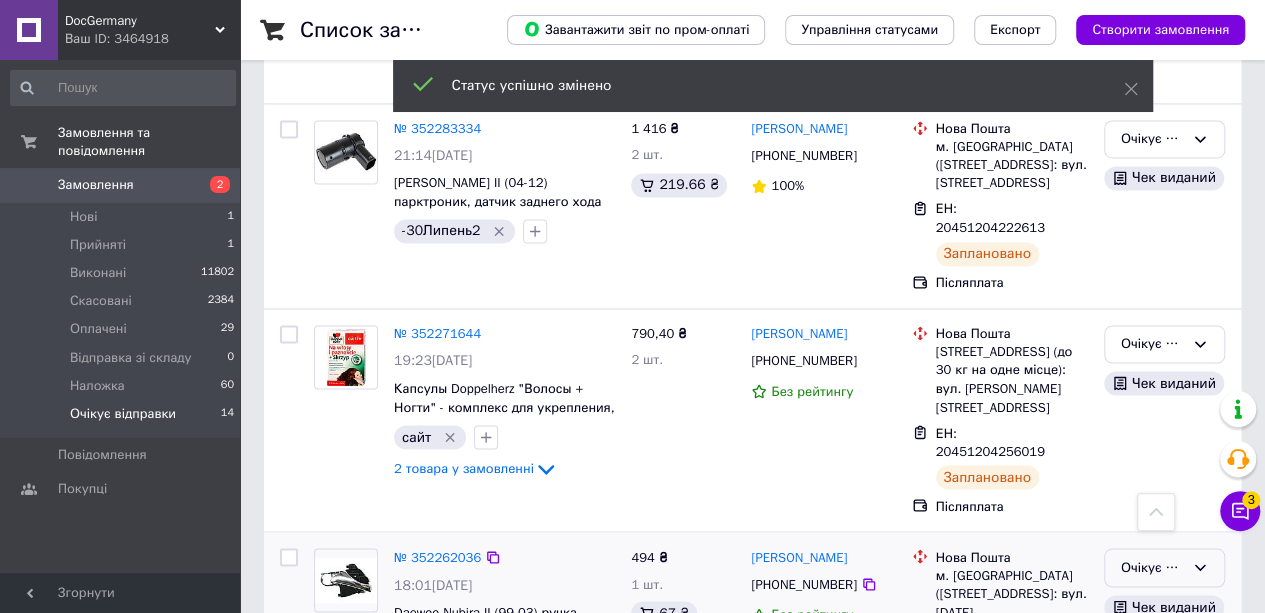 click on "Очікує відправки" at bounding box center (1152, 567) 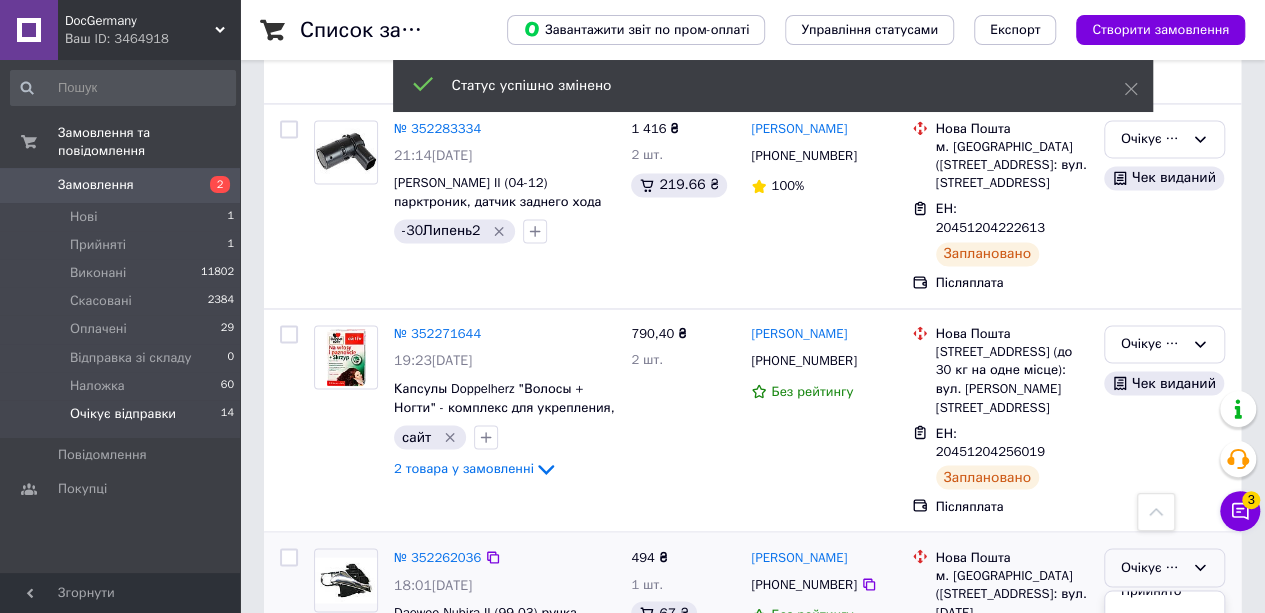 scroll, scrollTop: 74, scrollLeft: 0, axis: vertical 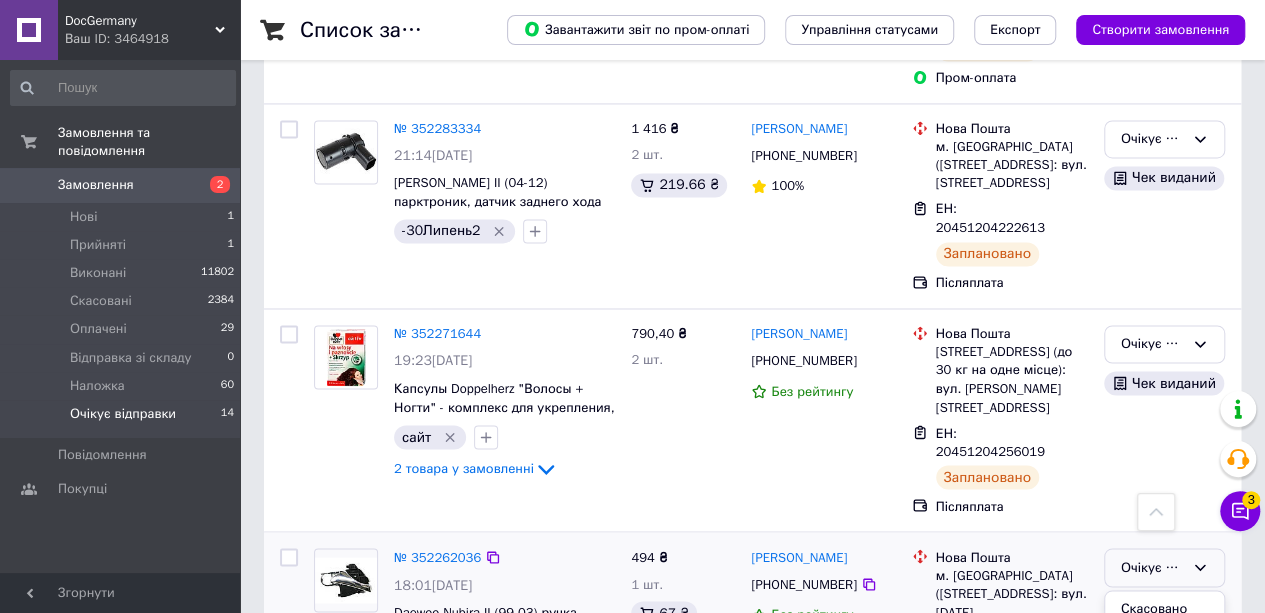 click on "Наложка" at bounding box center [1164, 738] 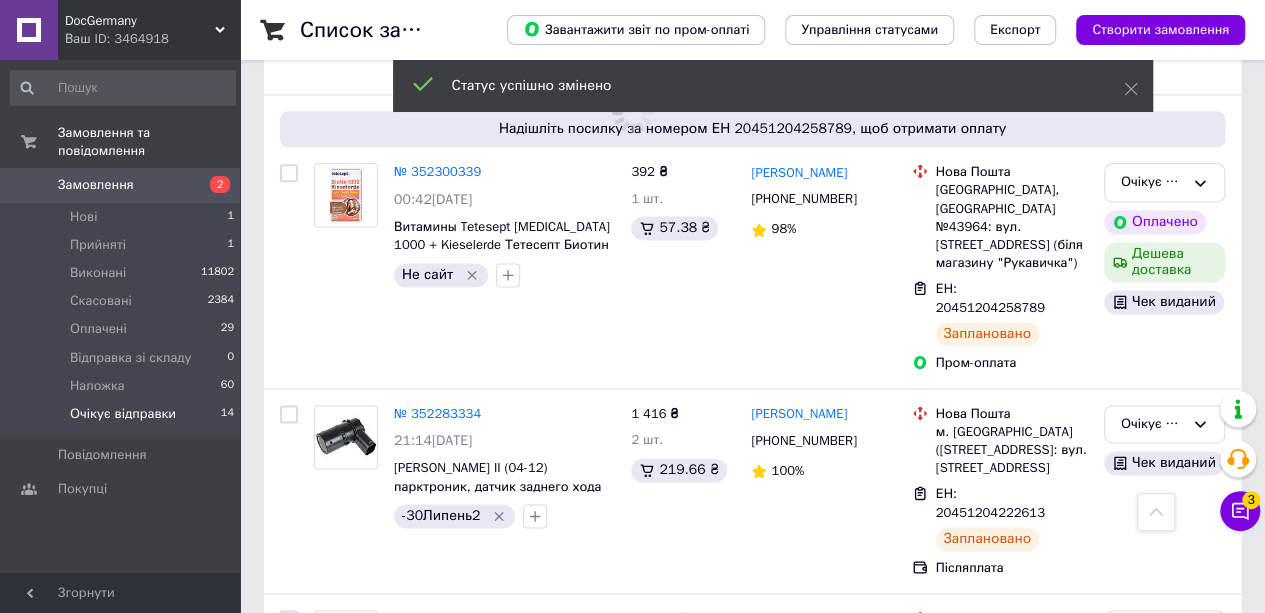 scroll, scrollTop: 1113, scrollLeft: 0, axis: vertical 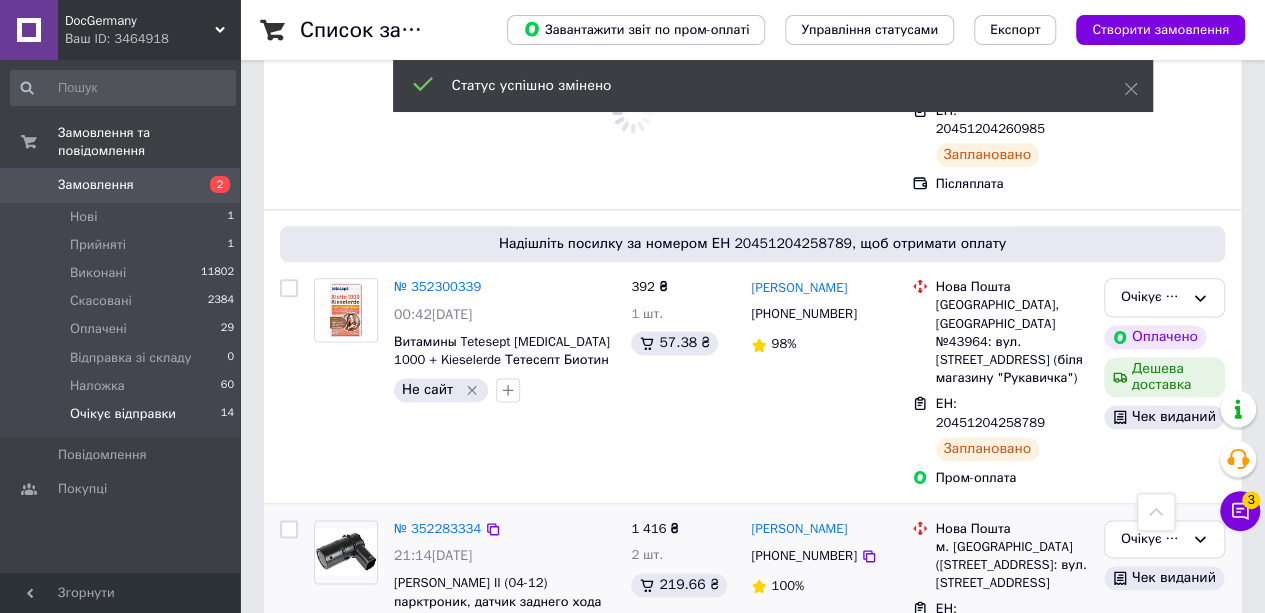 click on "Нова Пошта м. [GEOGRAPHIC_DATA] ([STREET_ADDRESS]: вул. [STREET_ADDRESS] ЕН: 20451204222613 Заплановано Післяплата" at bounding box center [1000, 606] 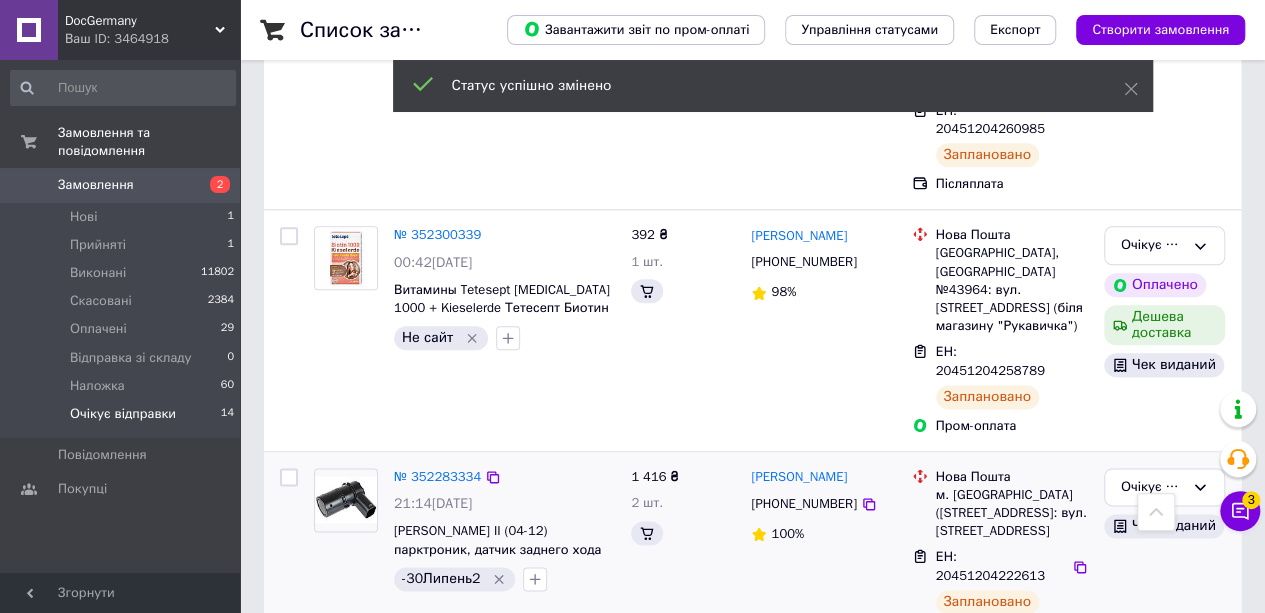 click on "Нова Пошта м. [GEOGRAPHIC_DATA] ([STREET_ADDRESS]: вул. [STREET_ADDRESS] ЕН: 20451204222613 Заплановано Післяплата" at bounding box center (1000, 554) 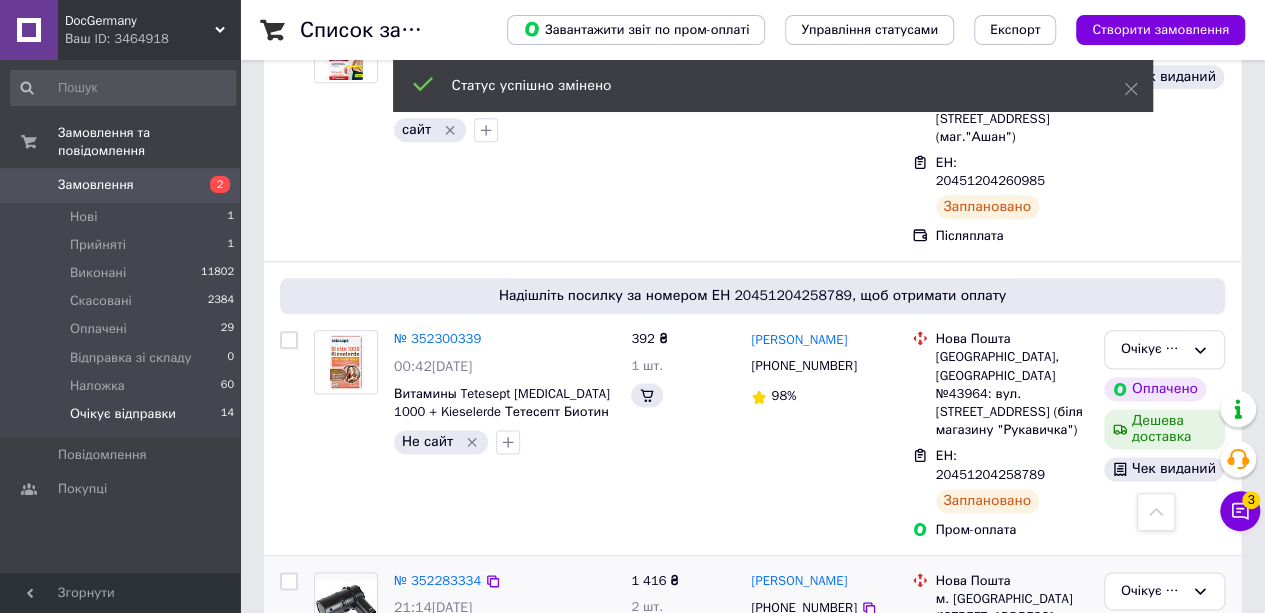 scroll, scrollTop: 1113, scrollLeft: 0, axis: vertical 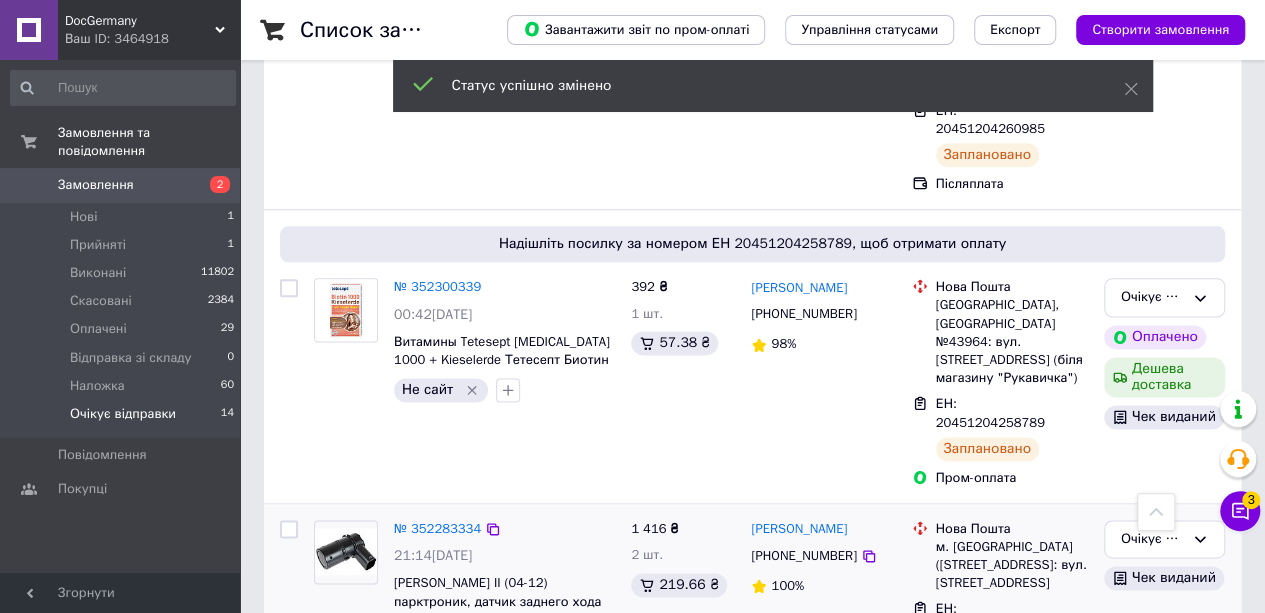 click on "ЕН: 20451204222613" at bounding box center [990, 618] 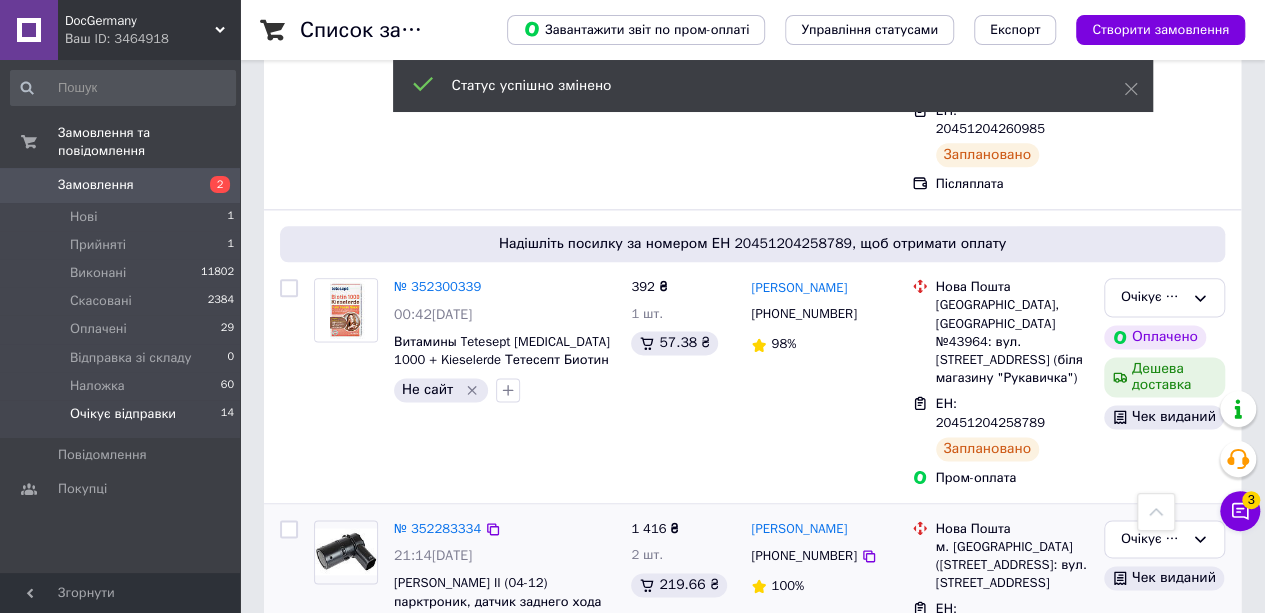 click on "ЕН: 20451204222613" at bounding box center (990, 618) 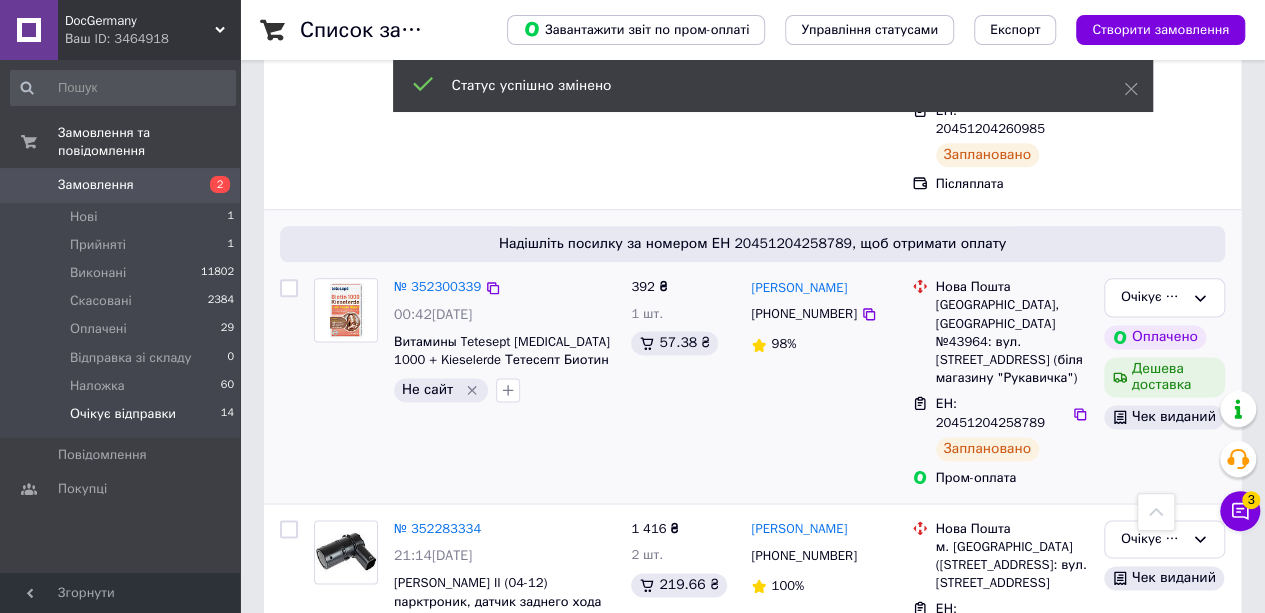 copy on "20451204222613" 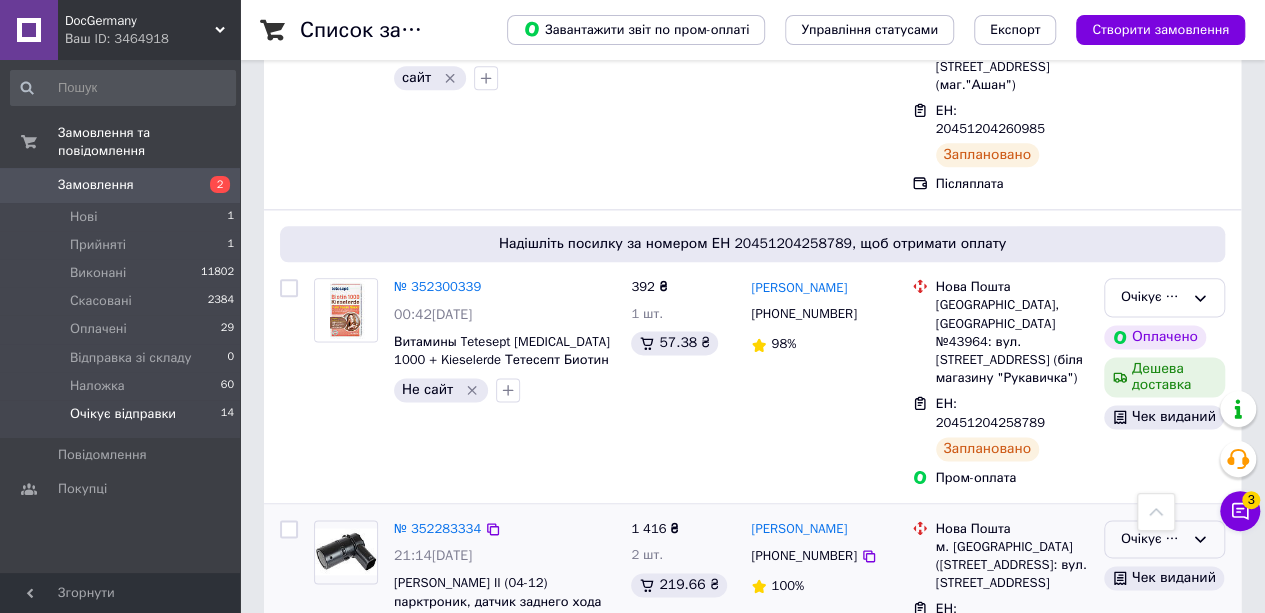 click on "Очікує відправки" at bounding box center (1152, 539) 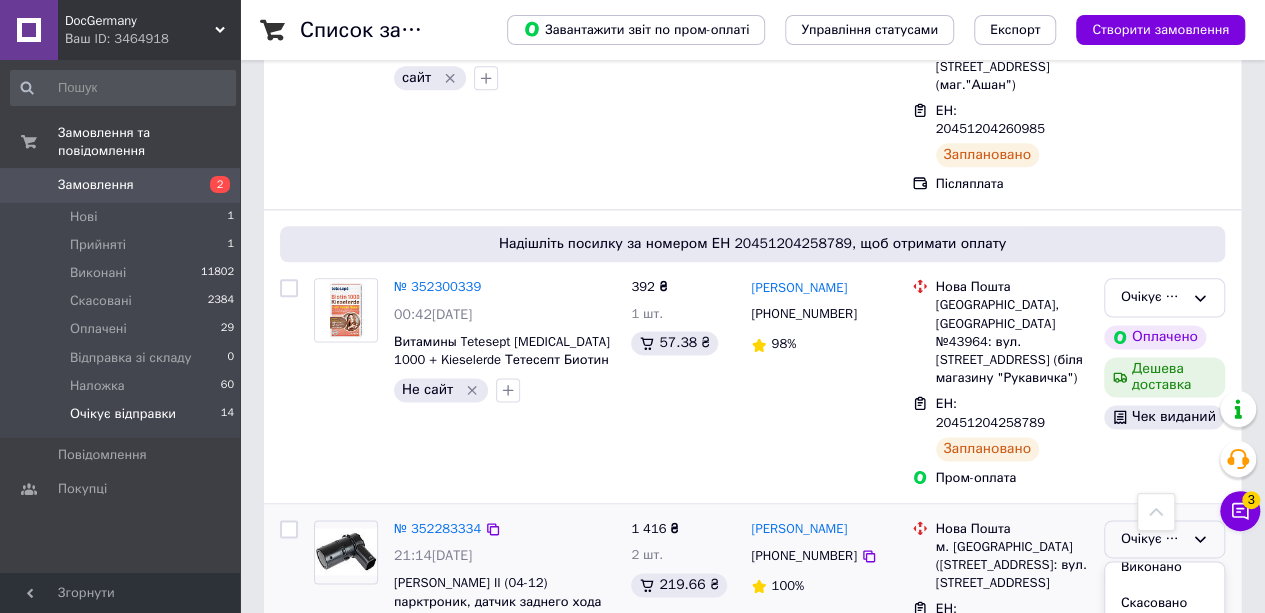 scroll, scrollTop: 74, scrollLeft: 0, axis: vertical 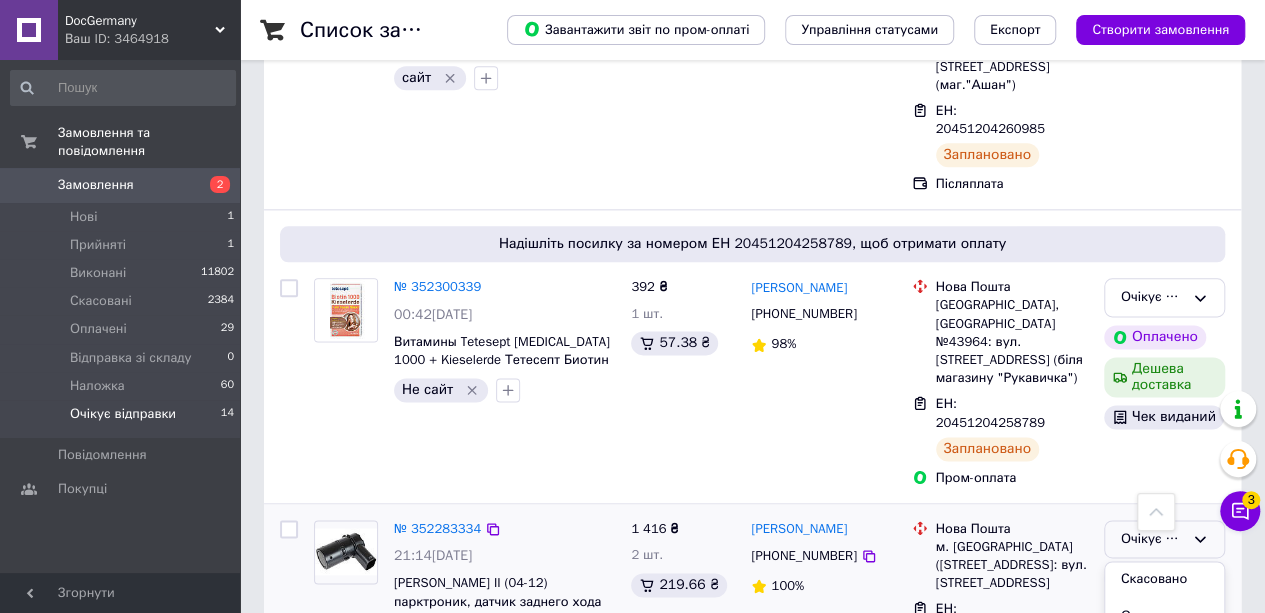 click on "Наложка" at bounding box center [1164, 710] 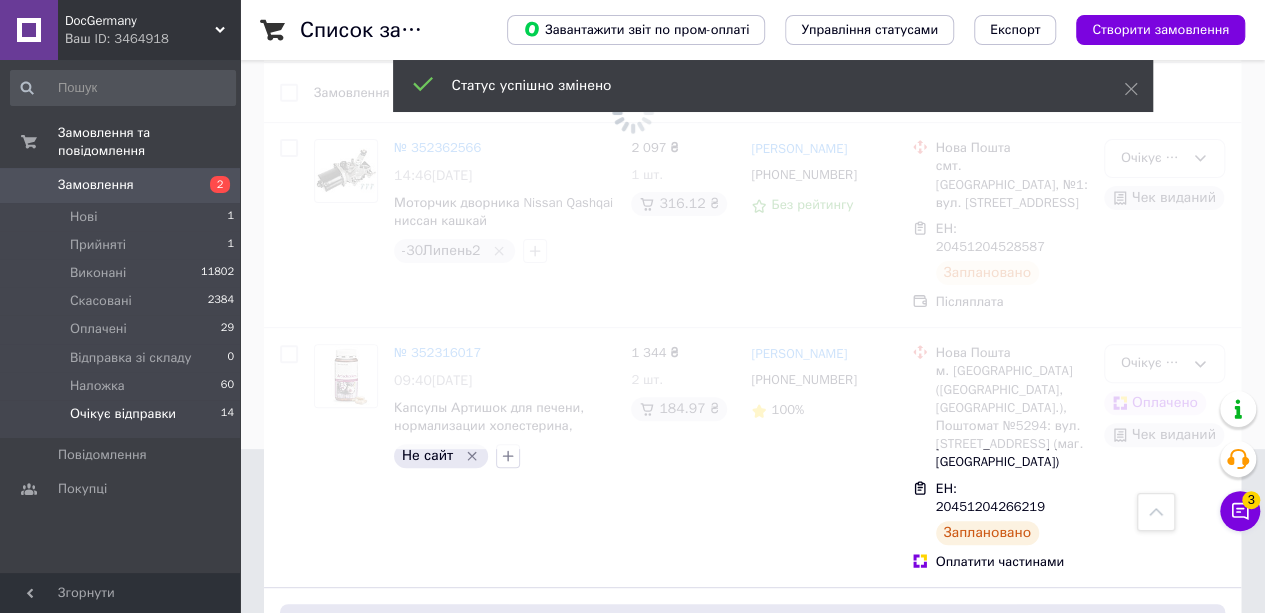 scroll, scrollTop: 13, scrollLeft: 0, axis: vertical 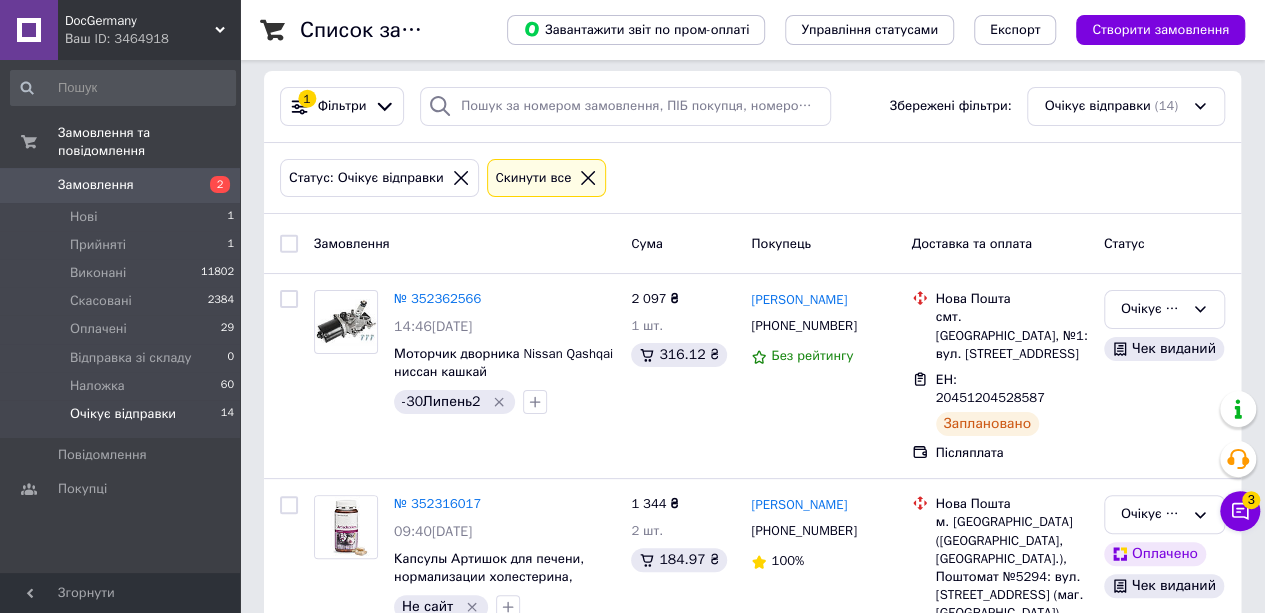 click on "Замовлення 2" at bounding box center [123, 185] 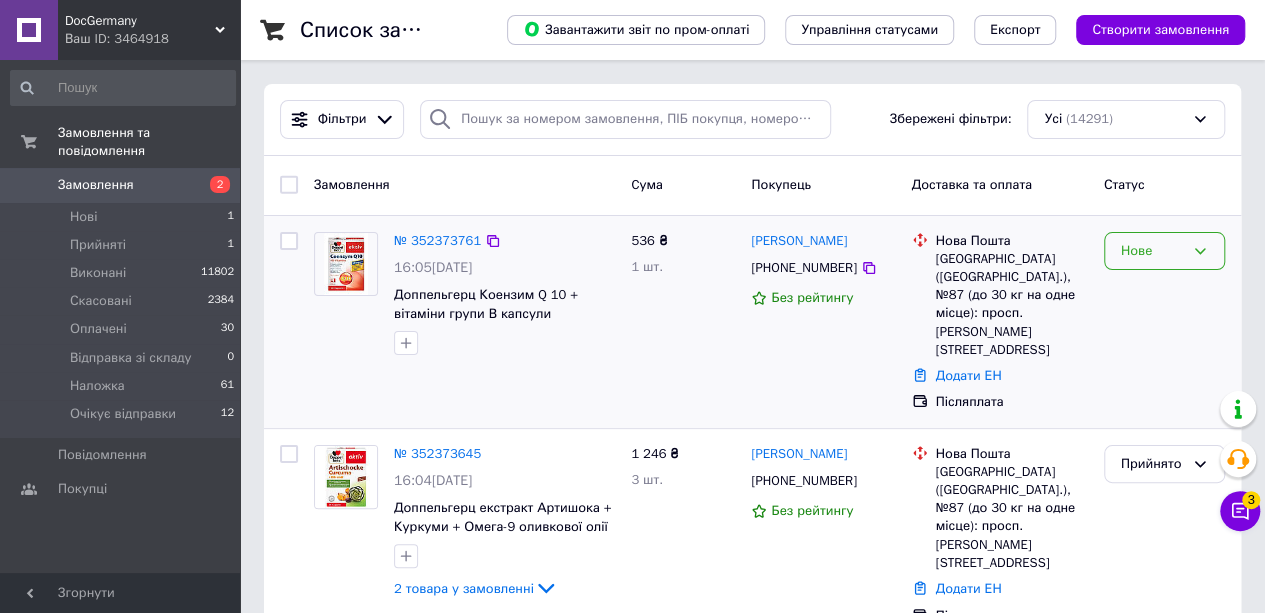 click on "Нове" at bounding box center [1152, 251] 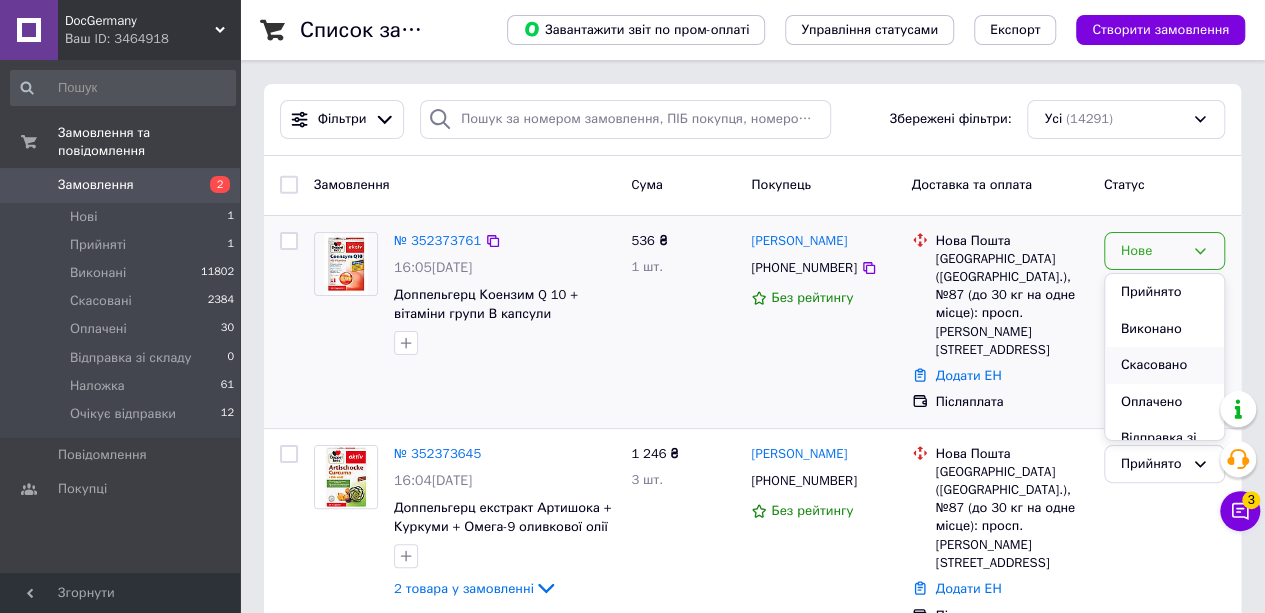 click on "Скасовано" at bounding box center (1164, 365) 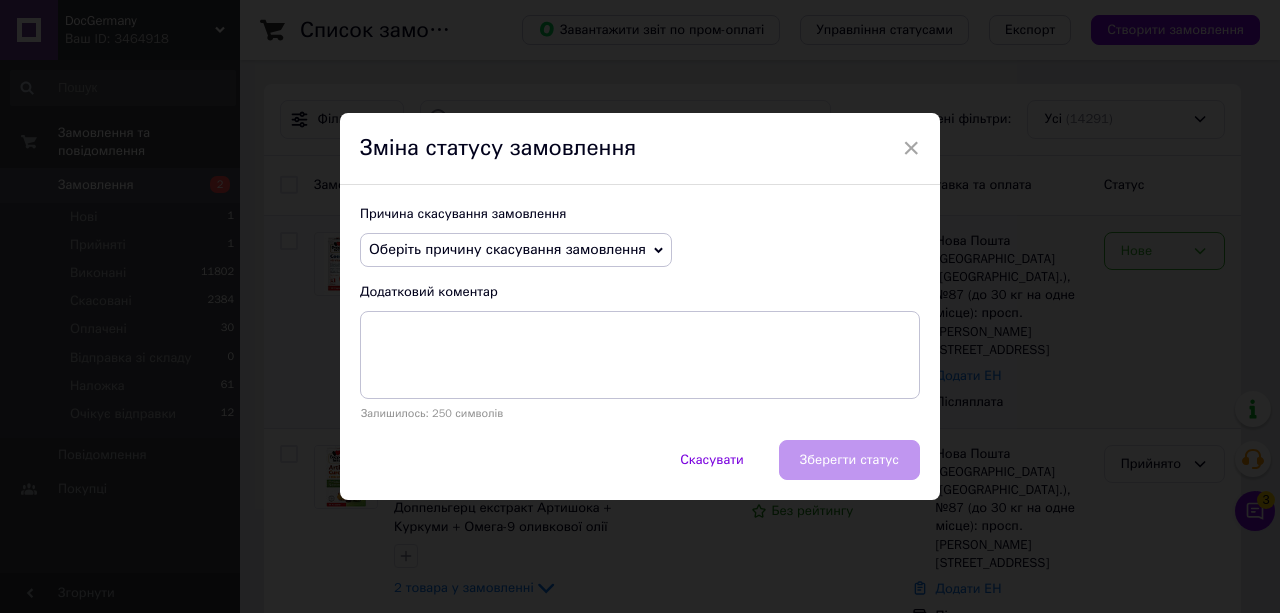 click on "Оберіть причину скасування замовлення" at bounding box center (507, 249) 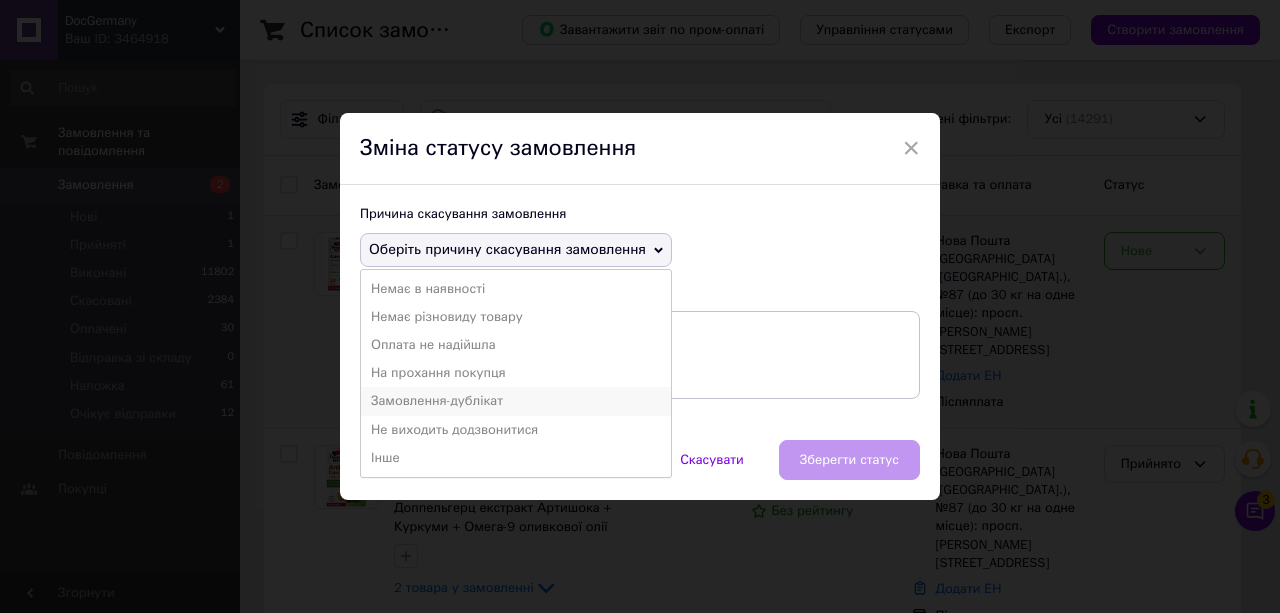 click on "Замовлення-дублікат" at bounding box center [516, 401] 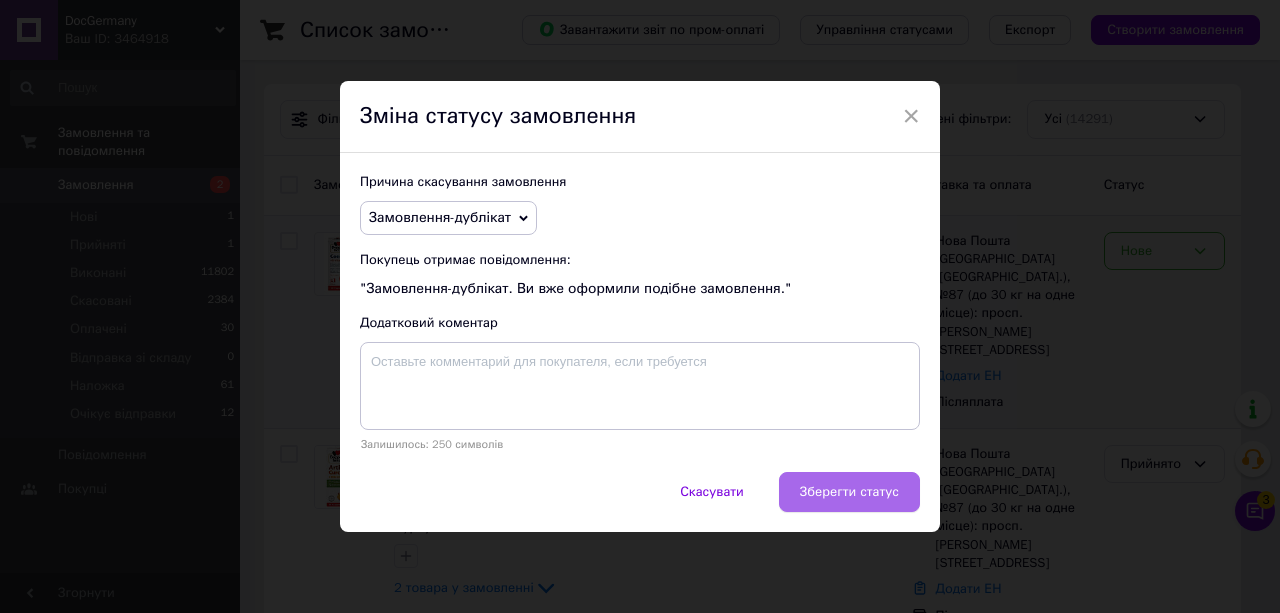 click on "Зберегти статус" at bounding box center [849, 492] 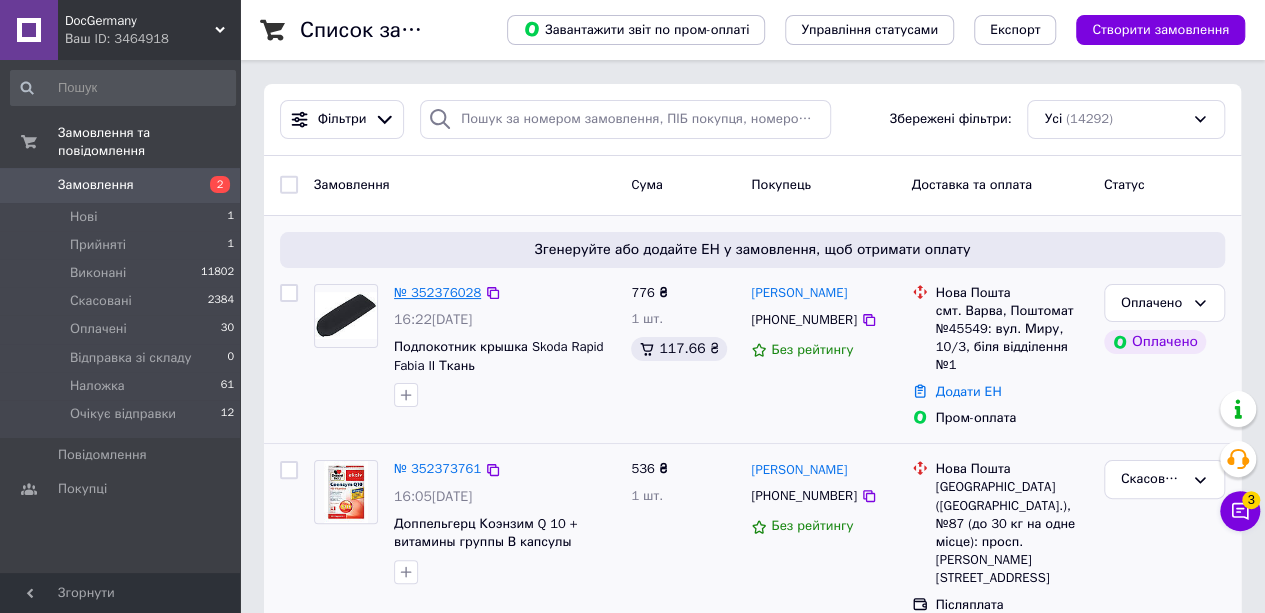 click on "№ 352376028" at bounding box center (437, 292) 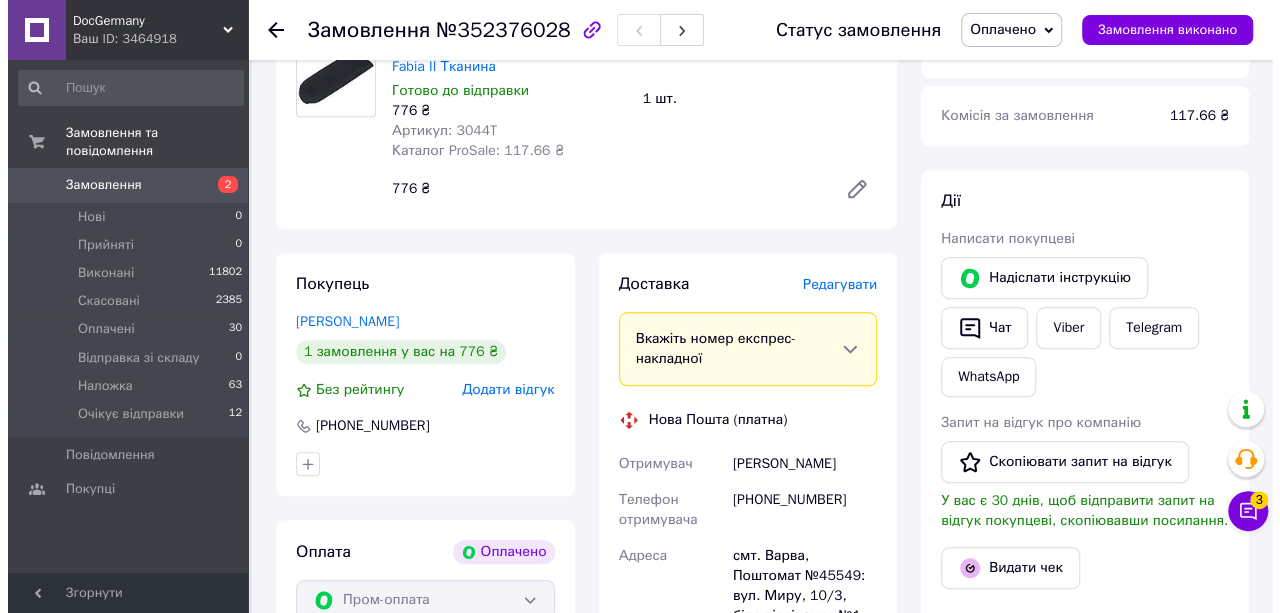 scroll, scrollTop: 900, scrollLeft: 0, axis: vertical 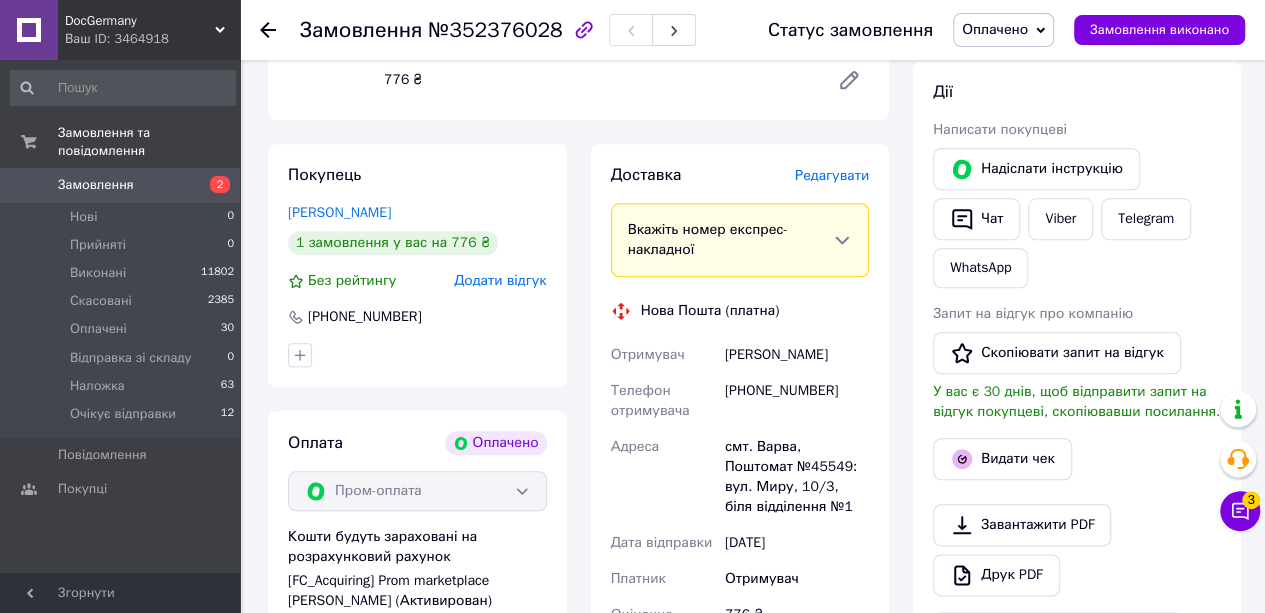 click on "Редагувати" at bounding box center (832, 175) 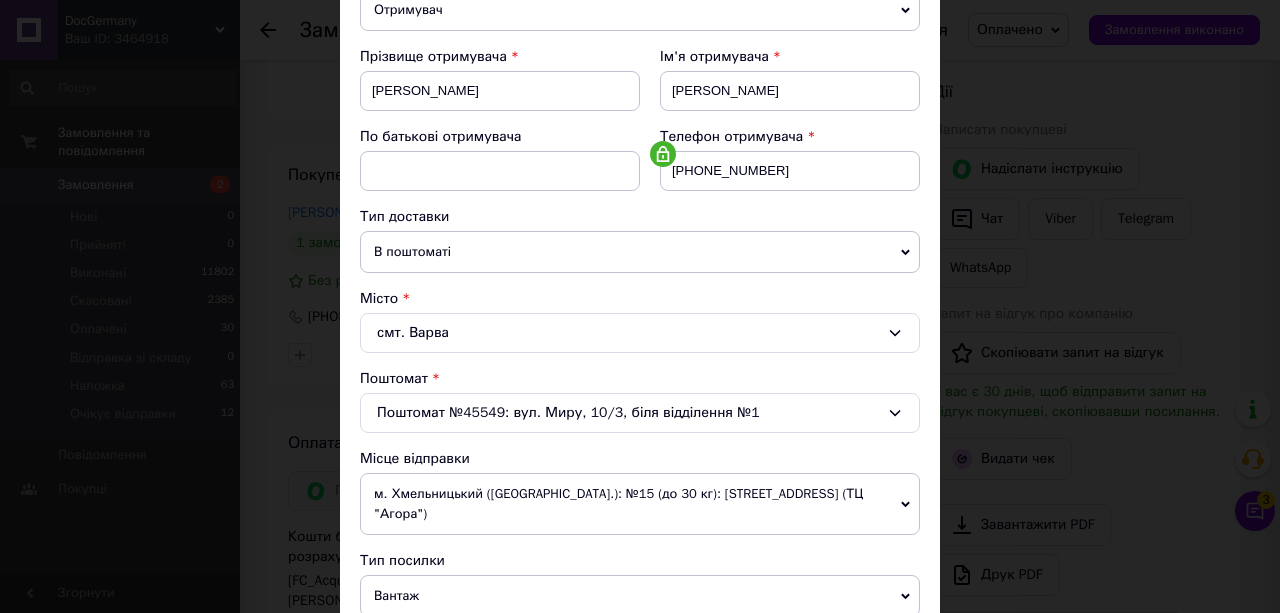 scroll, scrollTop: 400, scrollLeft: 0, axis: vertical 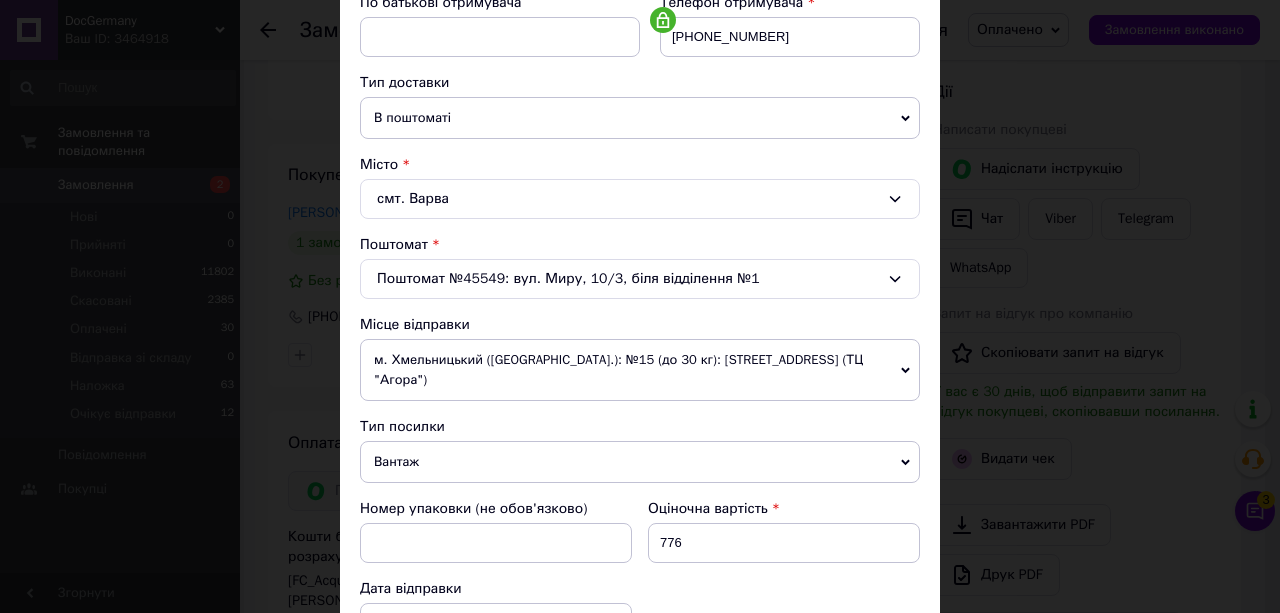 click on "м. Хмельницький ([GEOGRAPHIC_DATA].): №15 (до 30 кг): [STREET_ADDRESS] (ТЦ "Агора")" at bounding box center (640, 370) 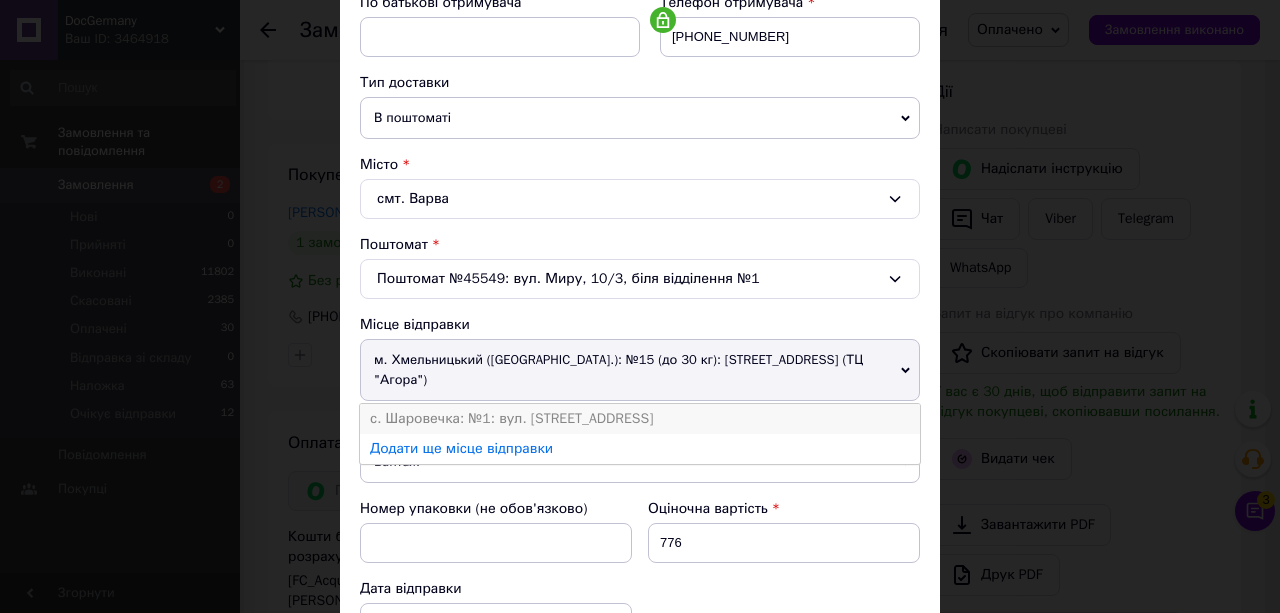 click on "с. Шаровечка: №1: вул. [STREET_ADDRESS]" at bounding box center [640, 419] 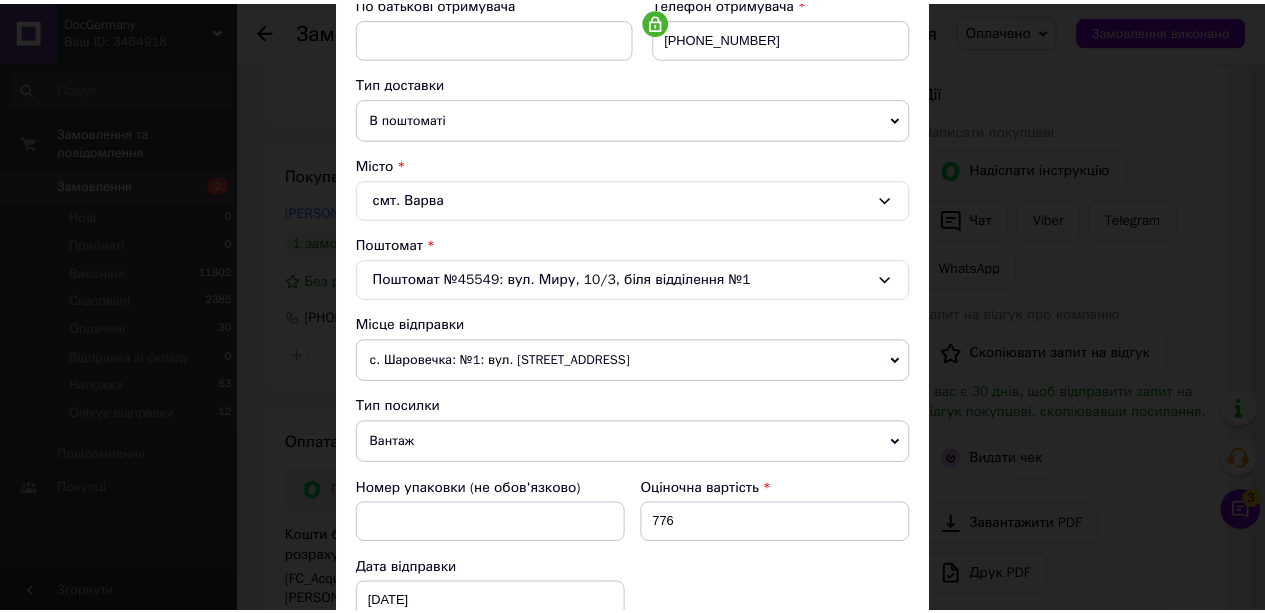 scroll, scrollTop: 706, scrollLeft: 0, axis: vertical 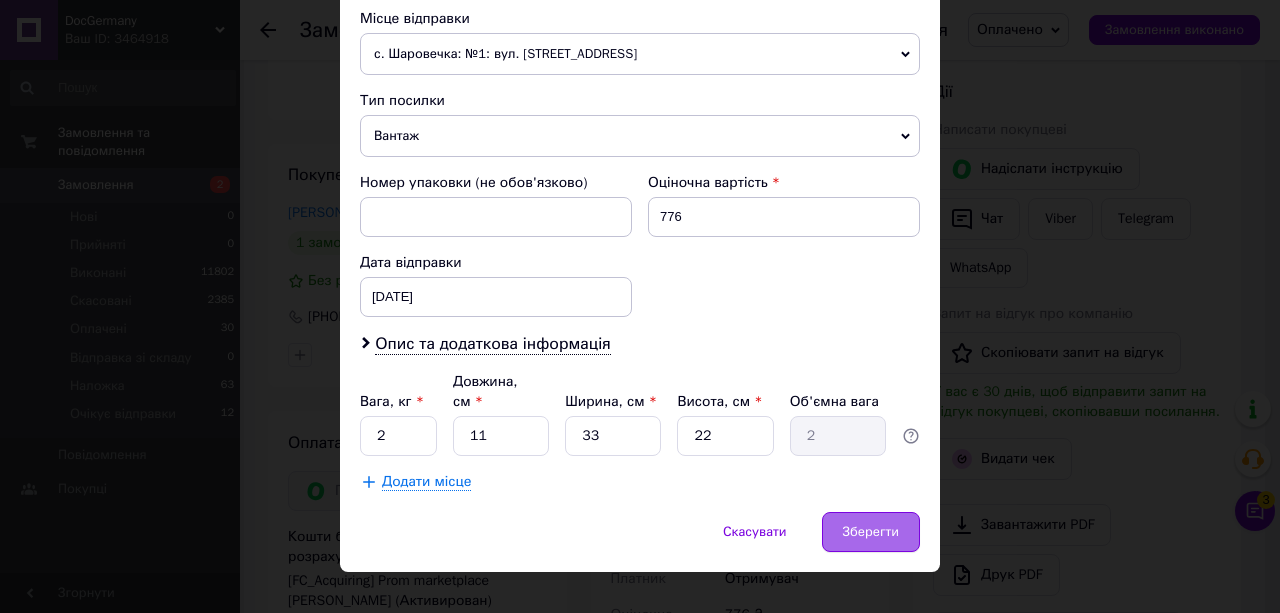 click on "Зберегти" at bounding box center (871, 532) 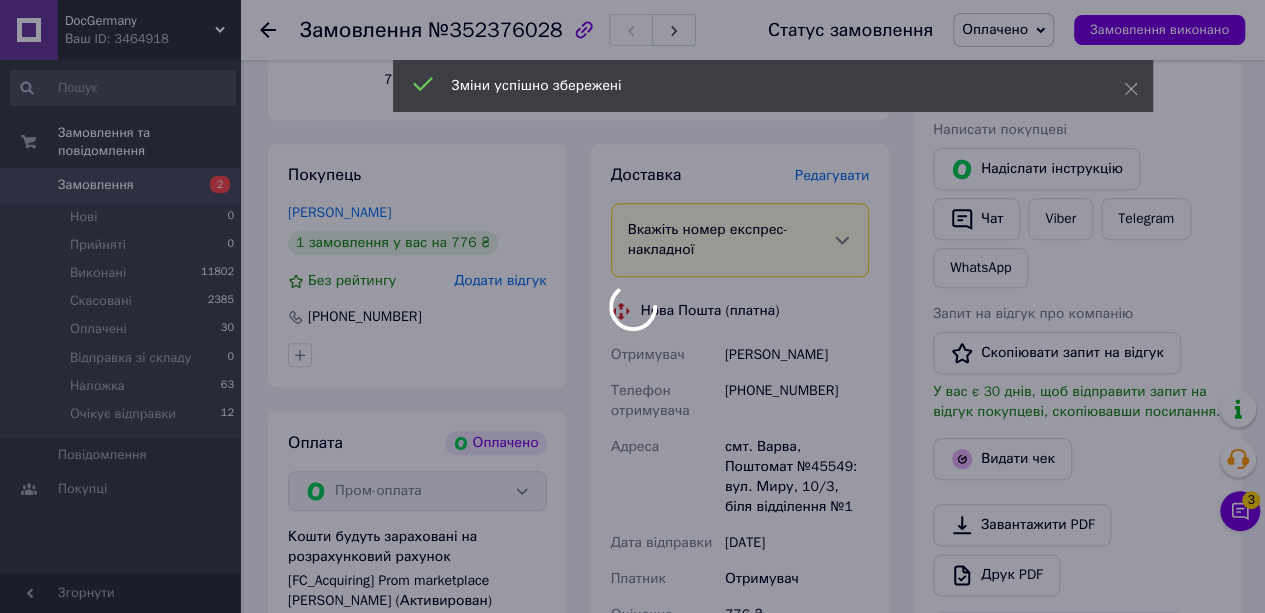 scroll, scrollTop: 1445, scrollLeft: 0, axis: vertical 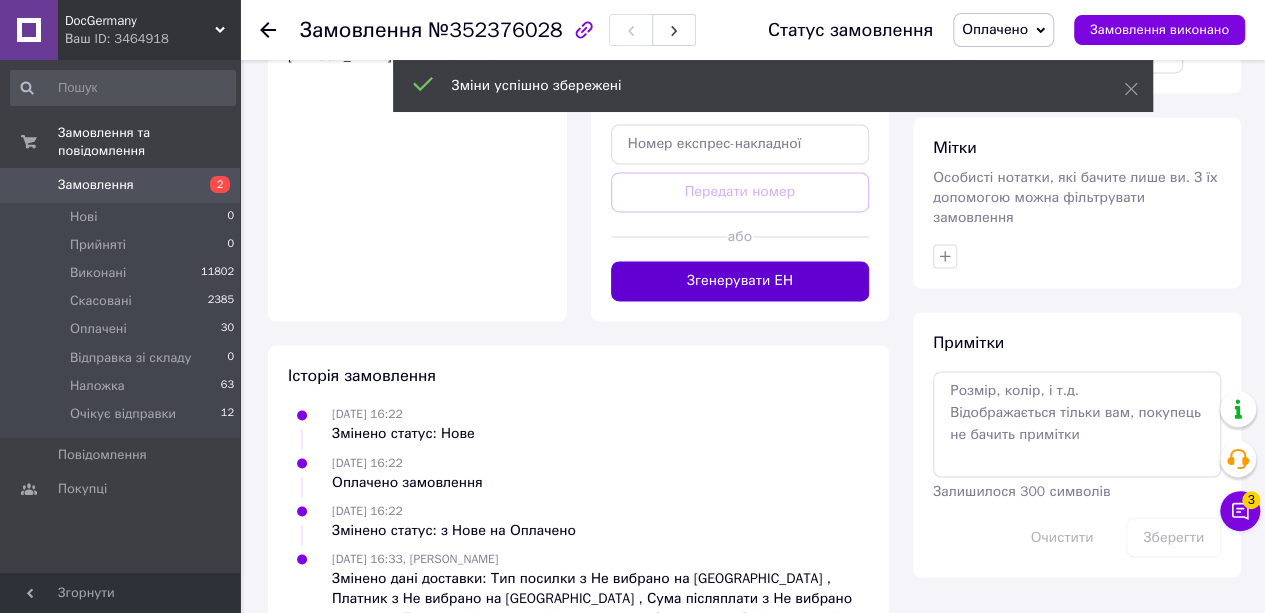 click on "Згенерувати ЕН" at bounding box center (740, 281) 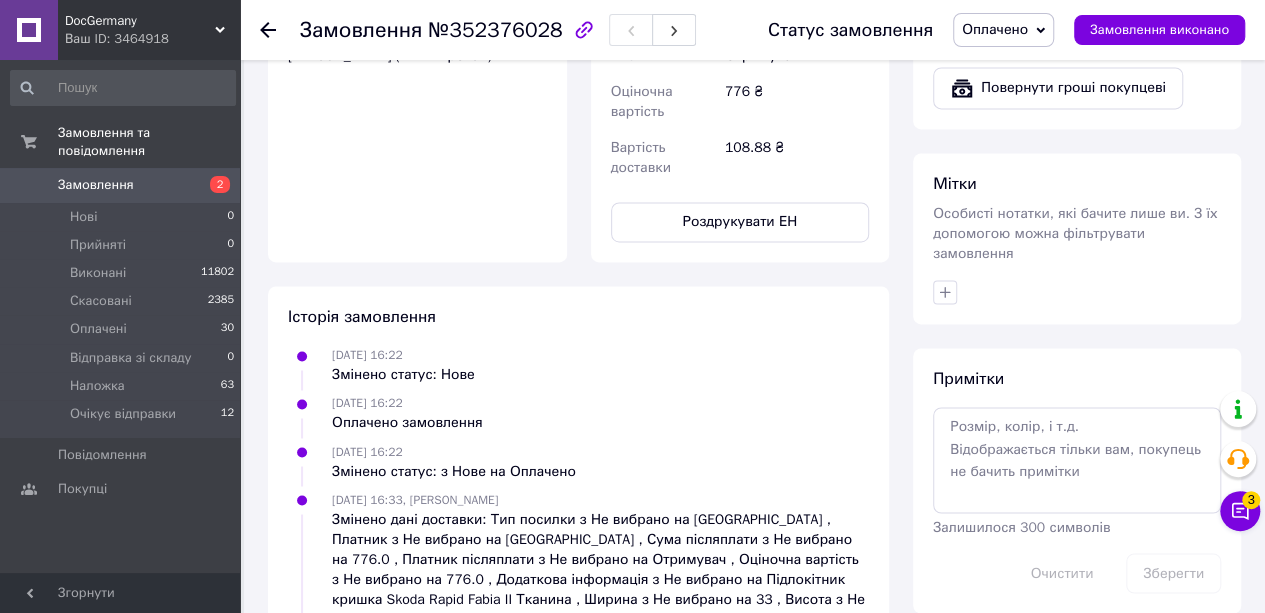 click on "Оплачено" at bounding box center (995, 29) 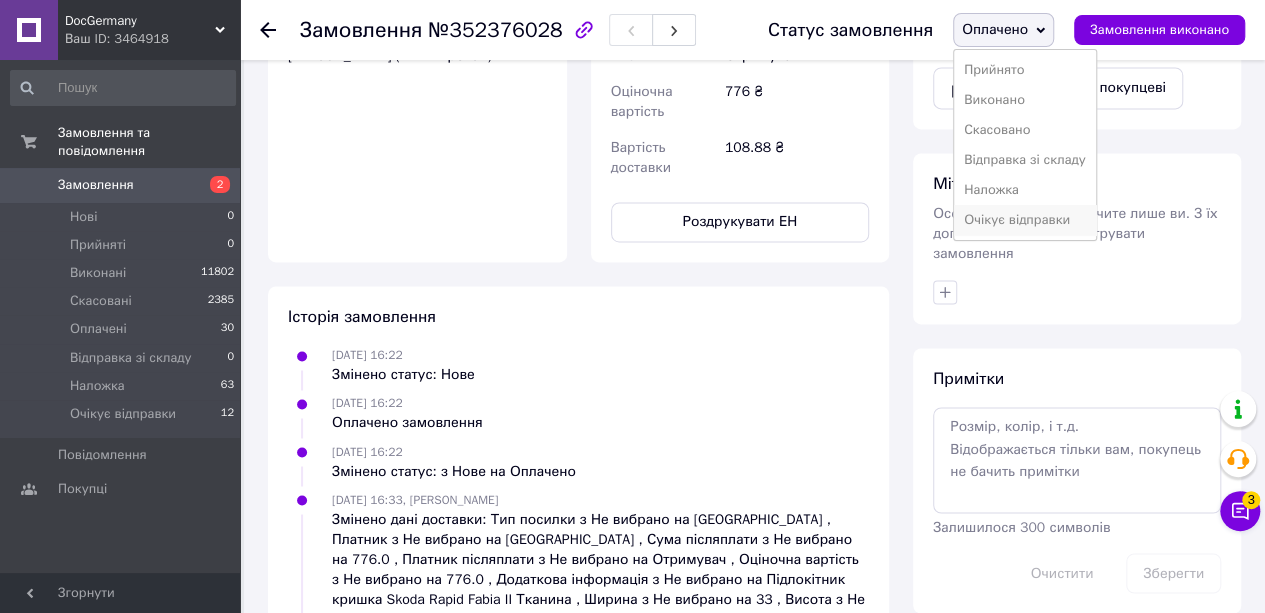 click on "Очікує відправки" at bounding box center (1025, 220) 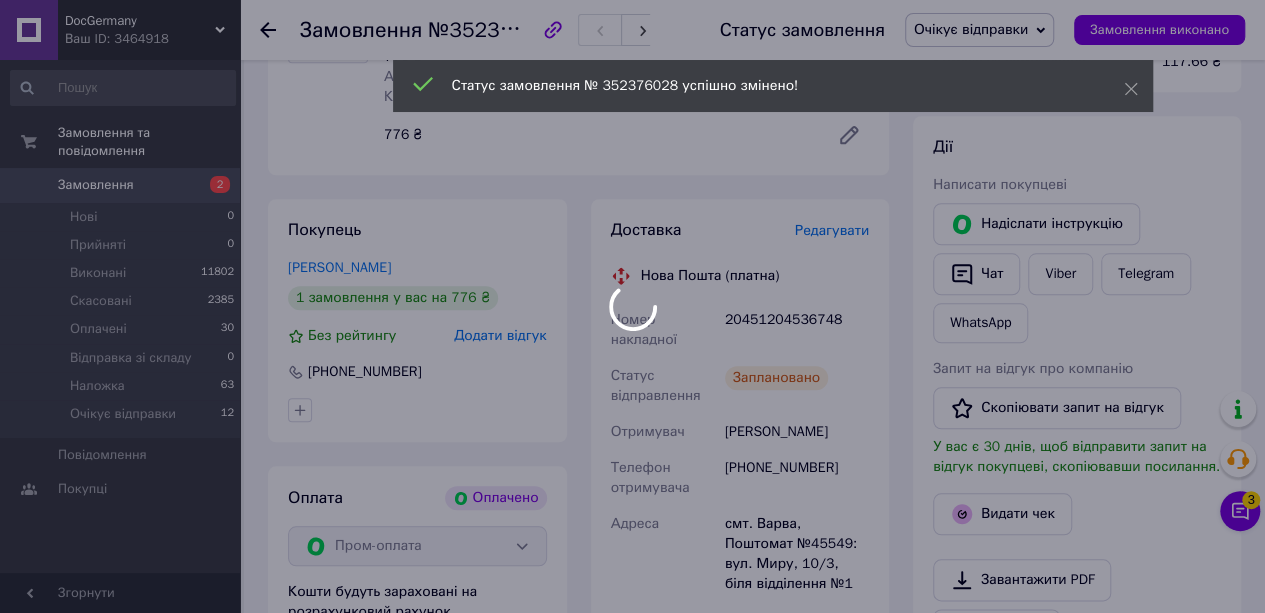scroll, scrollTop: 745, scrollLeft: 0, axis: vertical 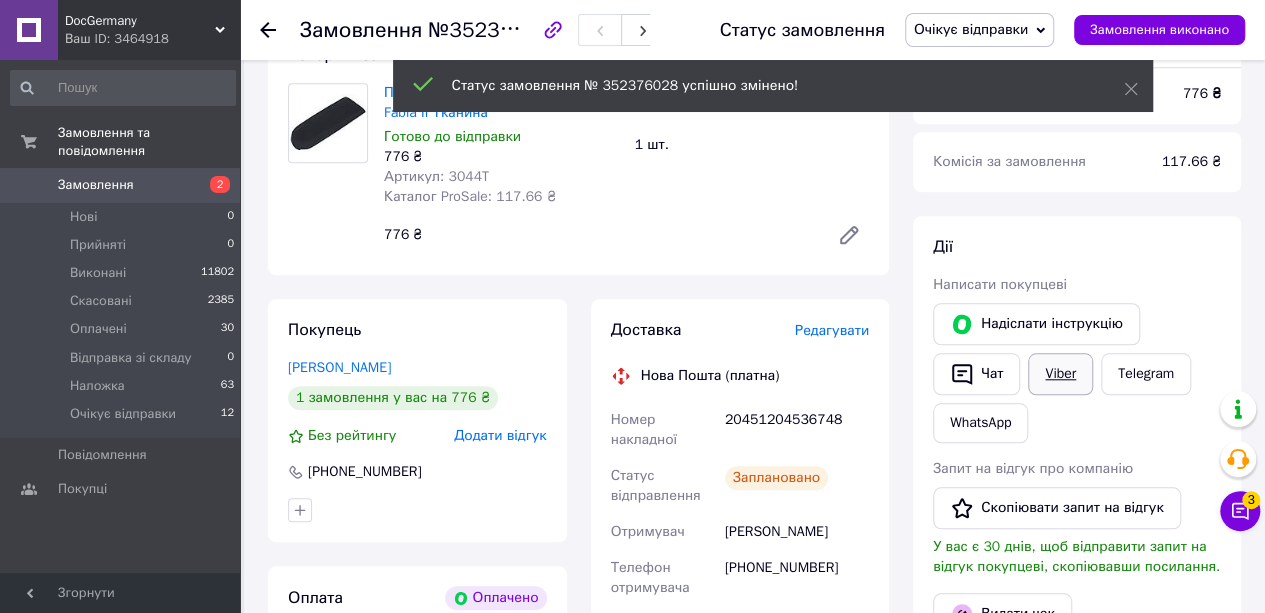click on "Viber" at bounding box center [1060, 374] 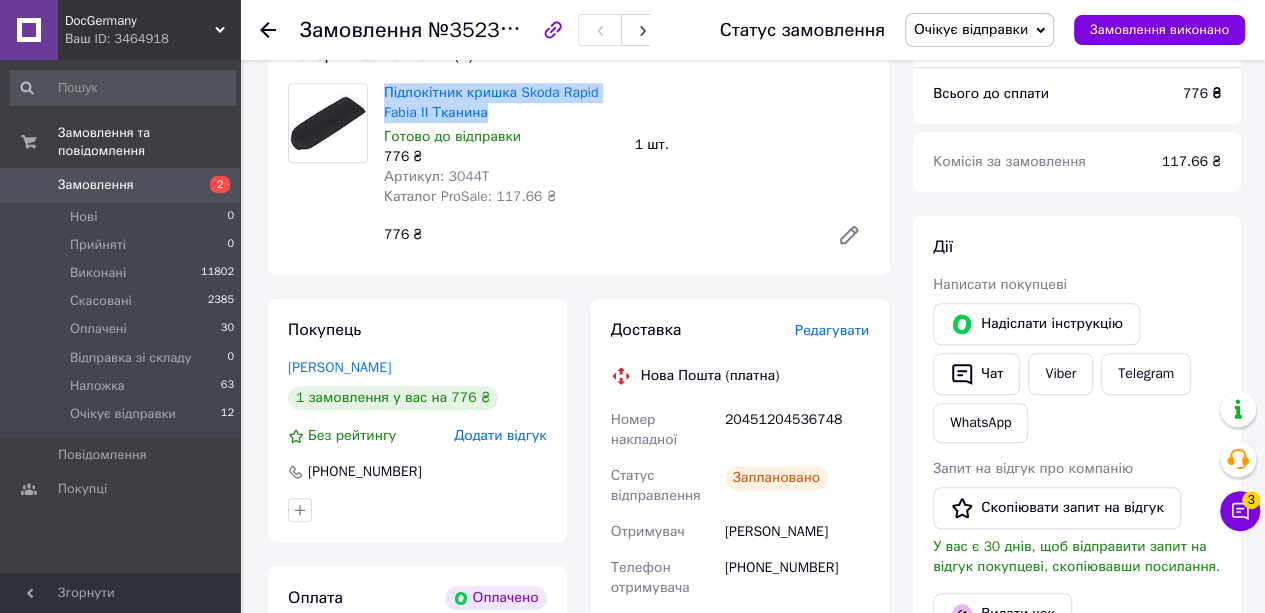 drag, startPoint x: 380, startPoint y: 92, endPoint x: 488, endPoint y: 113, distance: 110.02273 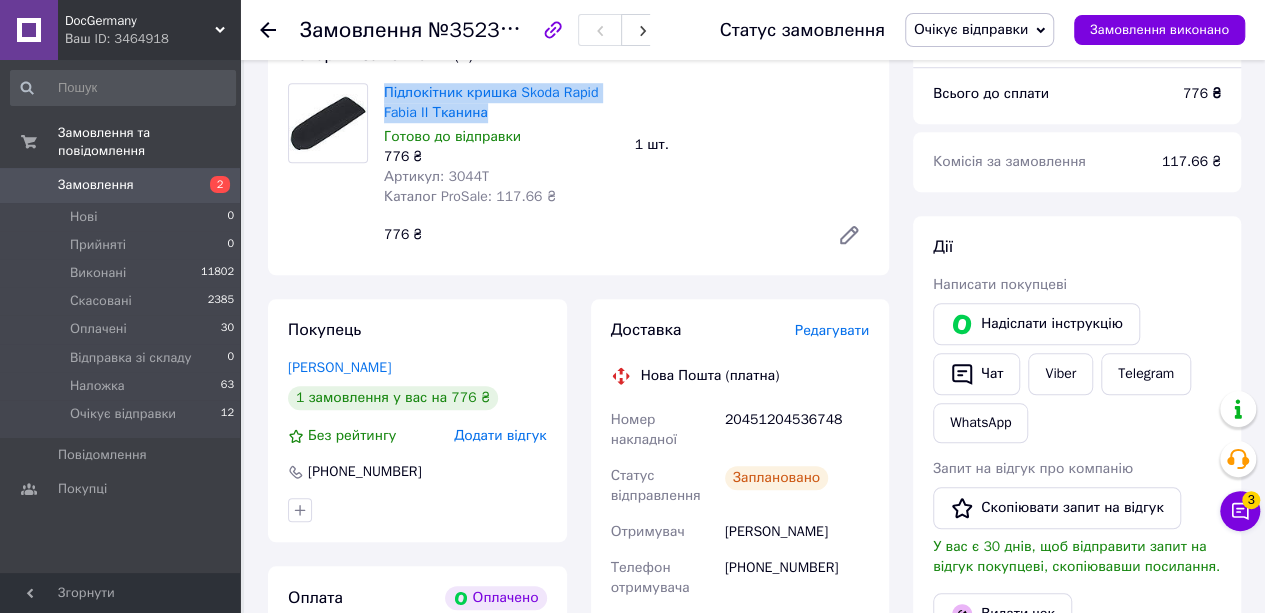 click on "Підлокітник кришка Skoda Rapid Fabia II Тканина Готово до відправки 776 ₴ Артикул: 3044T Каталог ProSale: 117.66 ₴" at bounding box center [501, 145] 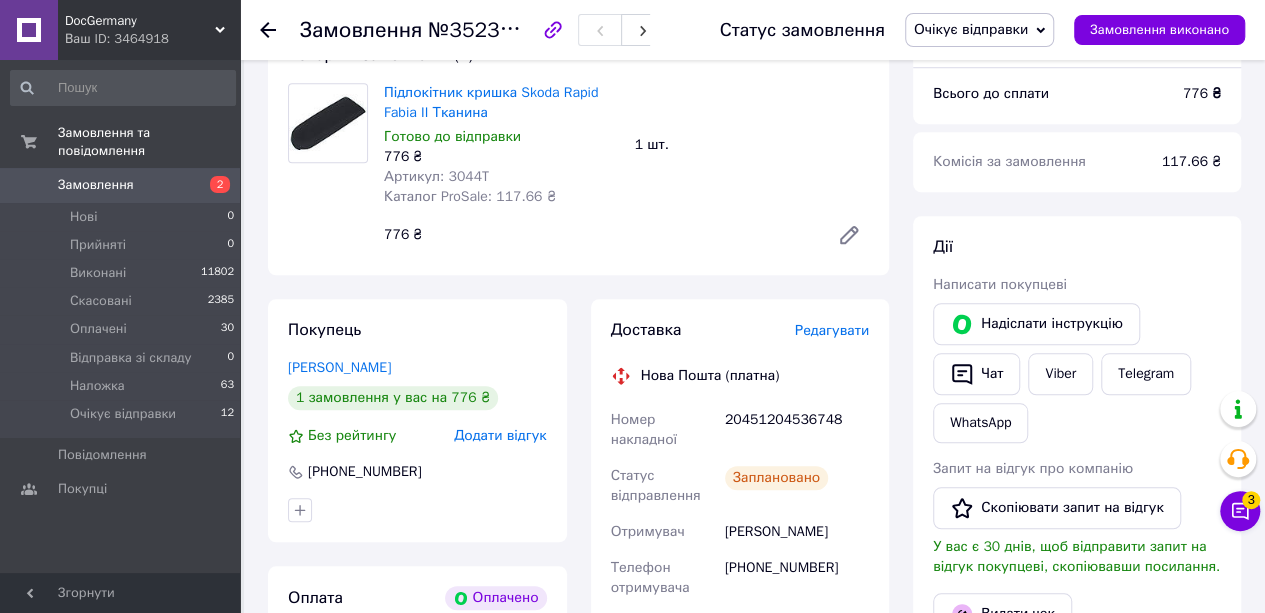 click on "20451204536748" at bounding box center [797, 430] 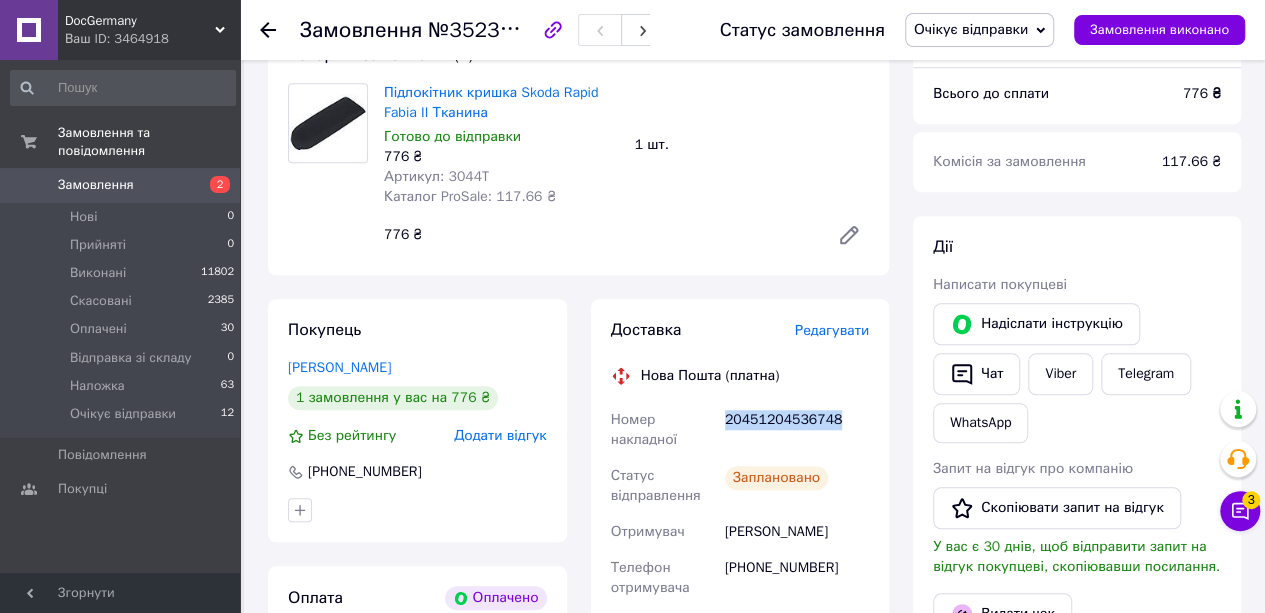 click on "20451204536748" at bounding box center (797, 430) 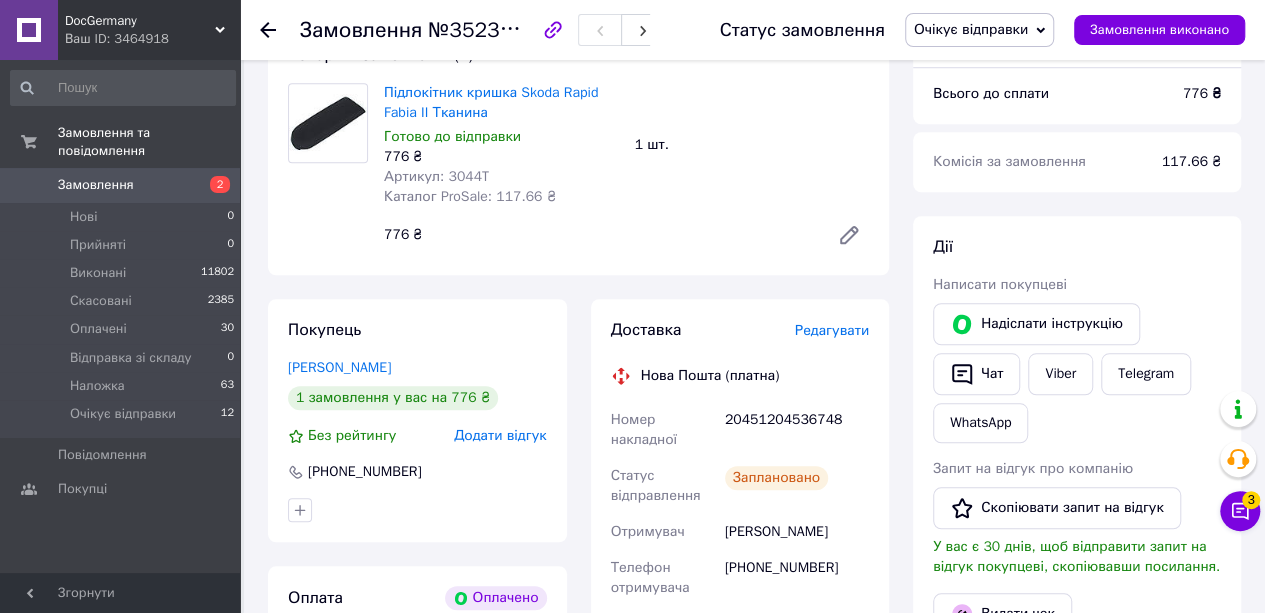 click on "Артикул: 3044T" at bounding box center [436, 176] 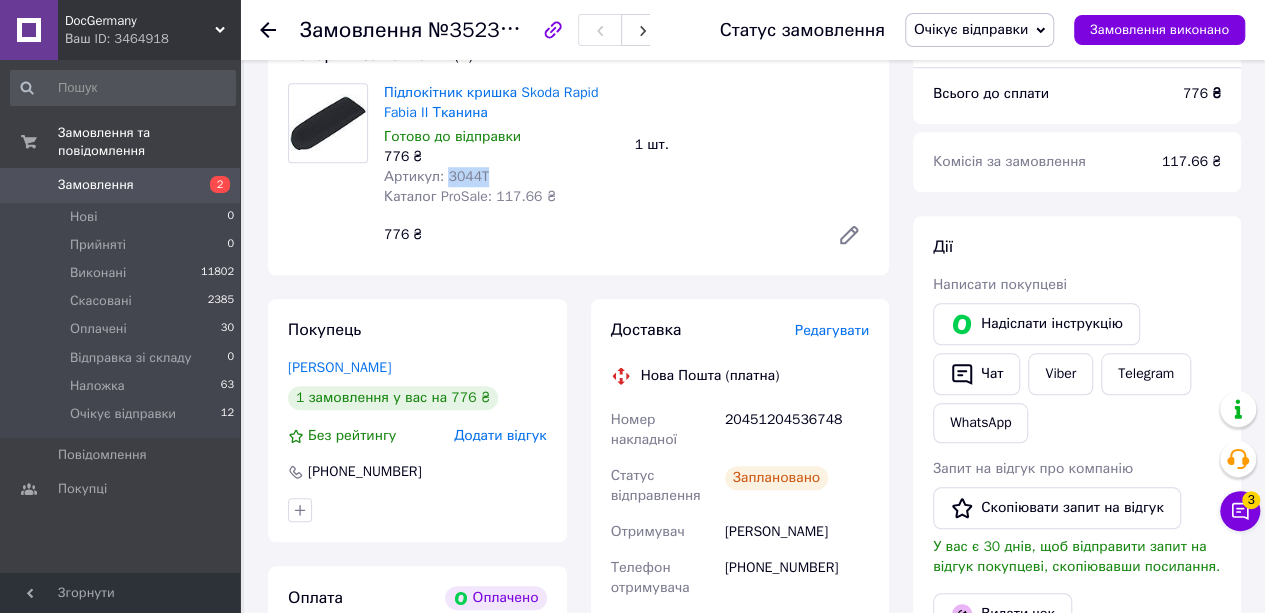 click on "Артикул: 3044T" at bounding box center [436, 176] 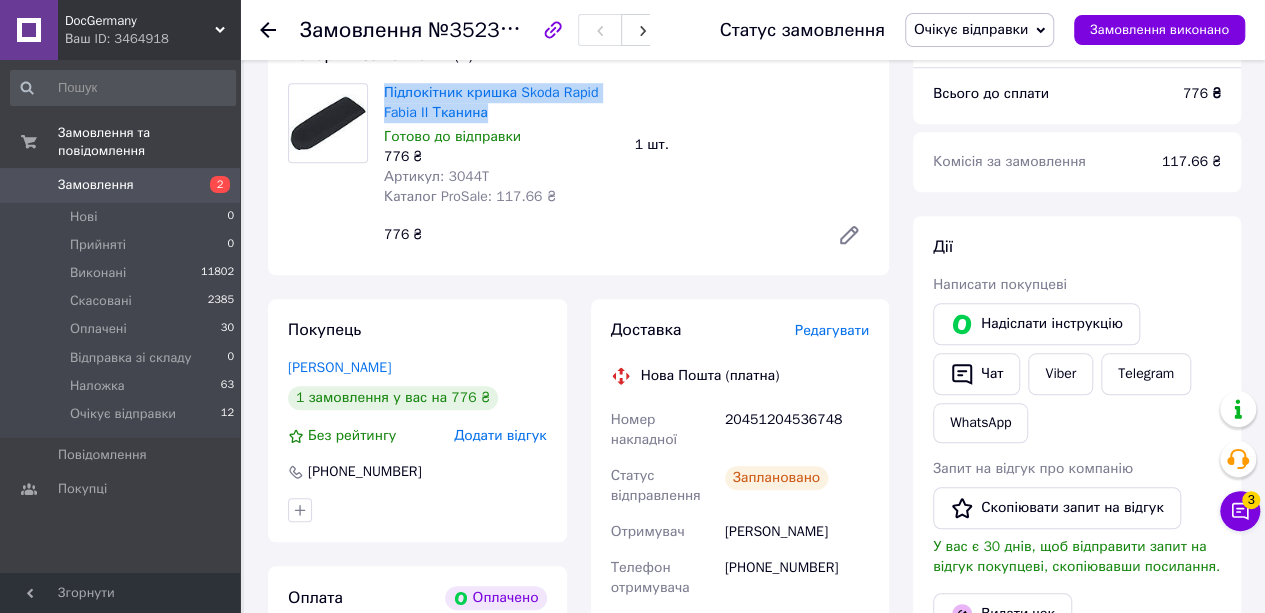drag, startPoint x: 380, startPoint y: 93, endPoint x: 489, endPoint y: 112, distance: 110.64357 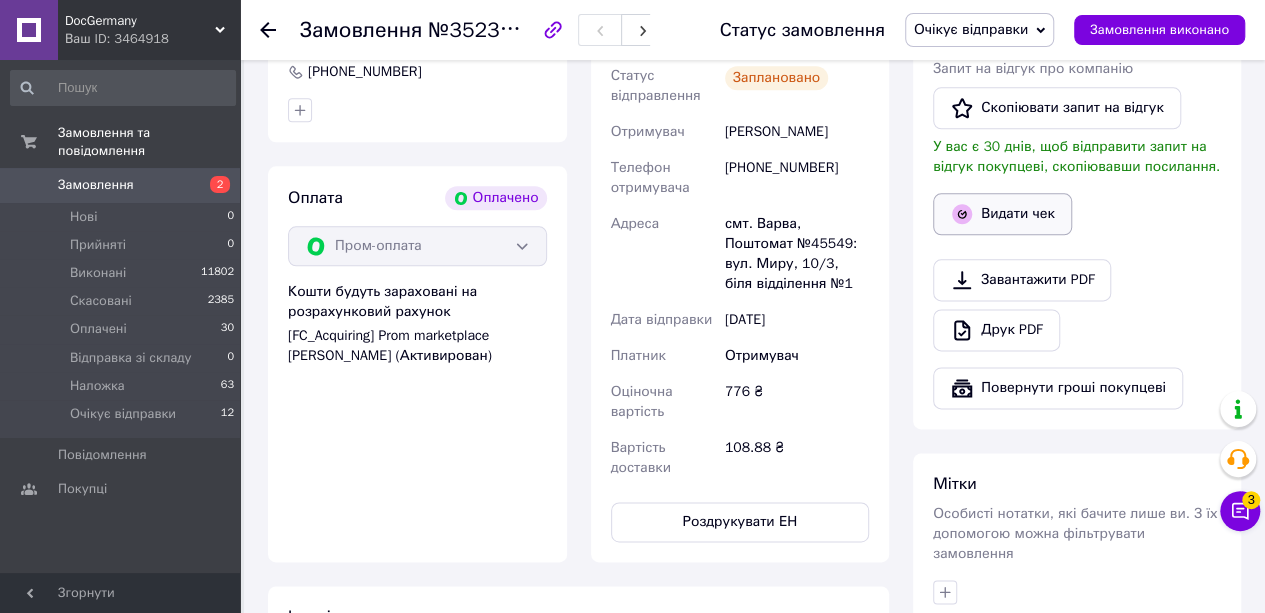 click on "Видати чек" at bounding box center (1002, 214) 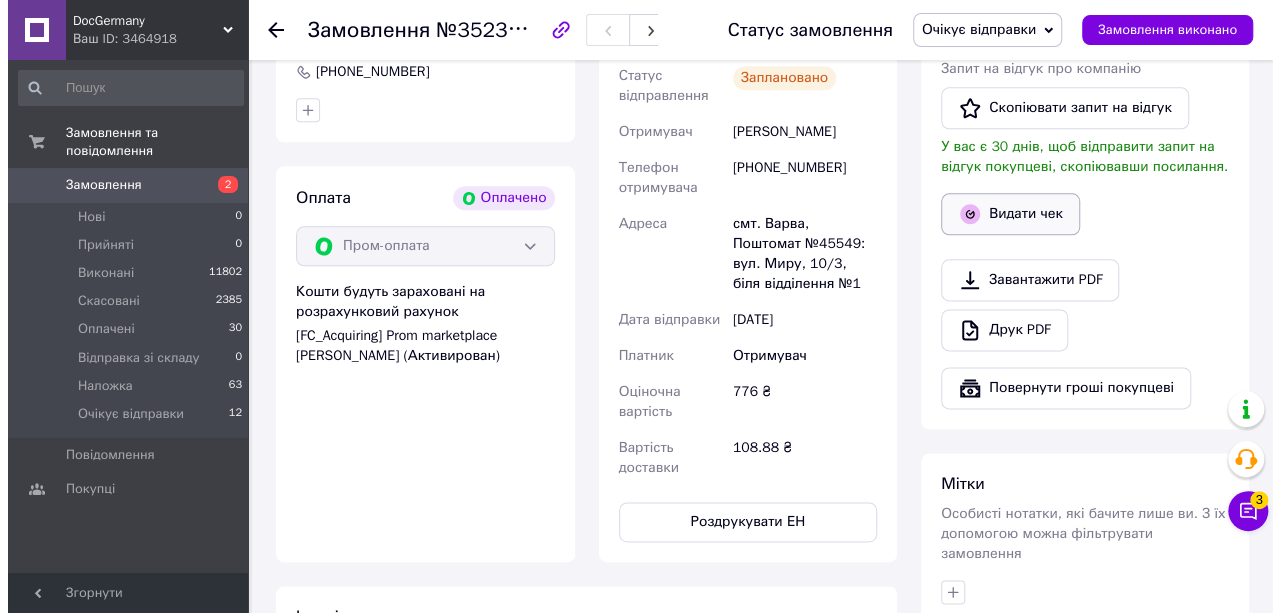scroll, scrollTop: 1125, scrollLeft: 0, axis: vertical 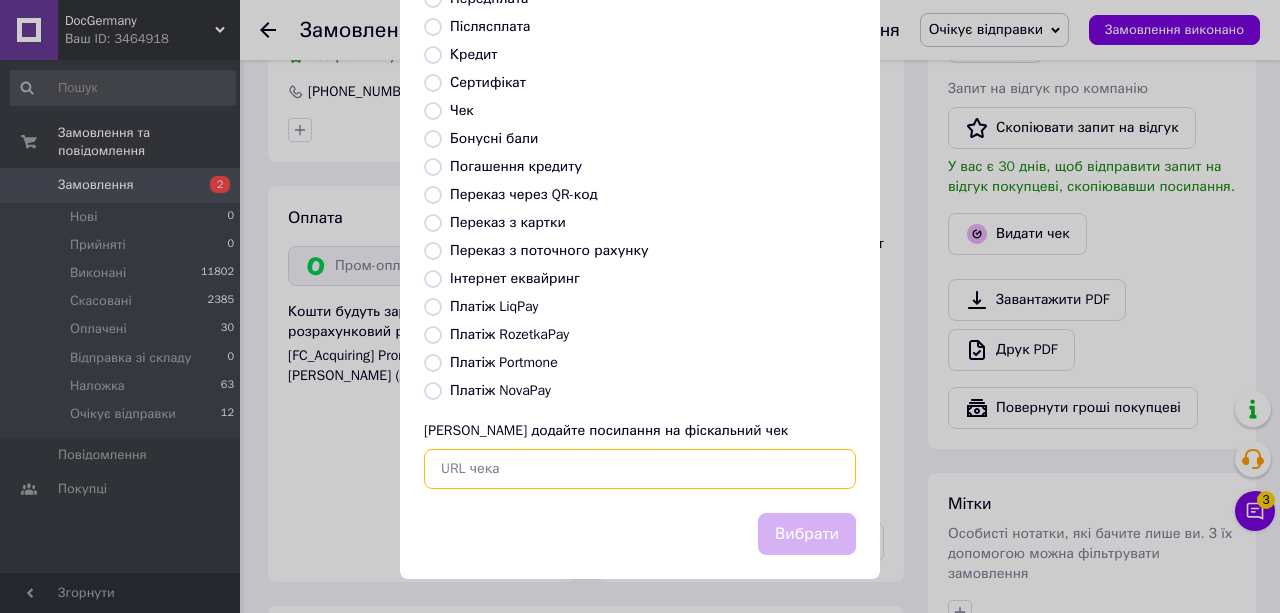 click at bounding box center [640, 469] 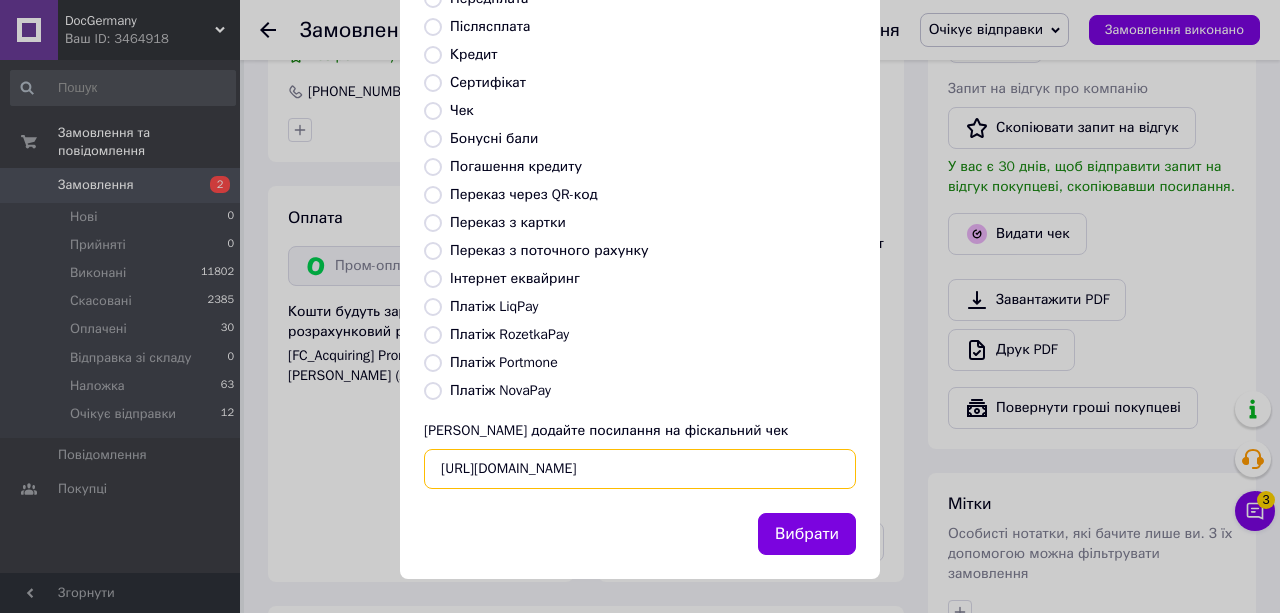 scroll, scrollTop: 0, scrollLeft: 25, axis: horizontal 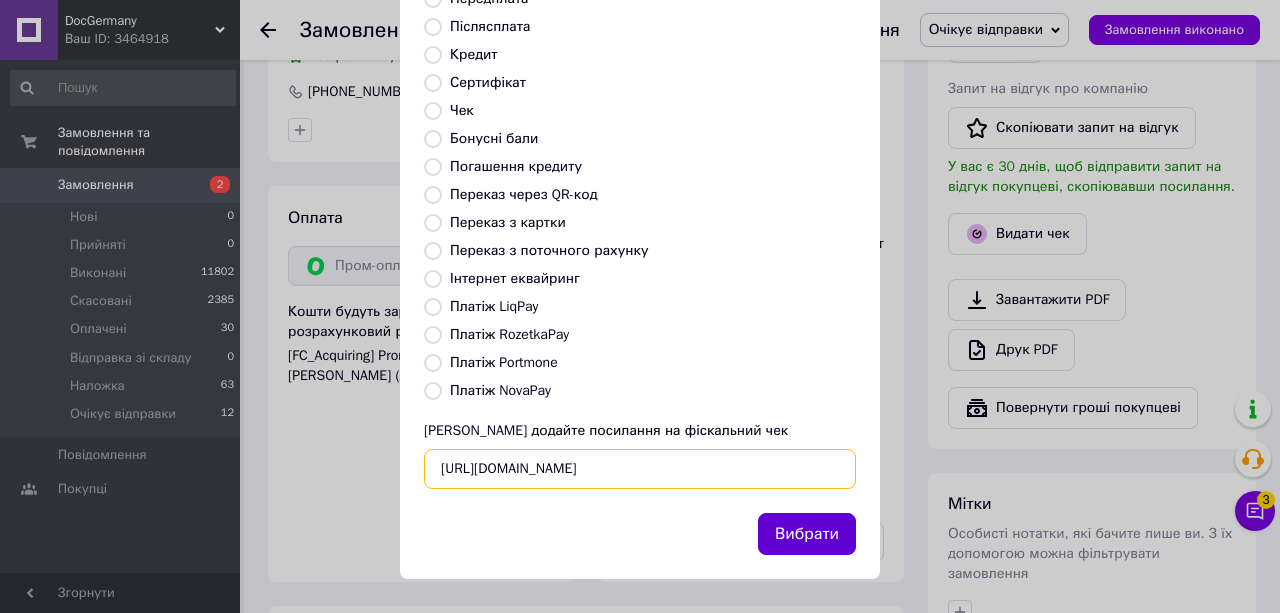 type on "[URL][DOMAIN_NAME]" 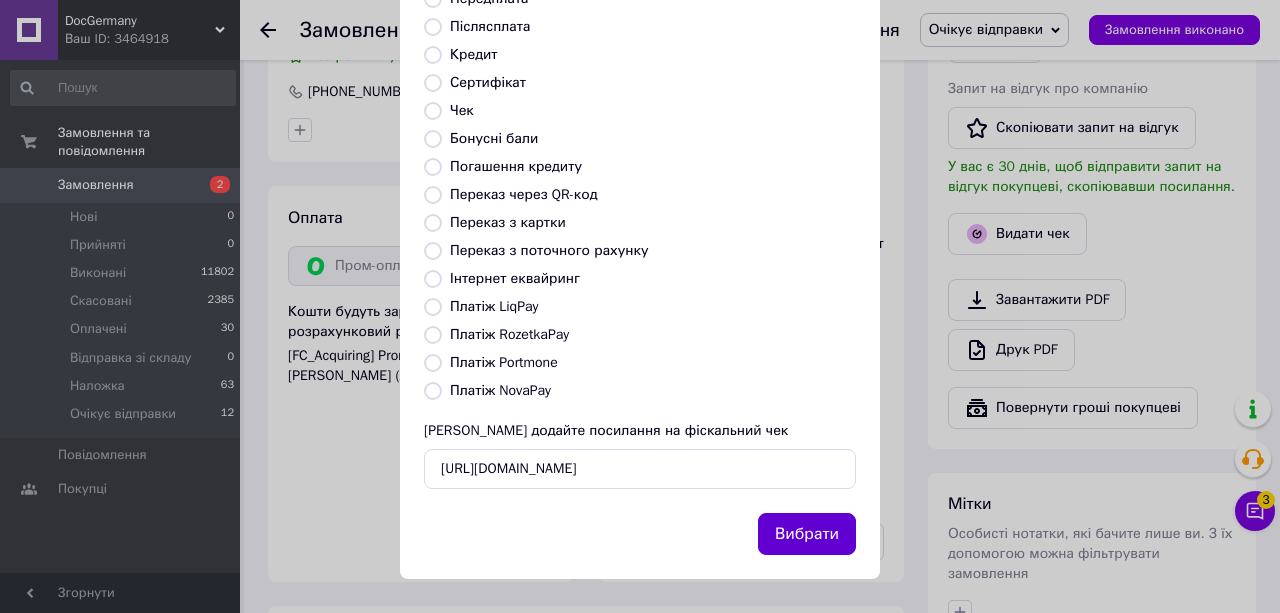 click on "Вибрати" at bounding box center (807, 534) 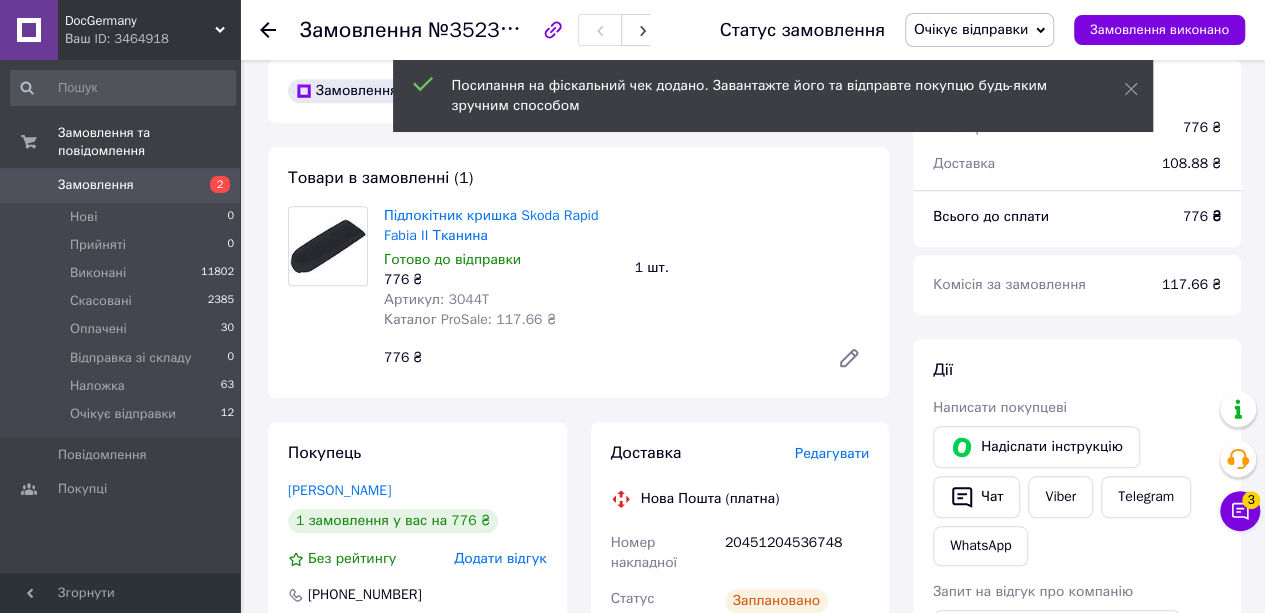 scroll, scrollTop: 545, scrollLeft: 0, axis: vertical 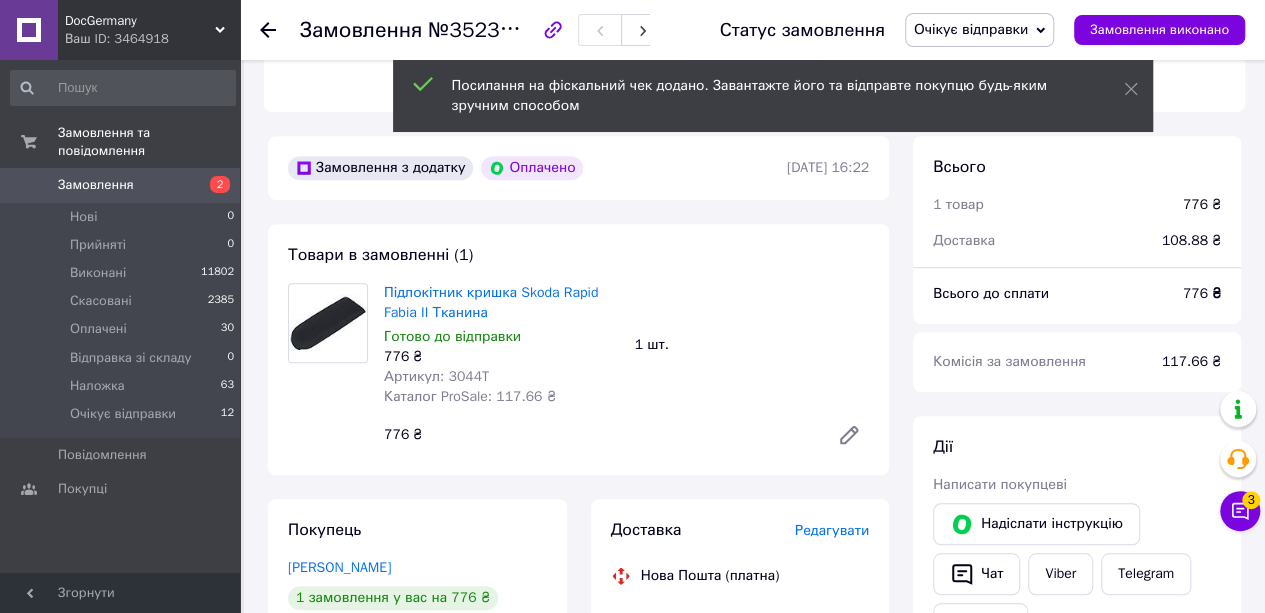 click on "Артикул: 3044T" at bounding box center [436, 376] 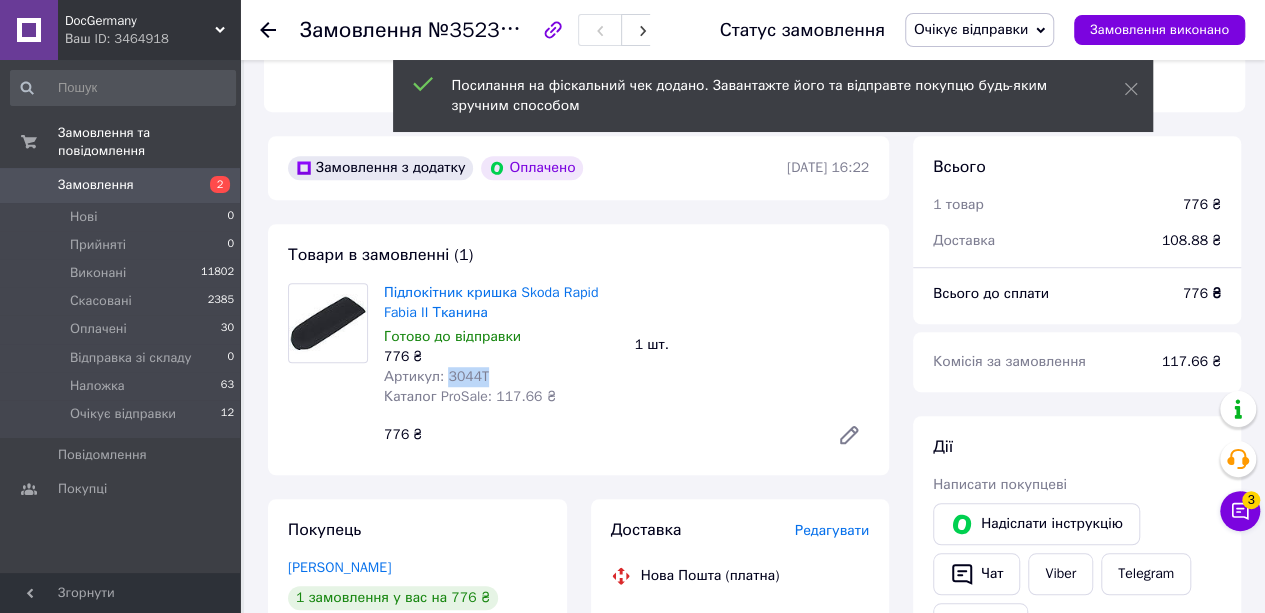 click on "Артикул: 3044T" at bounding box center [436, 376] 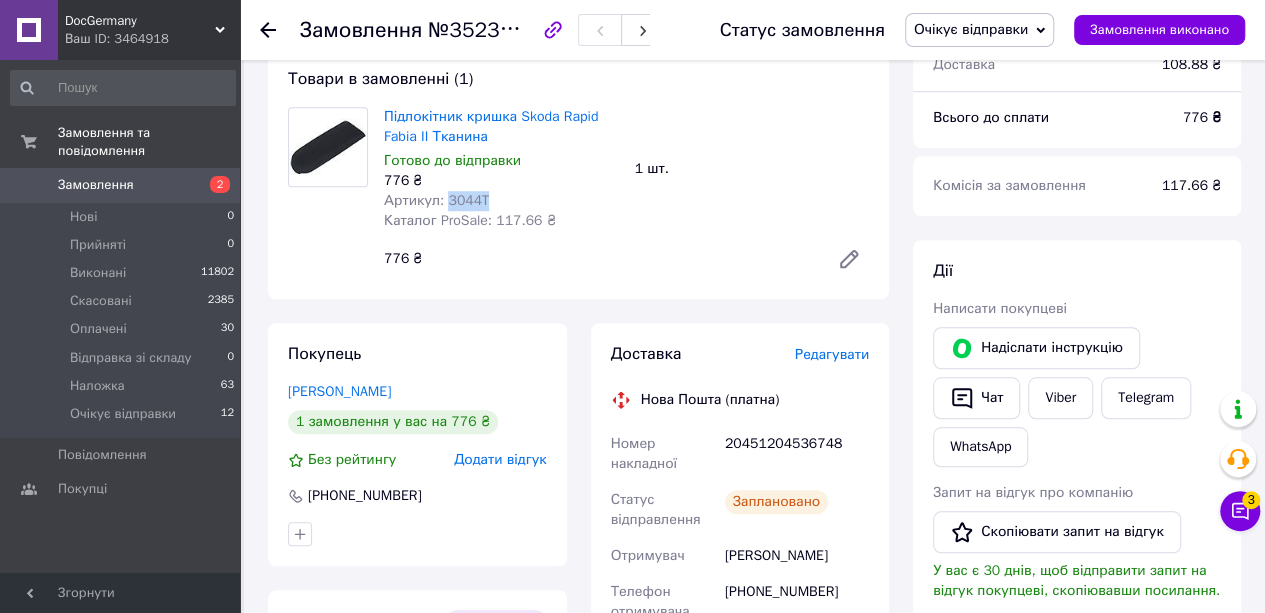 scroll, scrollTop: 845, scrollLeft: 0, axis: vertical 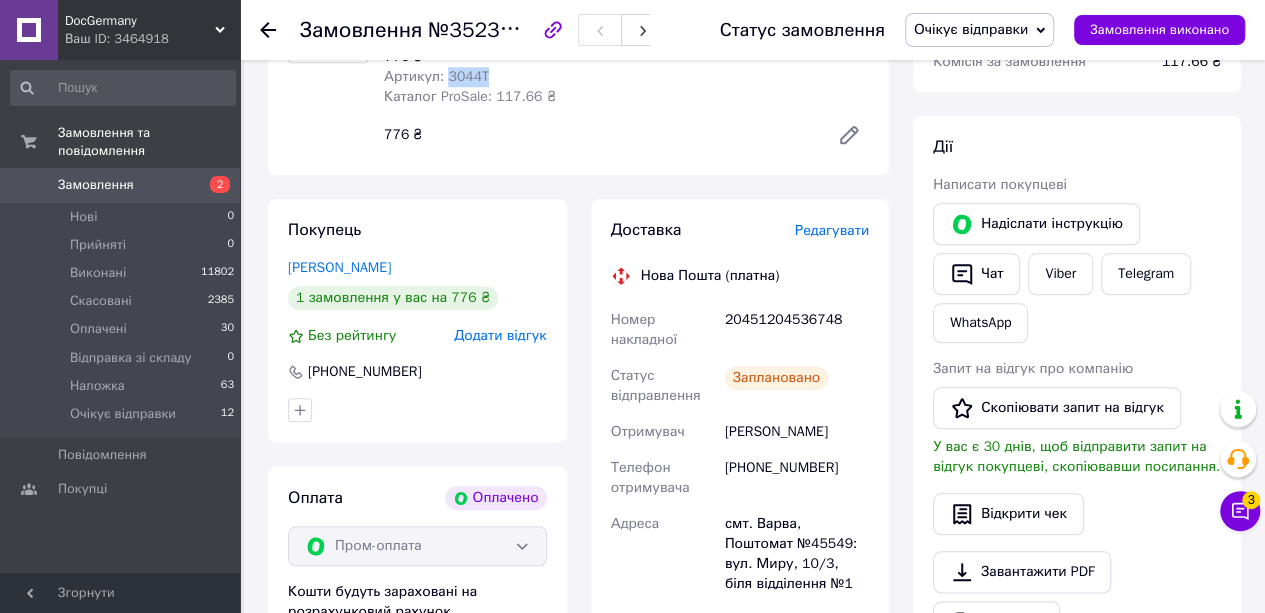 drag, startPoint x: 725, startPoint y: 432, endPoint x: 841, endPoint y: 431, distance: 116.00431 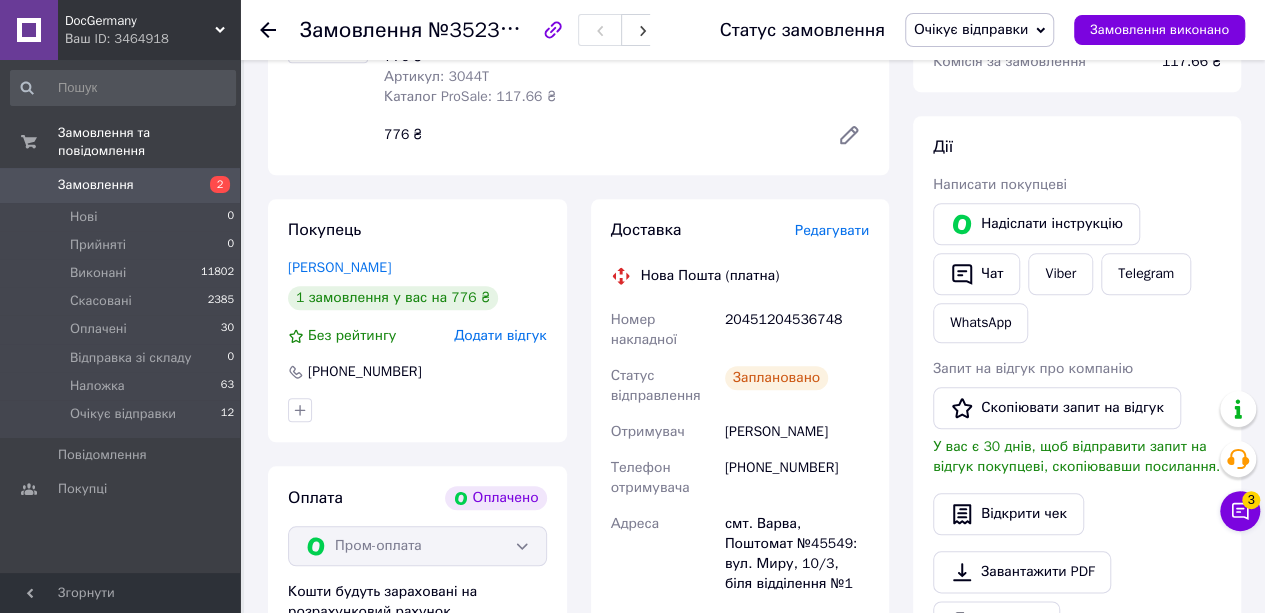 click on "20451204536748" at bounding box center [797, 330] 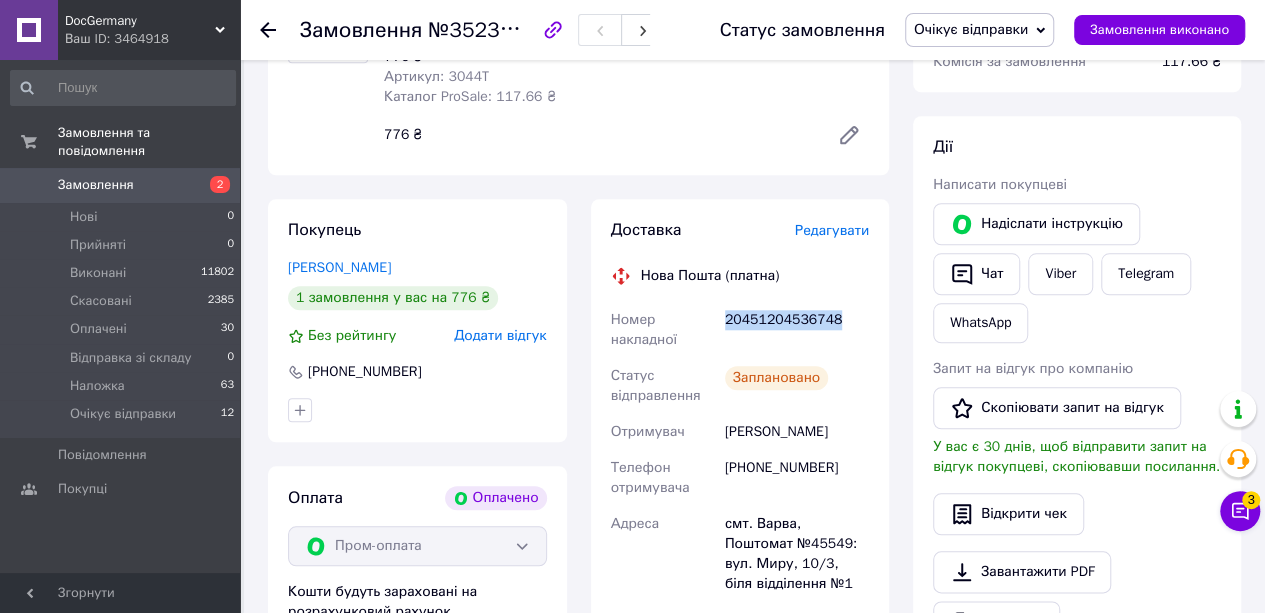 click on "20451204536748" at bounding box center [797, 330] 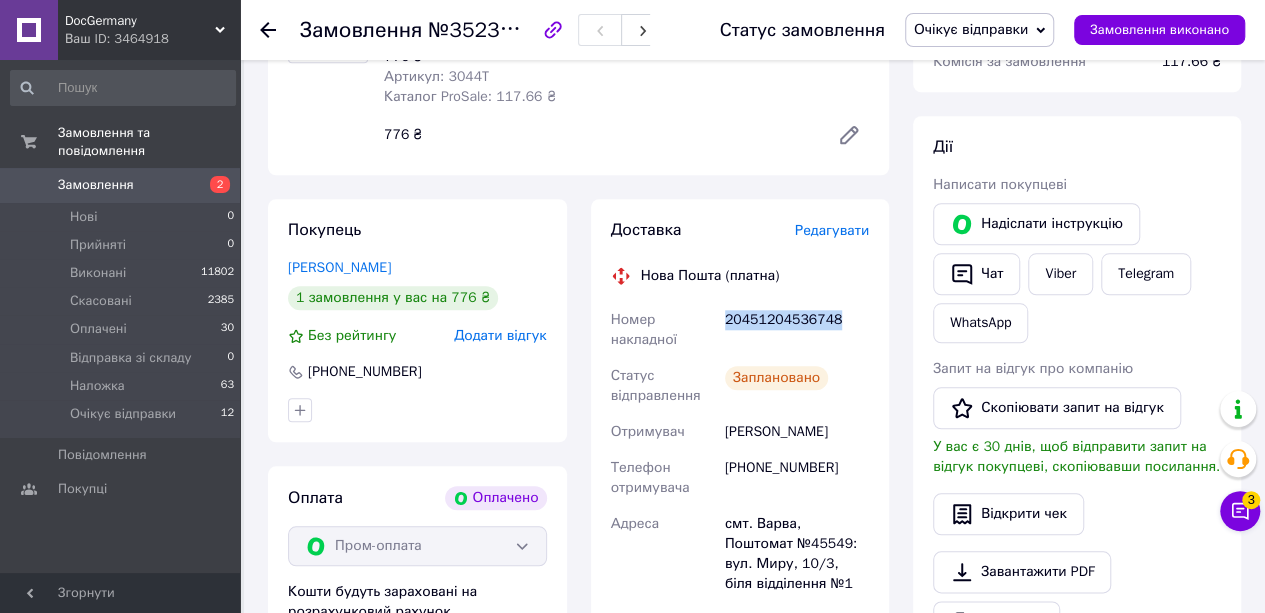 scroll, scrollTop: 1345, scrollLeft: 0, axis: vertical 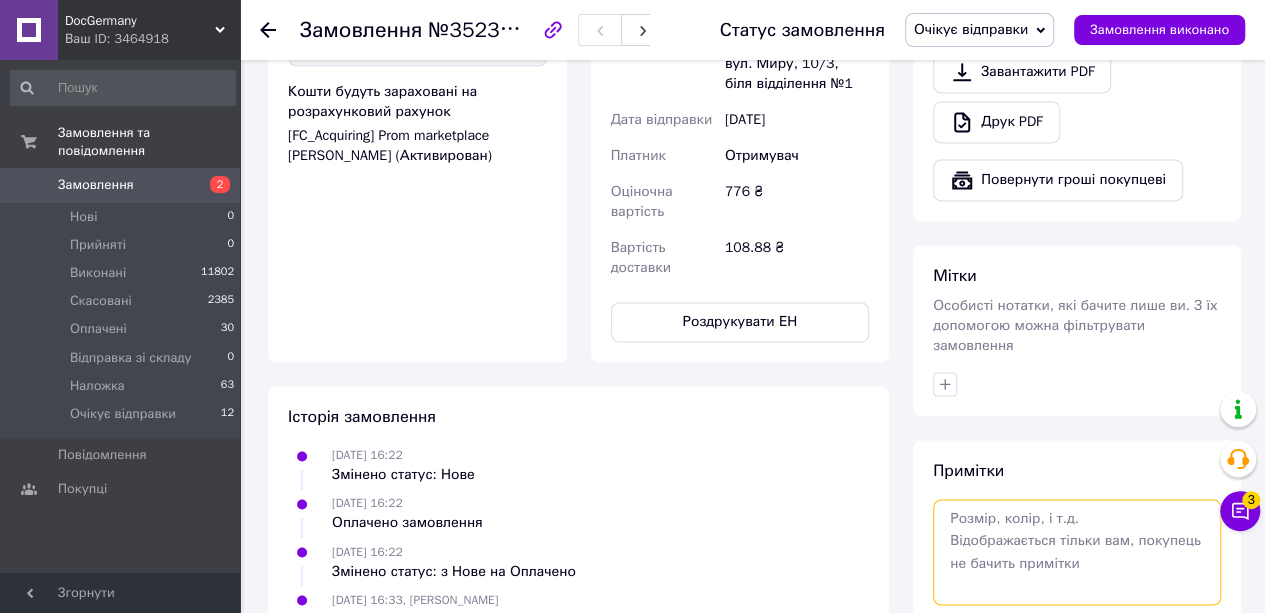 click at bounding box center (1077, 552) 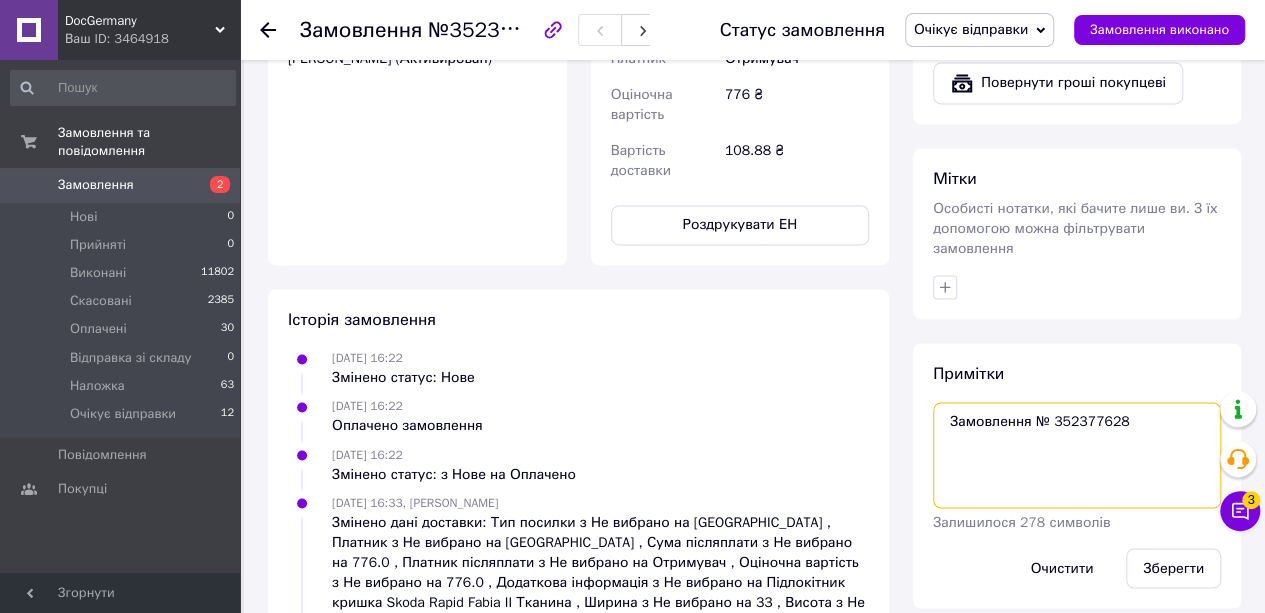 scroll, scrollTop: 1445, scrollLeft: 0, axis: vertical 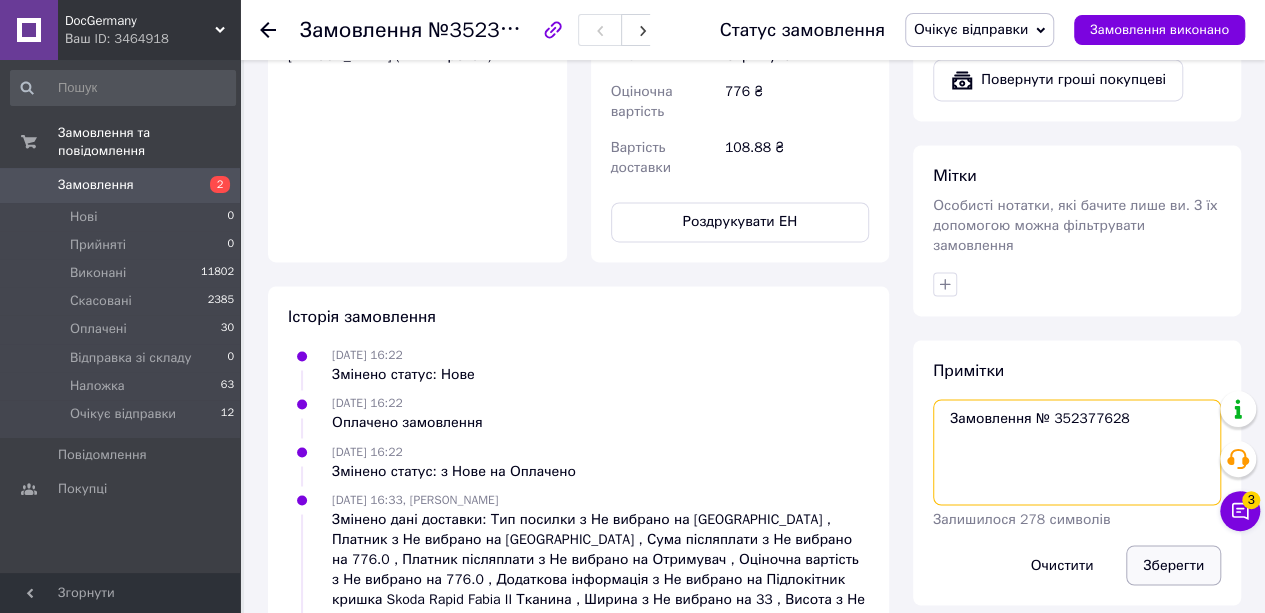 type on "Замовлення № 352377628" 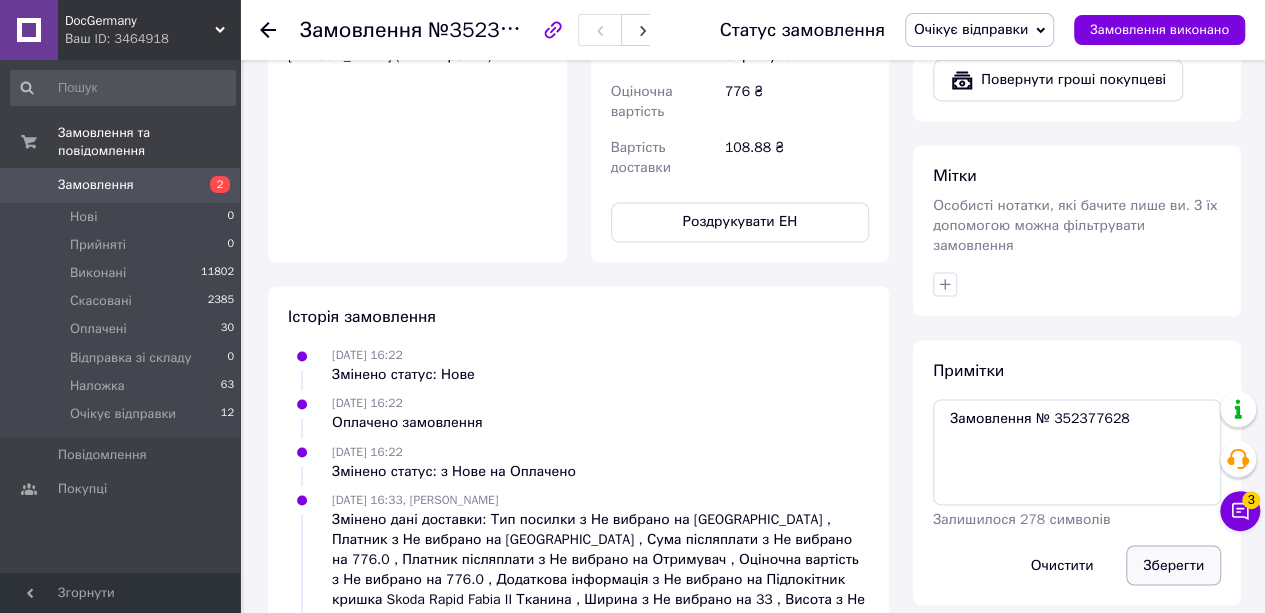 click on "Зберегти" at bounding box center (1173, 565) 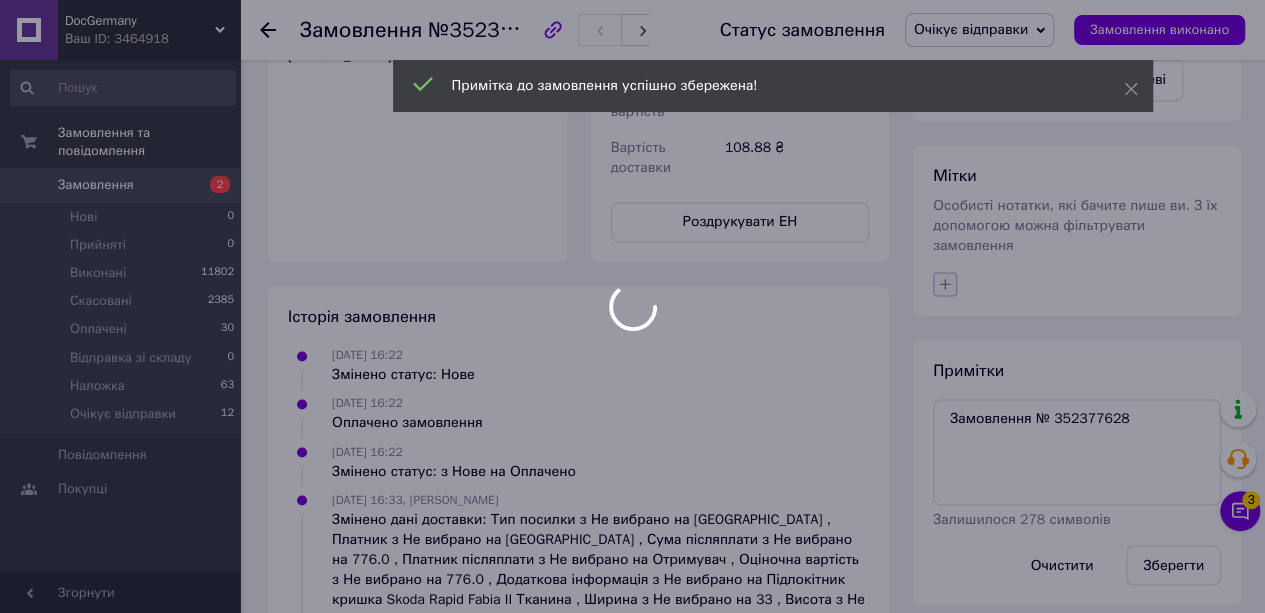 click on "DocGermany Ваш ID: 3464918 Сайт DocGermany Кабінет покупця Перевірити стан системи Сторінка на порталі Indigo.autoshop [PERSON_NAME] Вийти Замовлення та повідомлення Замовлення 2 Нові 0 Прийняті 0 Виконані 11802 Скасовані 2385 Оплачені 30 Відправка зі складу 0 Наложка 63 Очікує відправки 12 Повідомлення 0 Покупці Згорнути
Замовлення №352376028 Статус замовлення Очікує відправки Прийнято Виконано Скасовано Оплачено Відправка зі складу Наложка Замовлення виконано Це замовлення сплачено за допомогою   [EMAIL_ADDRESS][DOMAIN_NAME] 1 2 3 Оплачено" at bounding box center [632, -342] 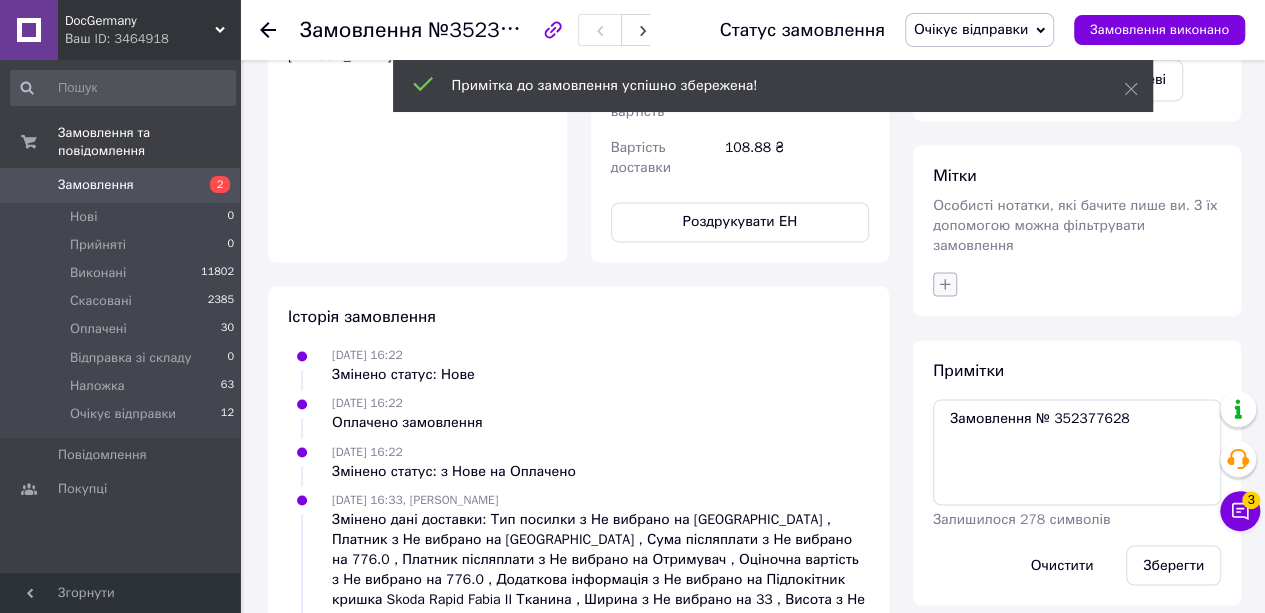 click 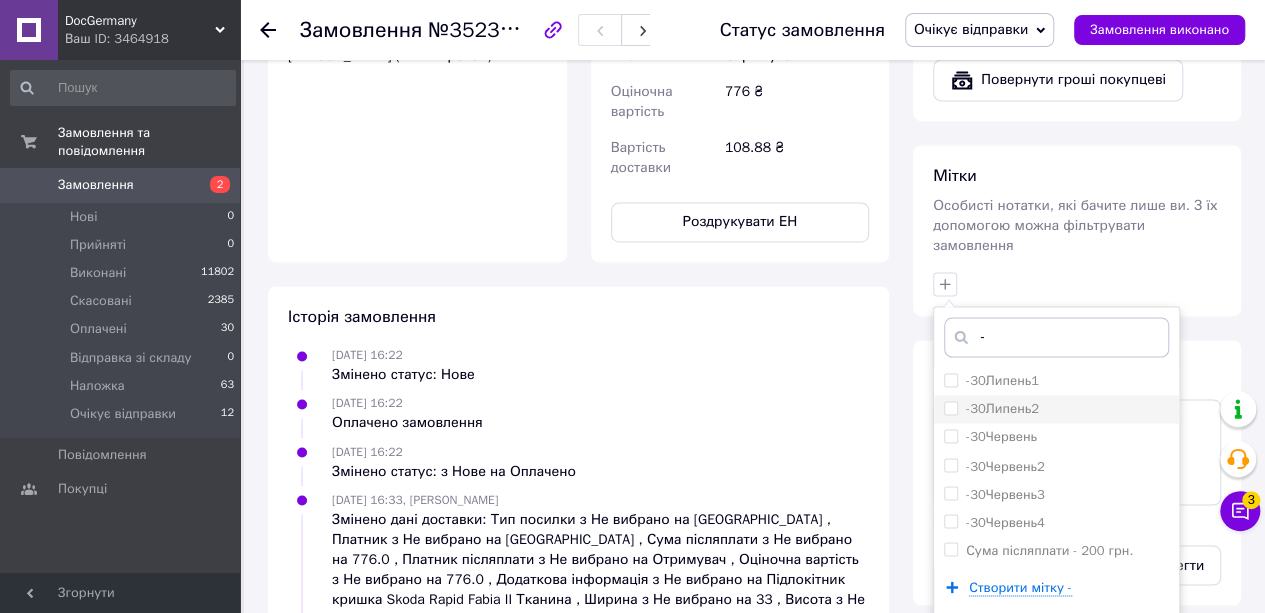 type on "-" 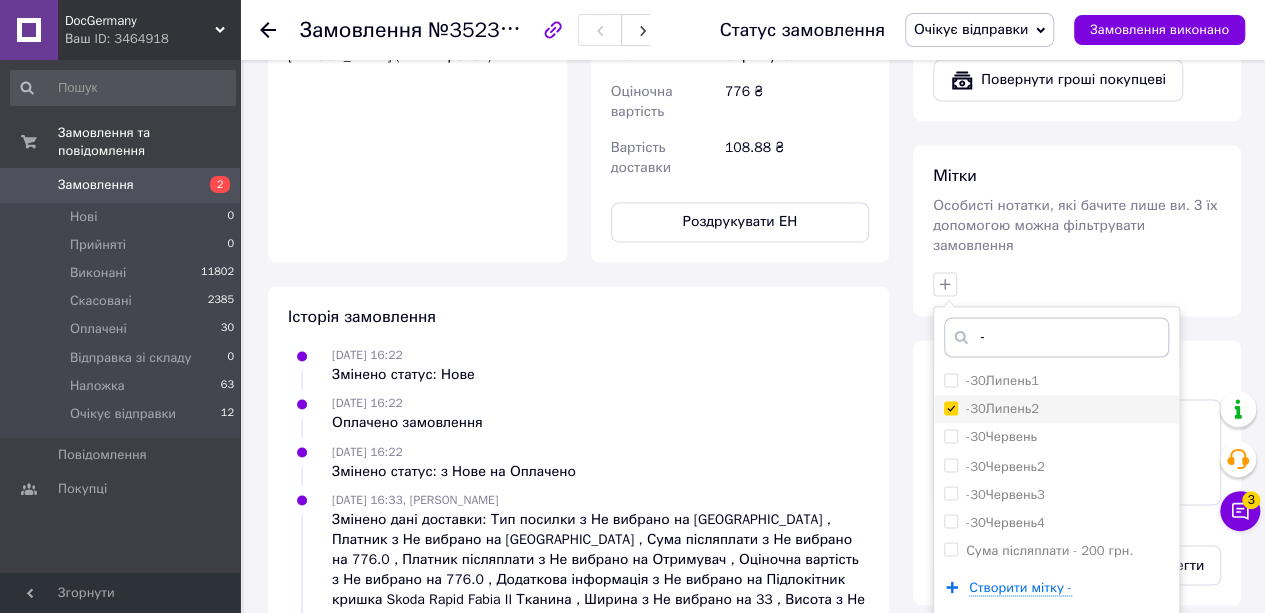 checkbox on "true" 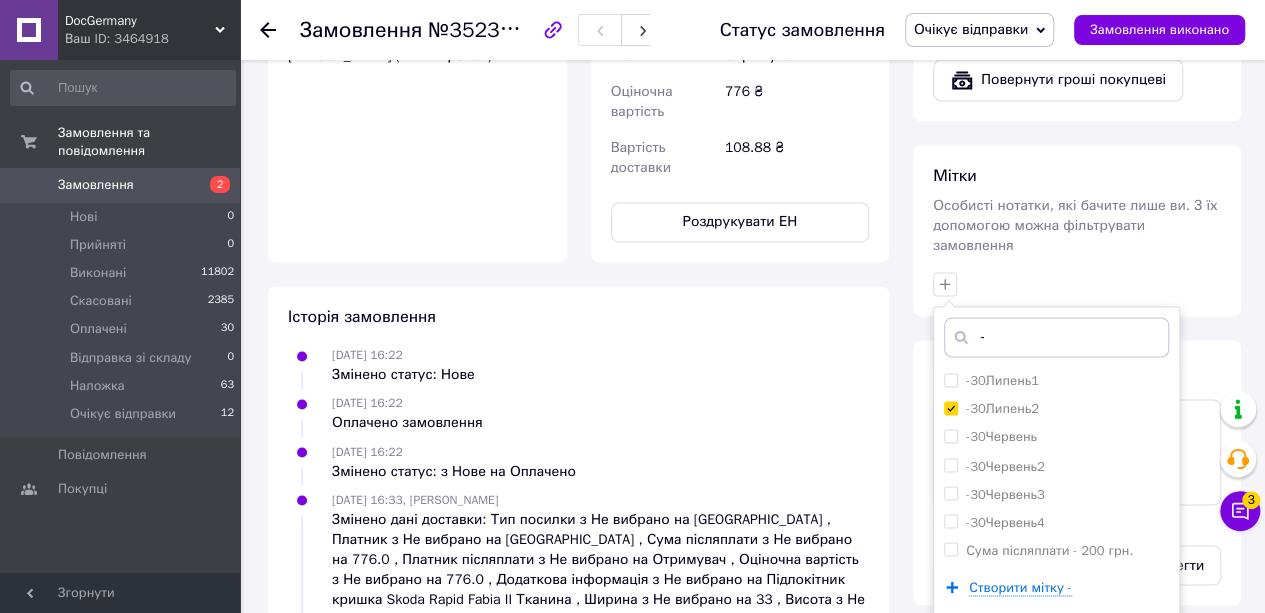 scroll, scrollTop: 1645, scrollLeft: 0, axis: vertical 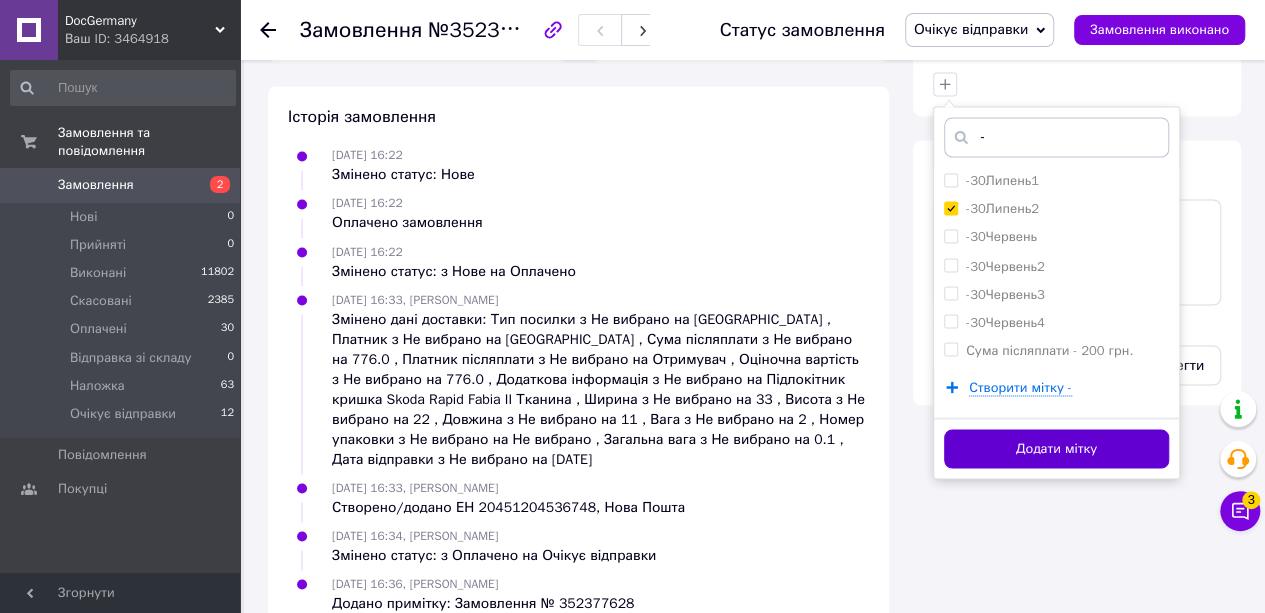 click on "Додати мітку" at bounding box center (1056, 448) 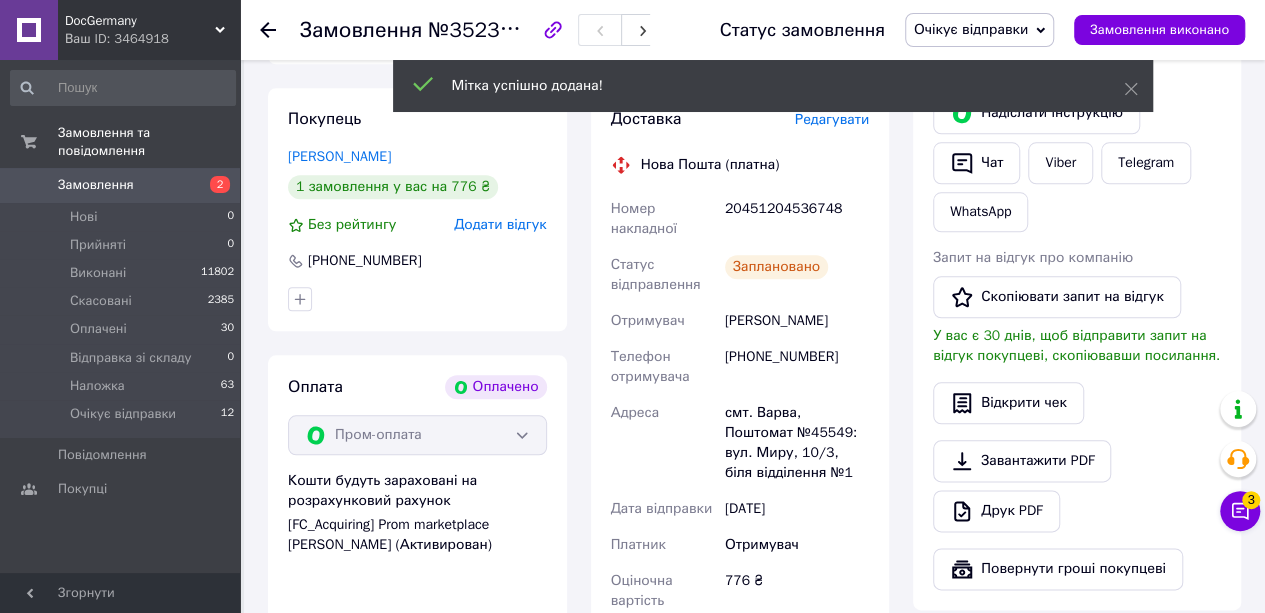 scroll, scrollTop: 745, scrollLeft: 0, axis: vertical 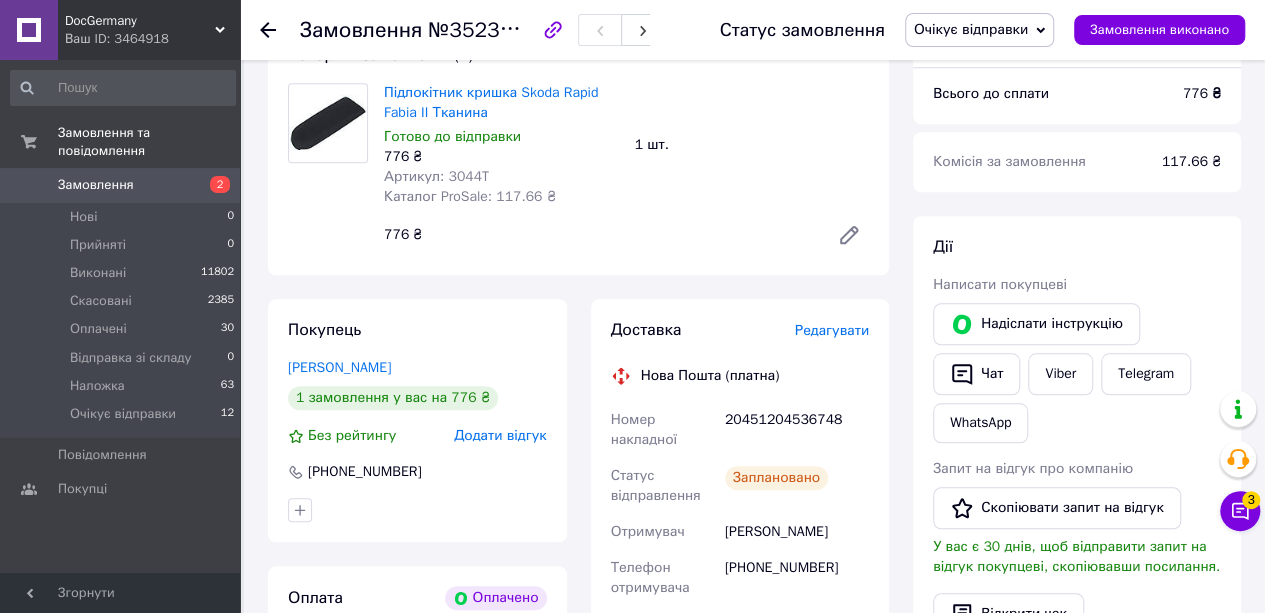 click on "Замовлення" at bounding box center (121, 185) 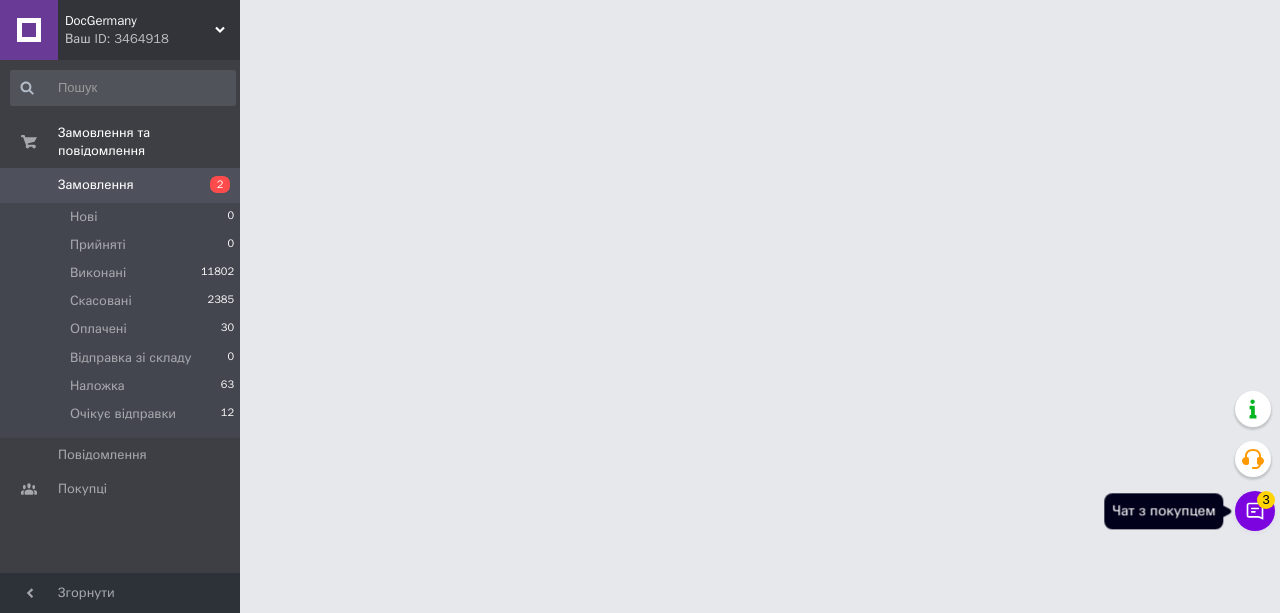click on "3" at bounding box center [1266, 500] 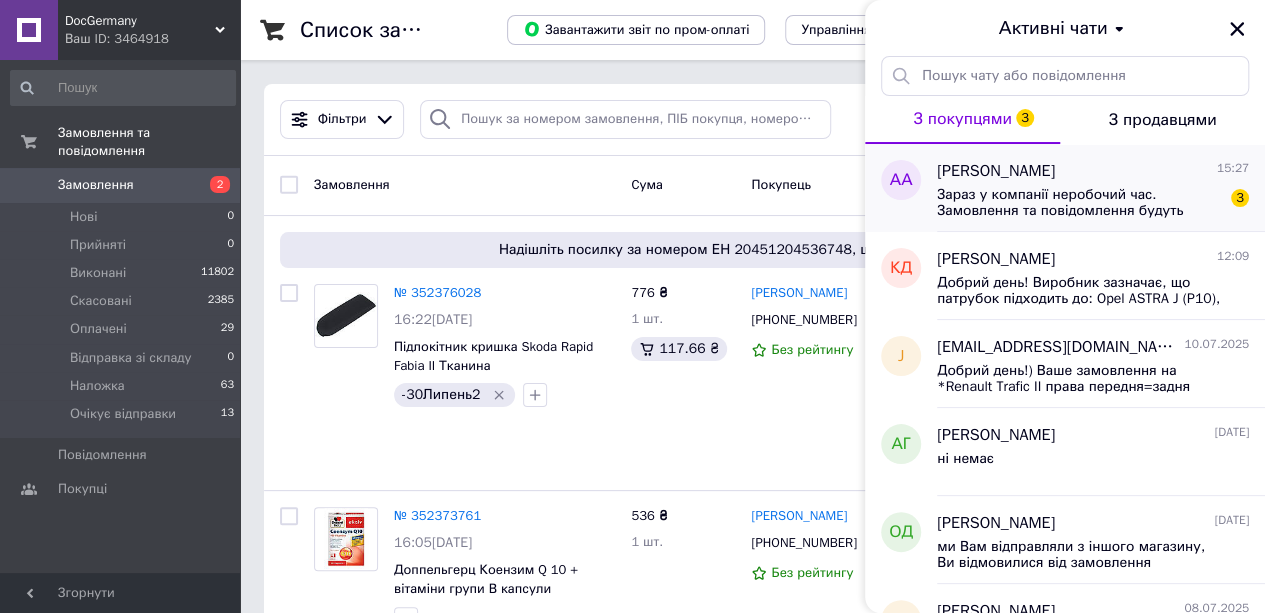 click on "Зараз у компанії неробочий час. Замовлення та повідомлення будуть оброблені з 09:00 найближчого робочого дня (14.07)" at bounding box center [1079, 203] 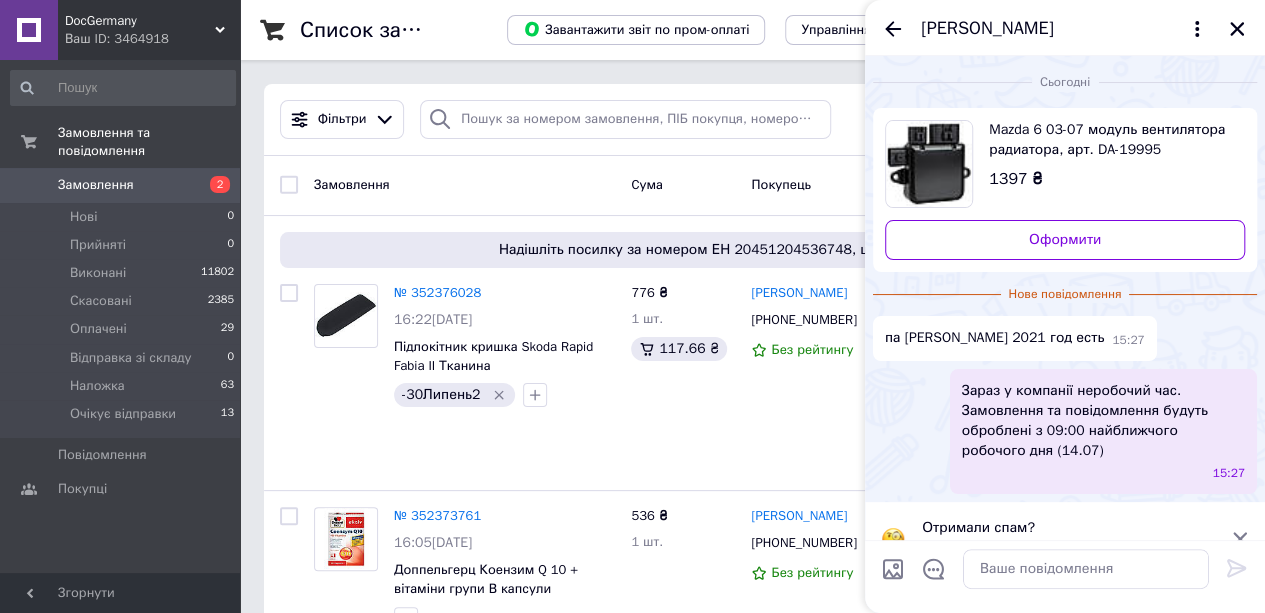 scroll, scrollTop: 36, scrollLeft: 0, axis: vertical 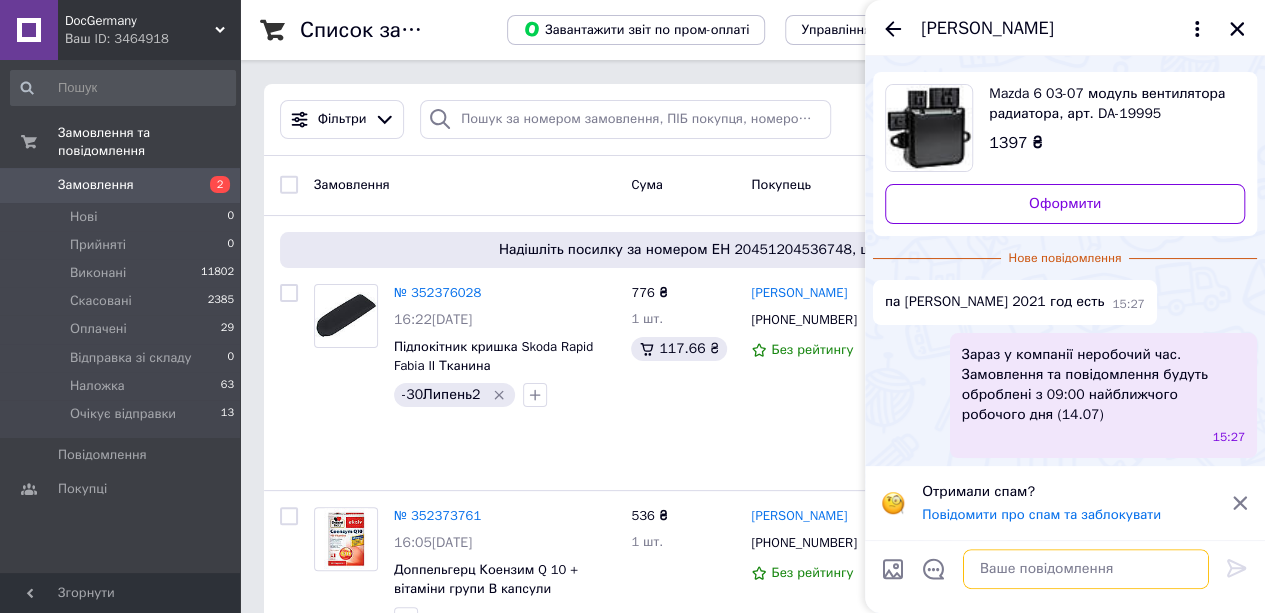 click at bounding box center (1086, 569) 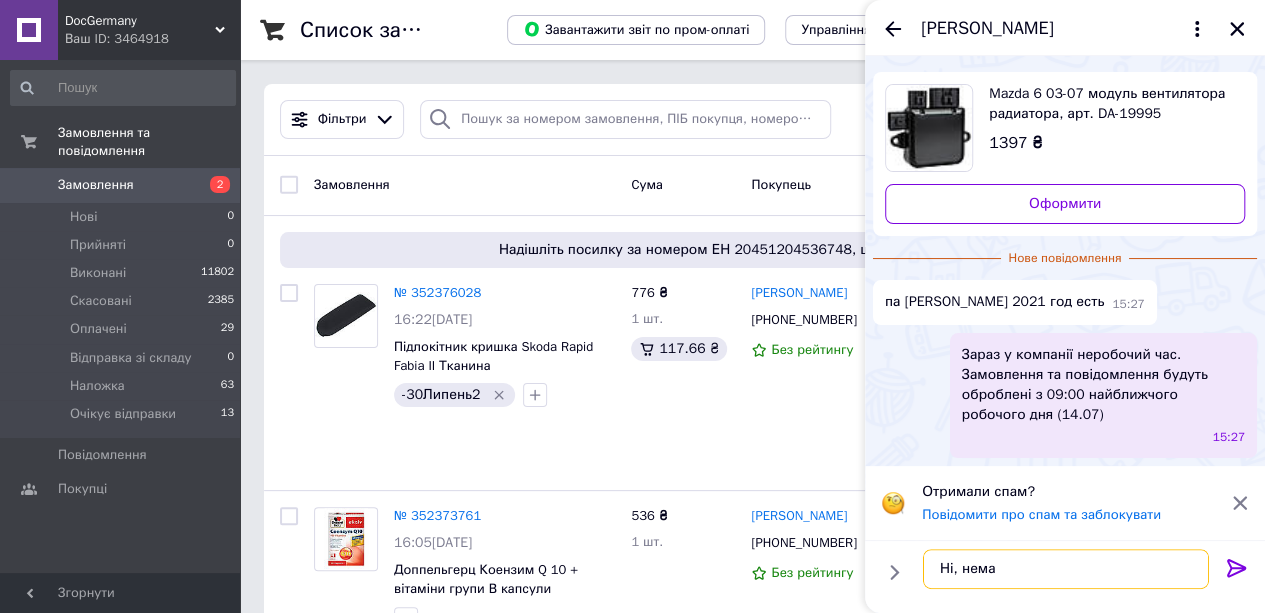 type on "Ні, немає" 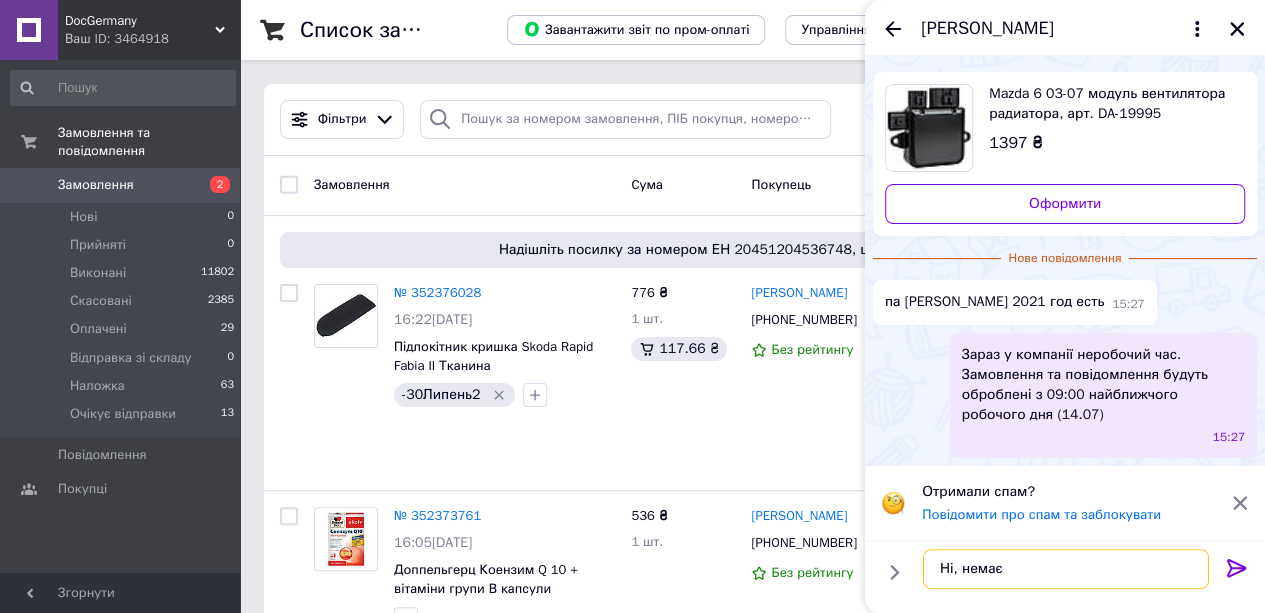 type 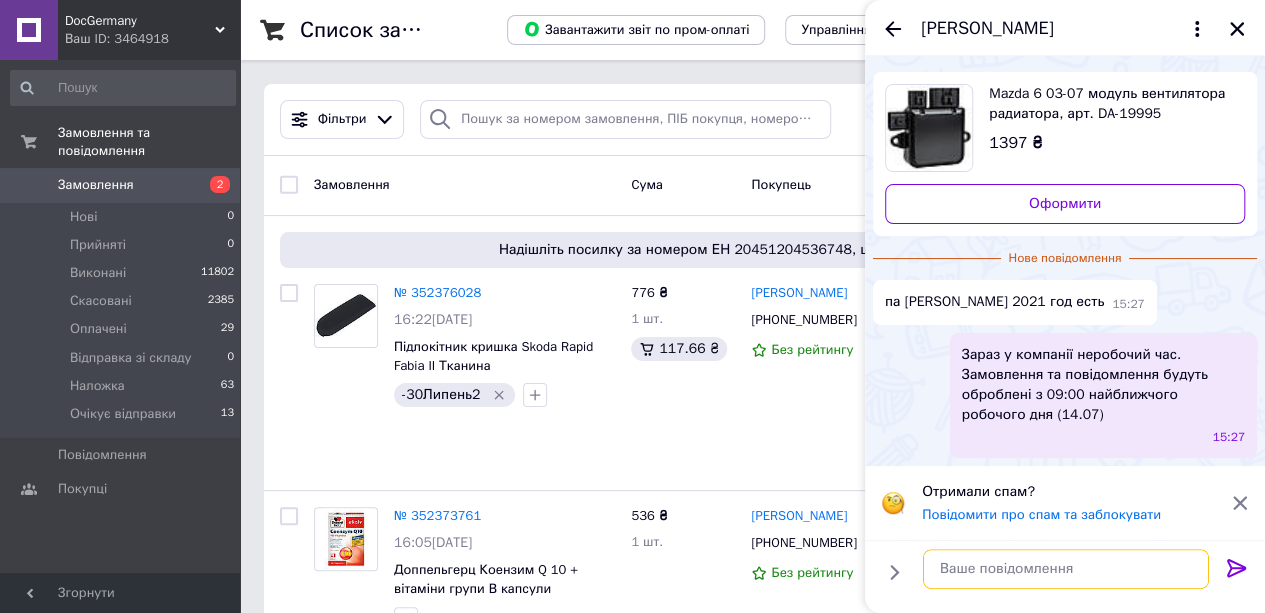 scroll, scrollTop: 0, scrollLeft: 0, axis: both 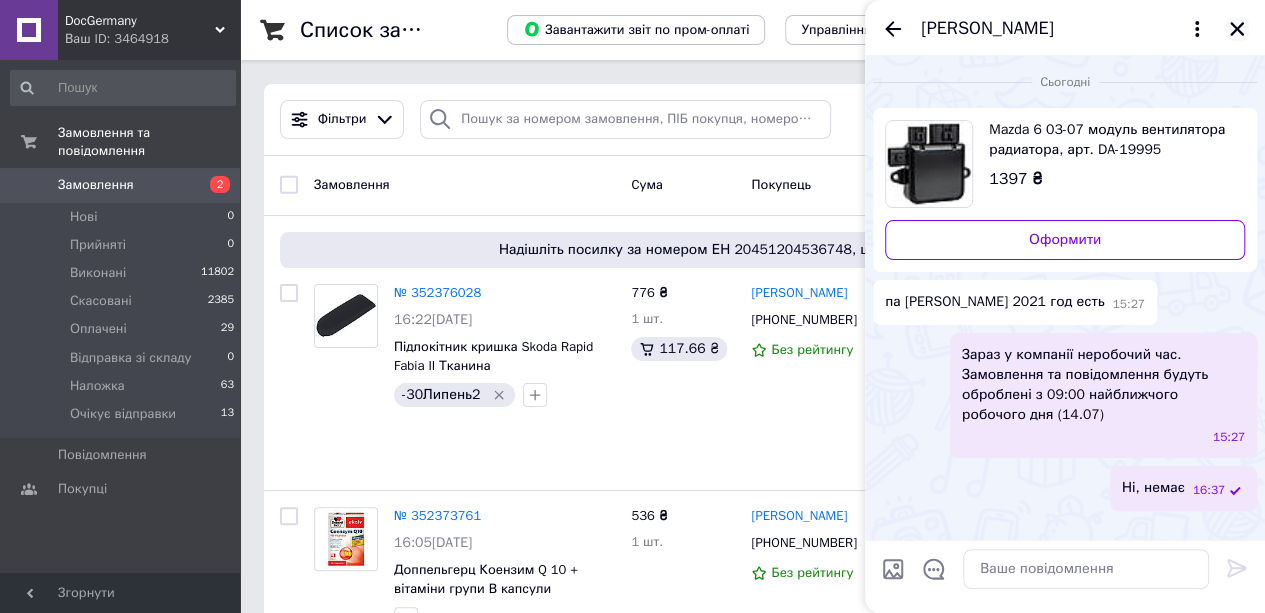 click 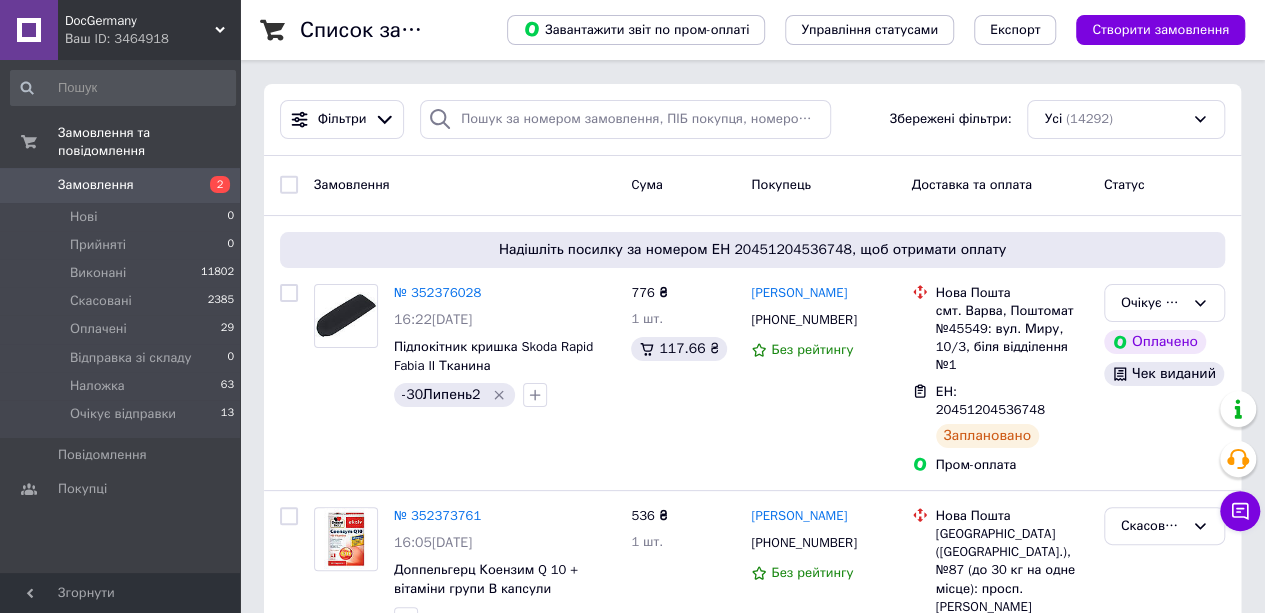 click on "Замовлення 2" at bounding box center (123, 185) 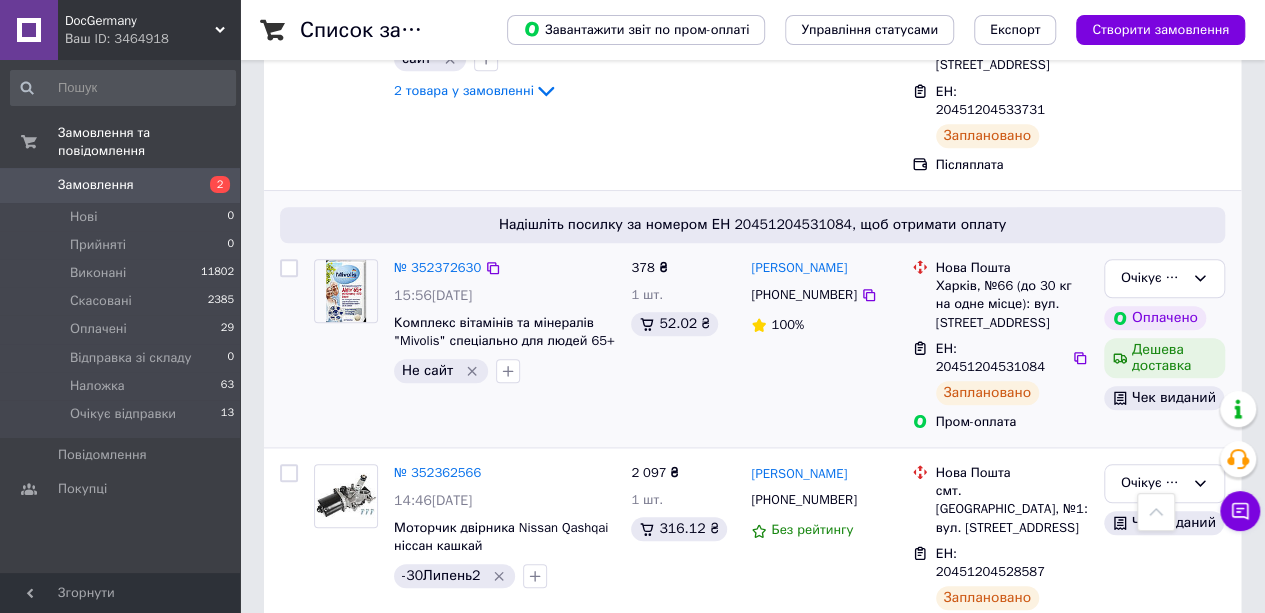 scroll, scrollTop: 900, scrollLeft: 0, axis: vertical 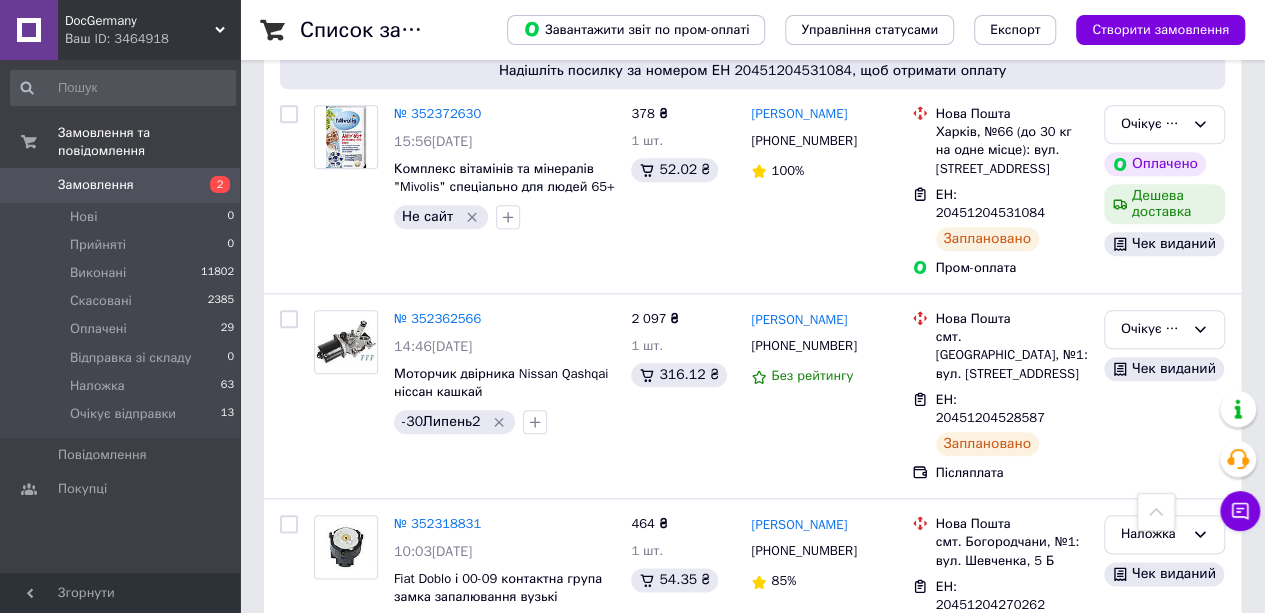 click on "Замовлення" at bounding box center [96, 185] 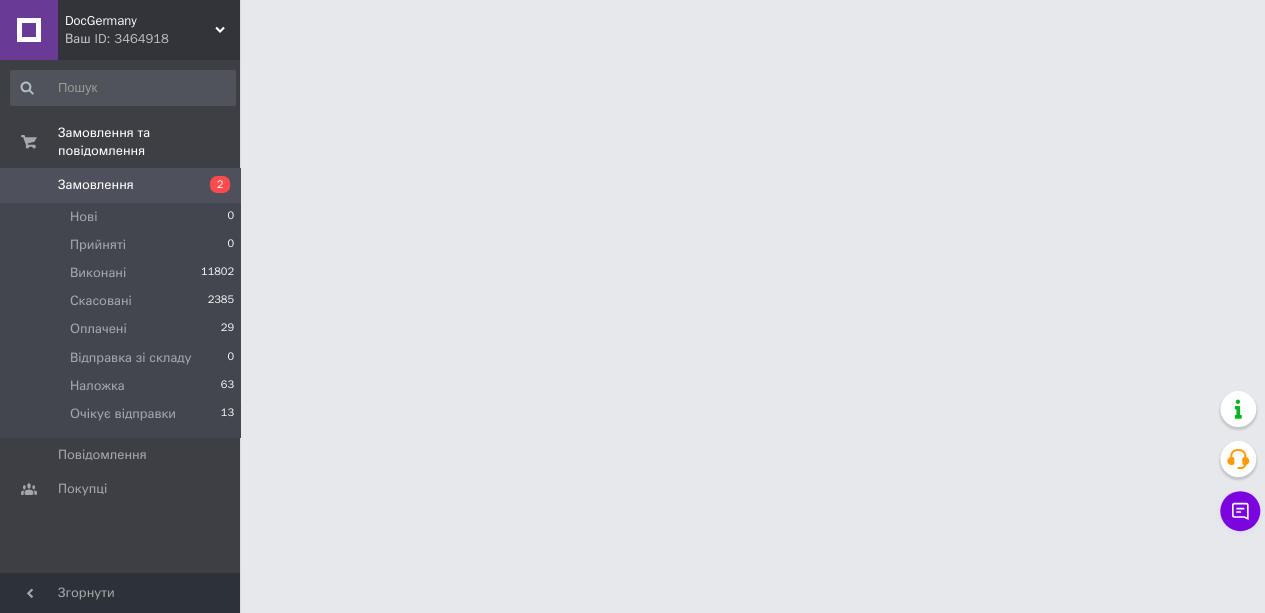 scroll, scrollTop: 0, scrollLeft: 0, axis: both 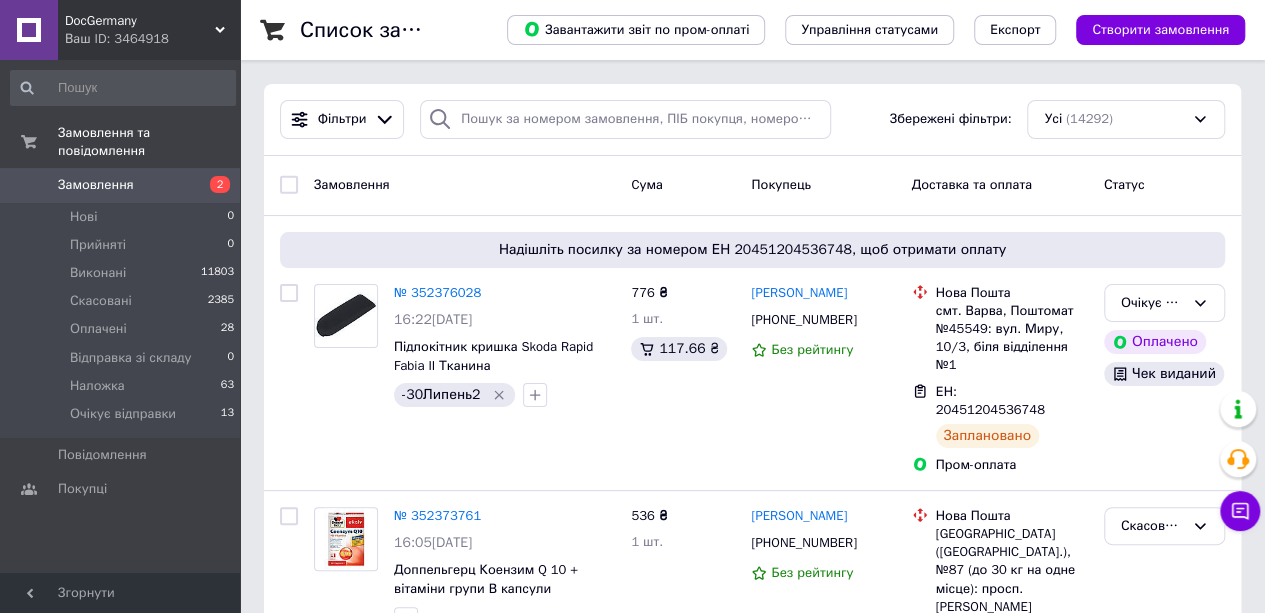 click on "Ваш ID: 3464918" at bounding box center [152, 39] 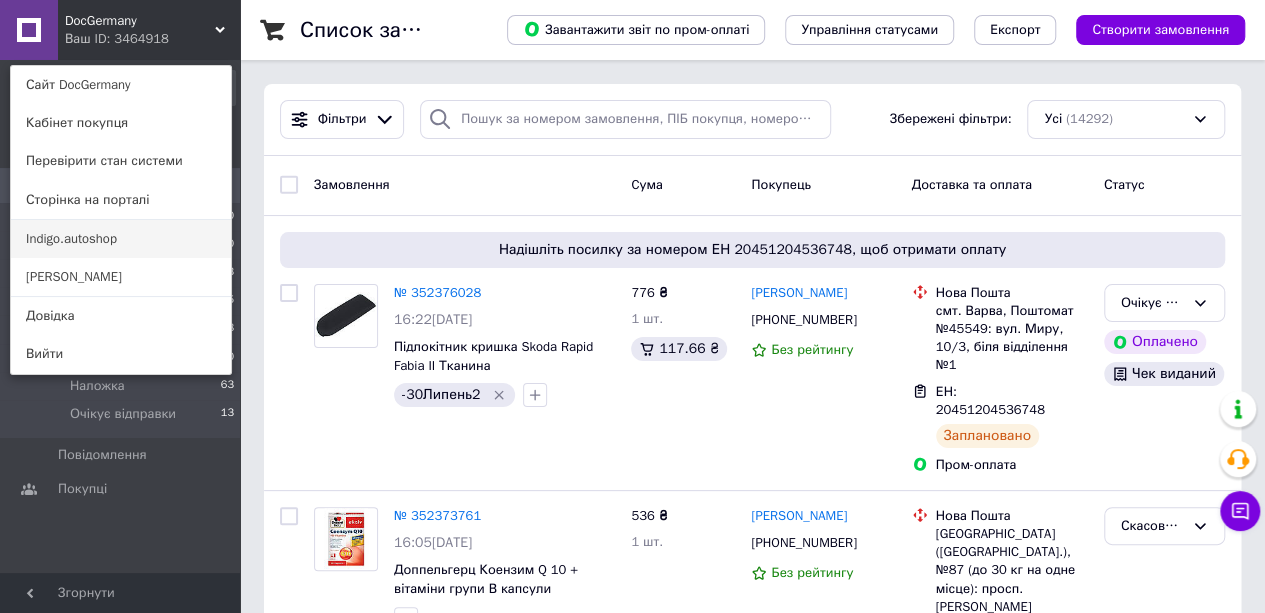 click on "Indigo.autoshop" at bounding box center (121, 239) 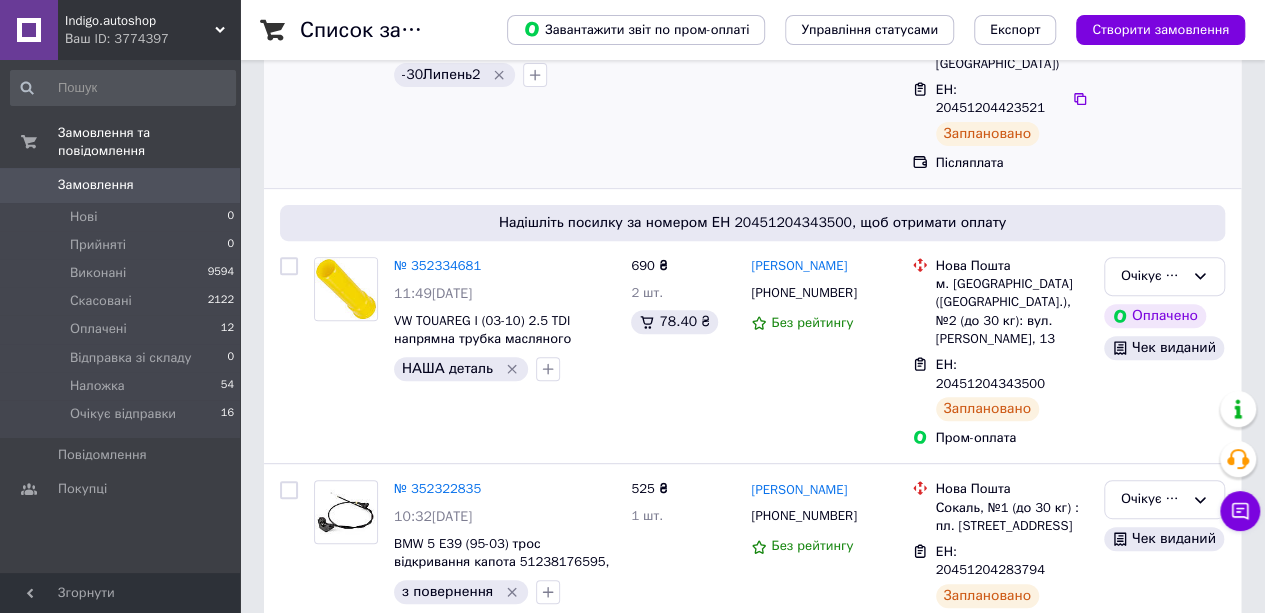 scroll, scrollTop: 400, scrollLeft: 0, axis: vertical 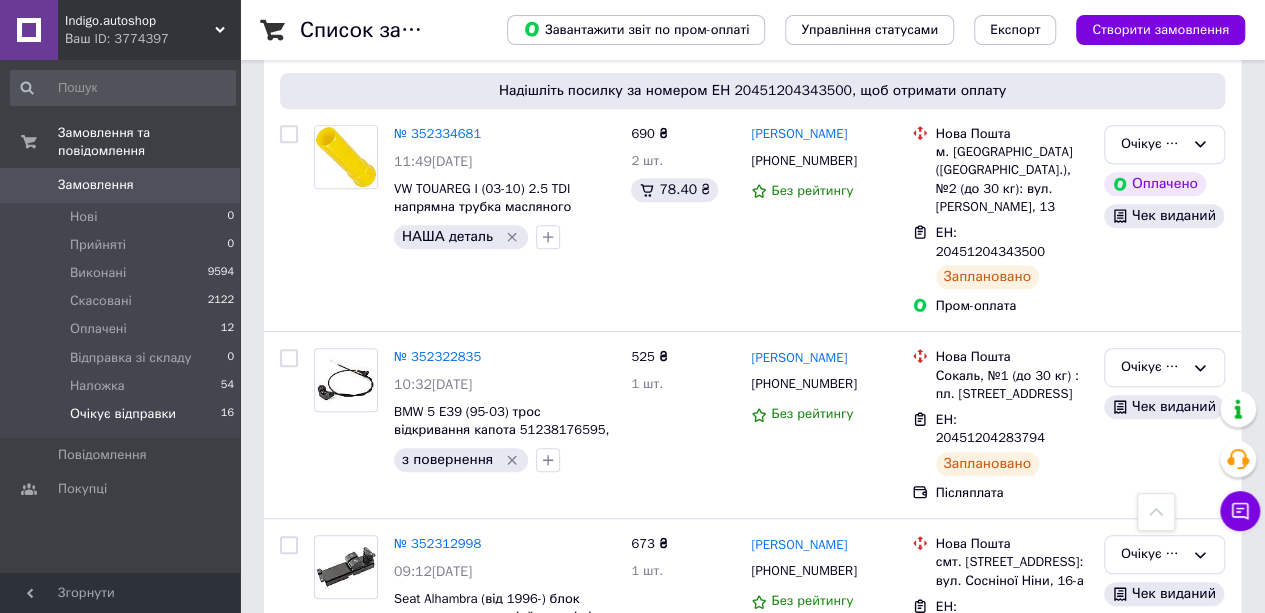 click on "Очікує відправки" at bounding box center (123, 414) 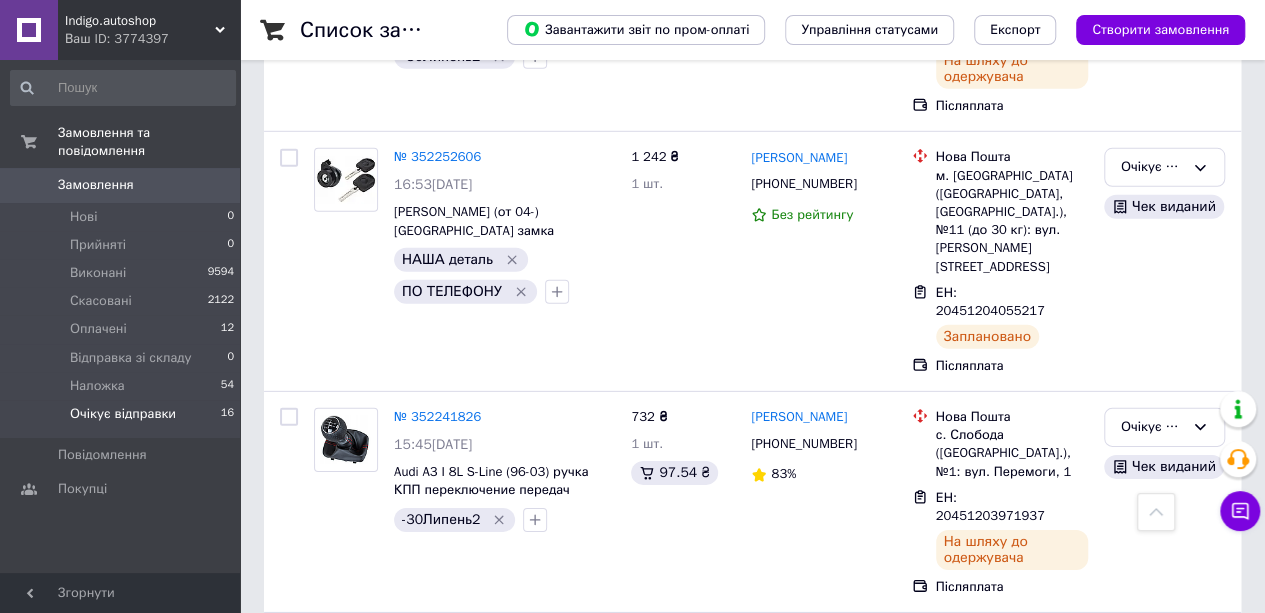 scroll, scrollTop: 2978, scrollLeft: 0, axis: vertical 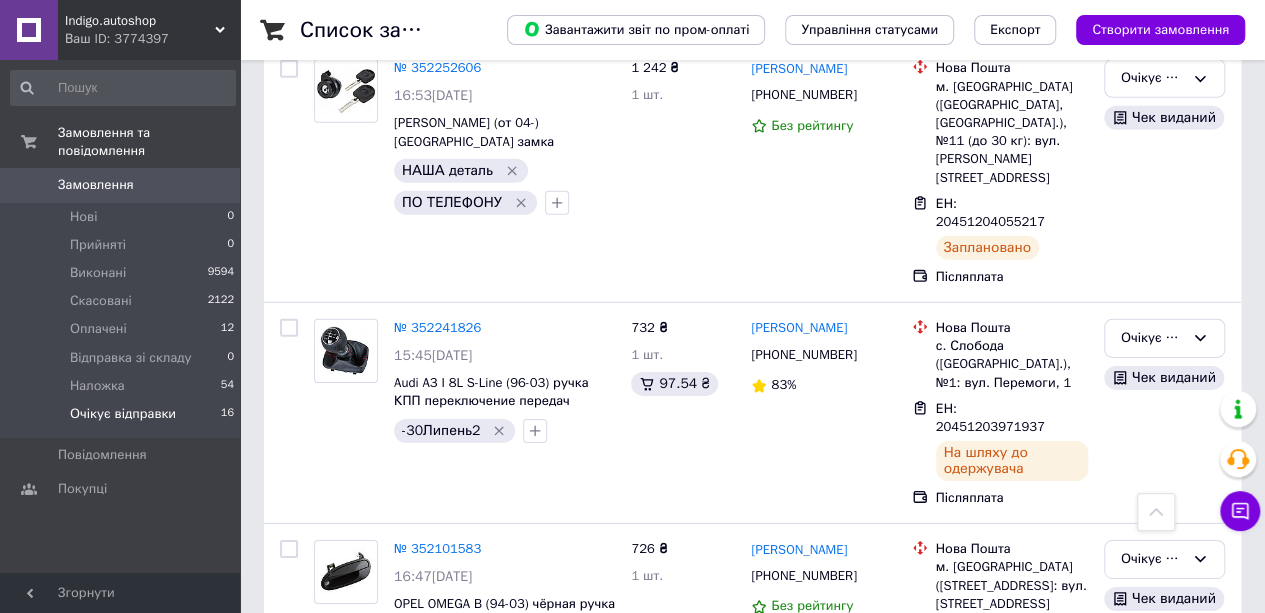 click on "Очікує відправки" at bounding box center (1164, 780) 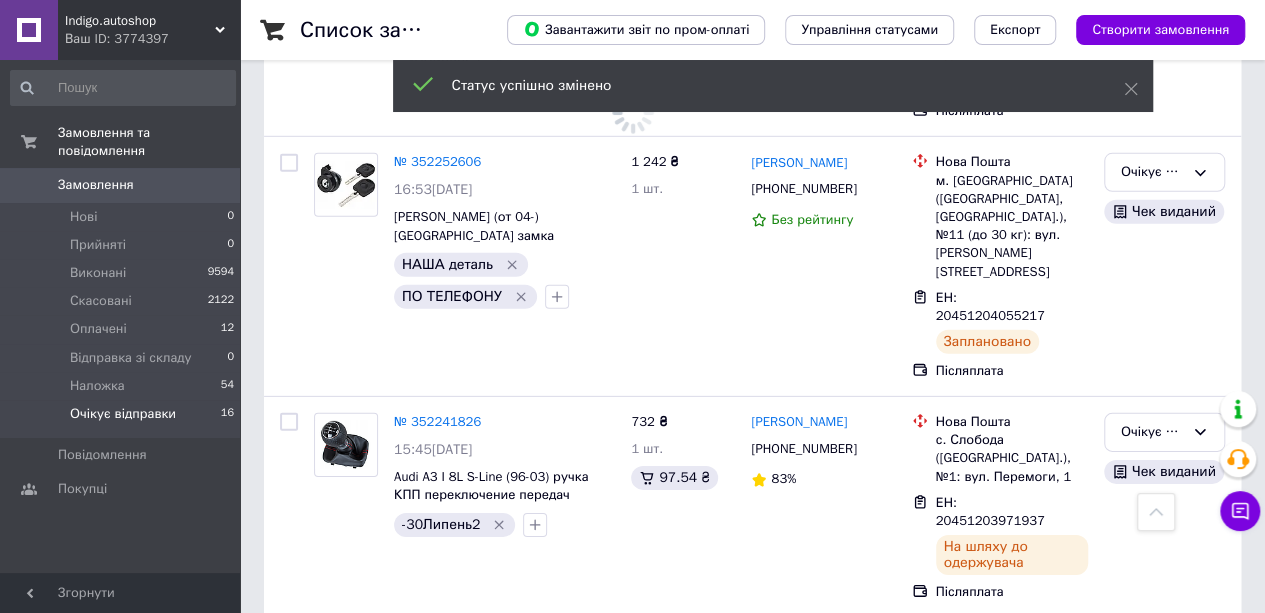 scroll, scrollTop: 2778, scrollLeft: 0, axis: vertical 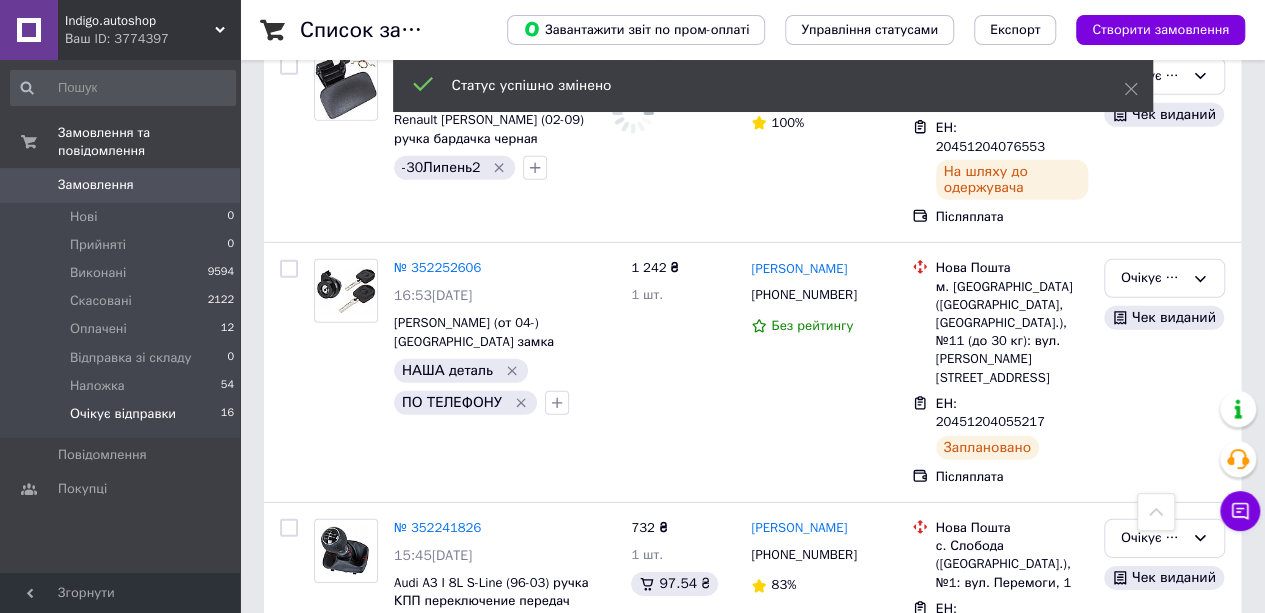 click on "Очікує відправки" at bounding box center [1152, 759] 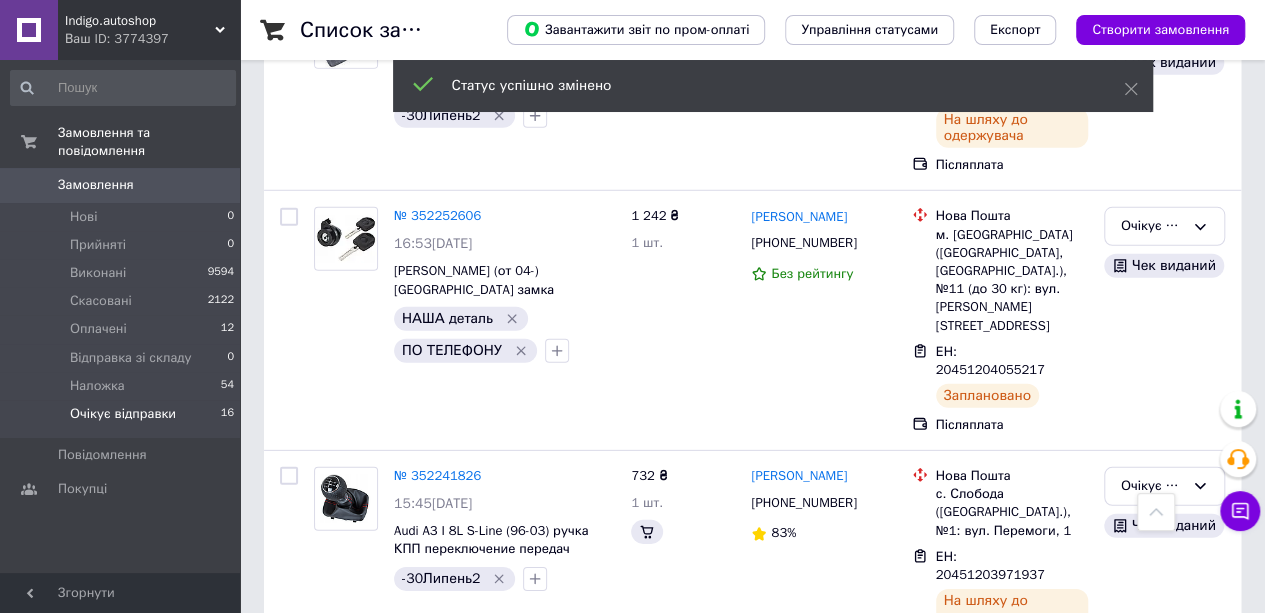 scroll, scrollTop: 74, scrollLeft: 0, axis: vertical 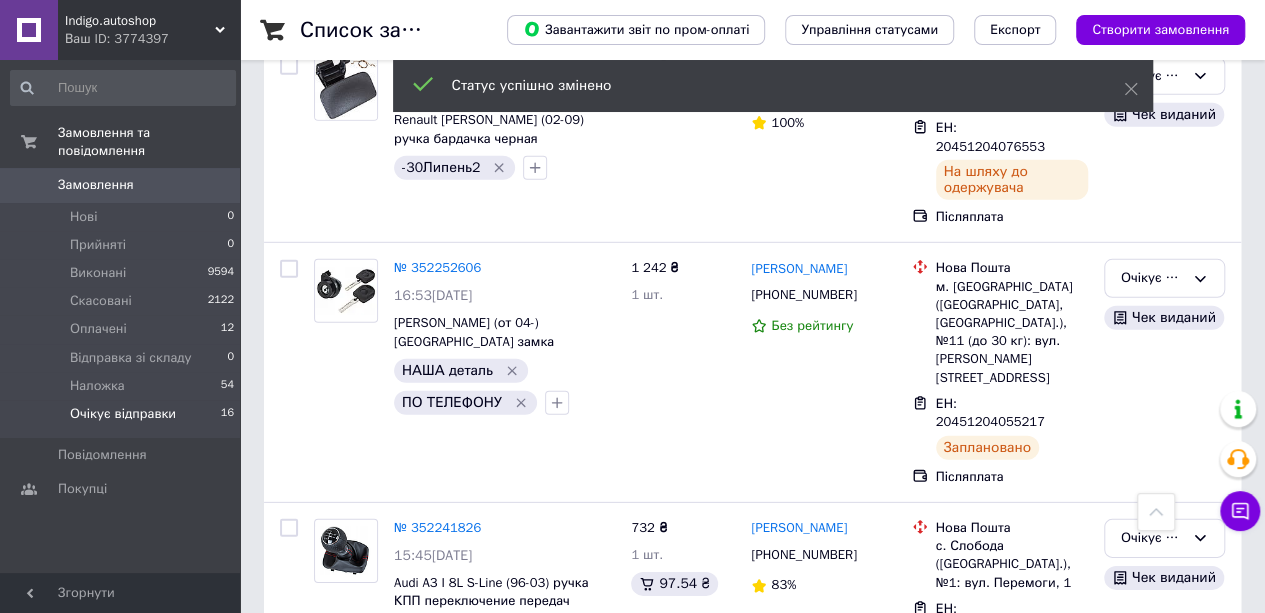 click on "Наложка" at bounding box center (1164, 930) 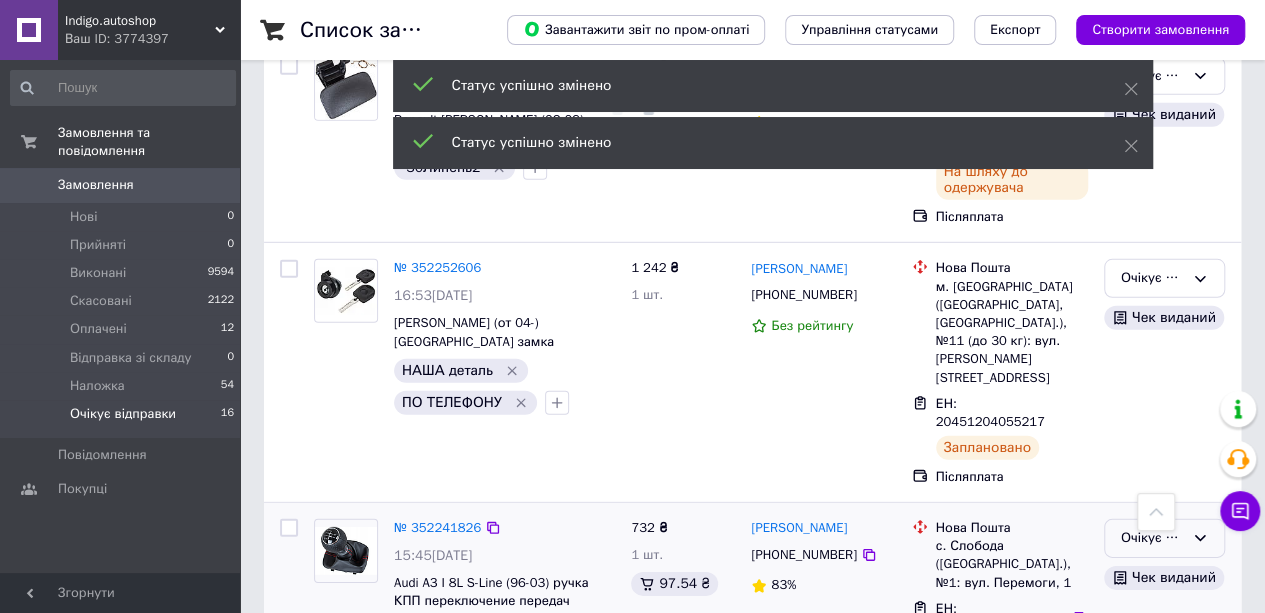 click on "Очікує відправки" at bounding box center (1164, 538) 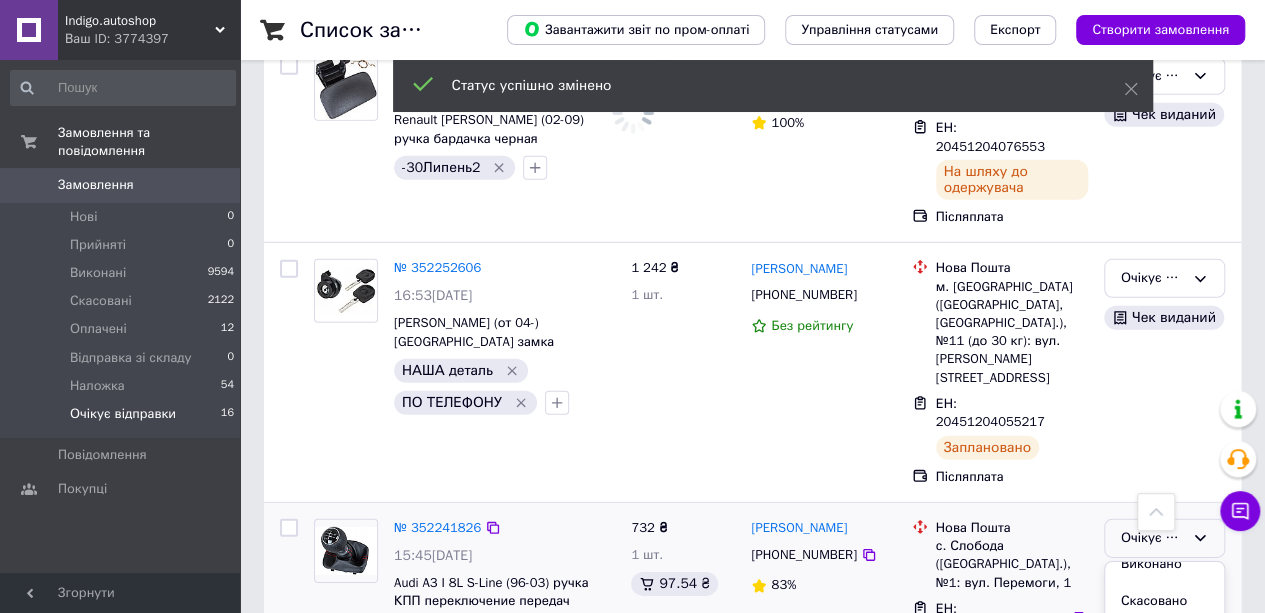 scroll, scrollTop: 74, scrollLeft: 0, axis: vertical 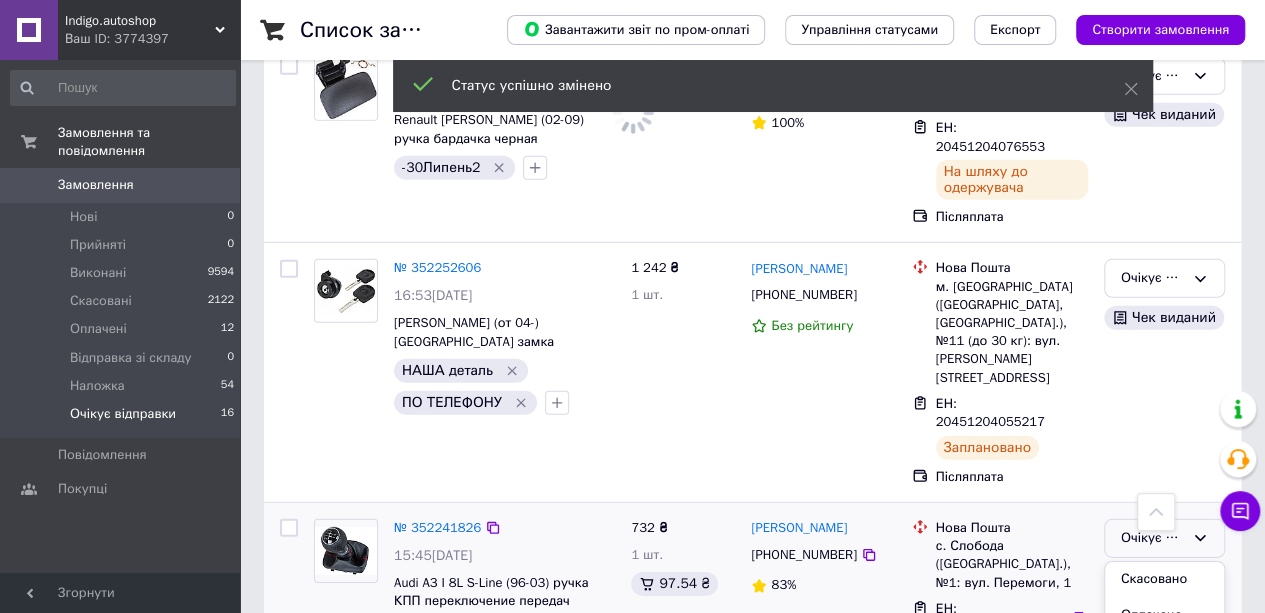 click on "Наложка" at bounding box center [1164, 709] 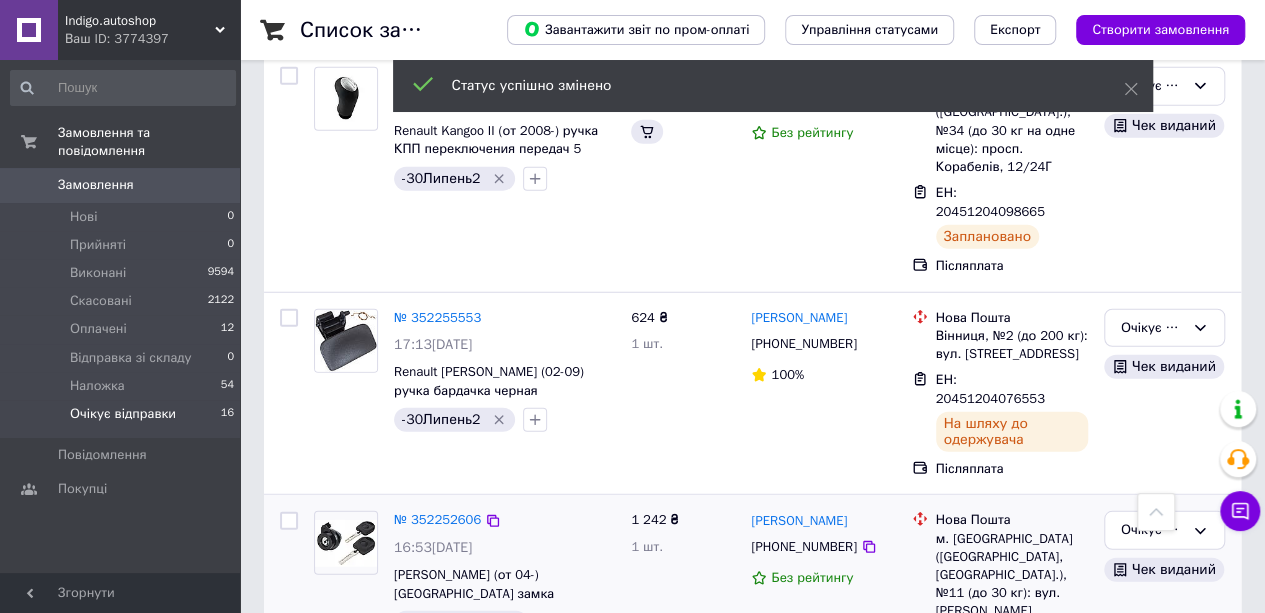 scroll, scrollTop: 2578, scrollLeft: 0, axis: vertical 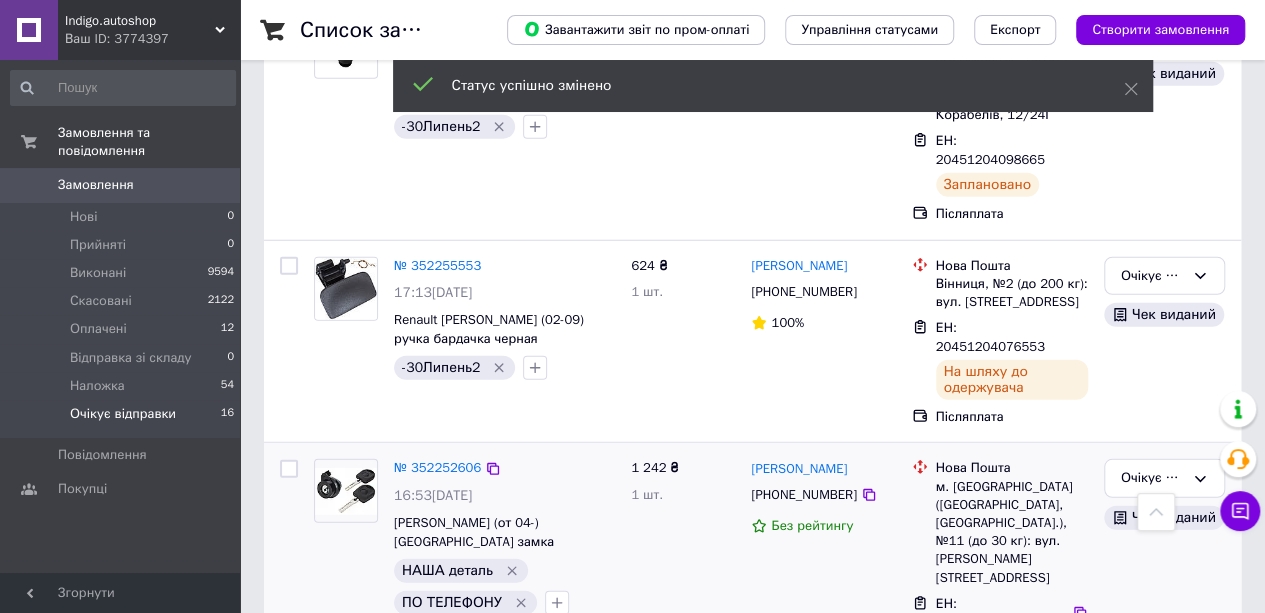 click on "ЕН: 20451204055217" at bounding box center [990, 613] 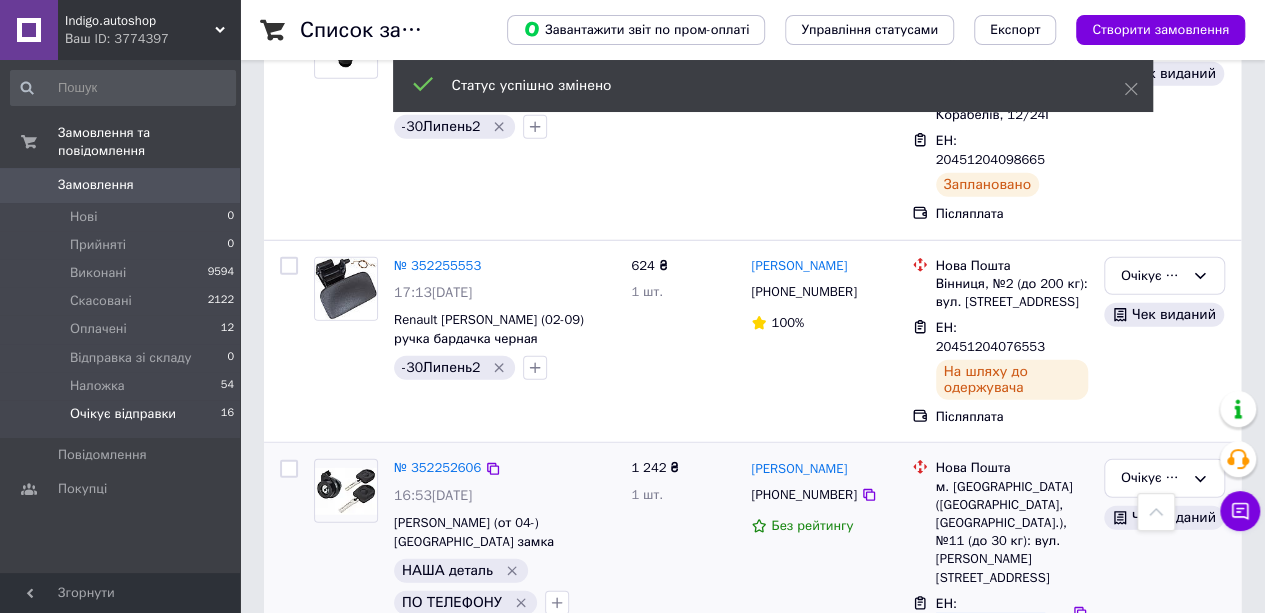 click on "ЕН: 20451204055217" at bounding box center (990, 613) 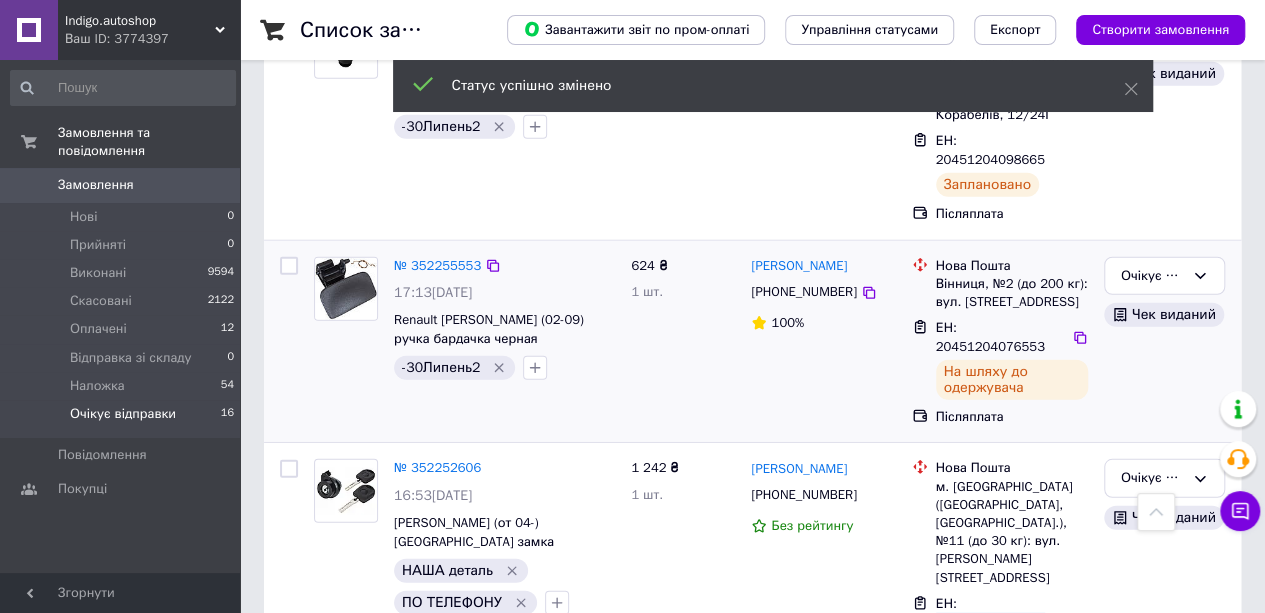 copy on "20451204055217" 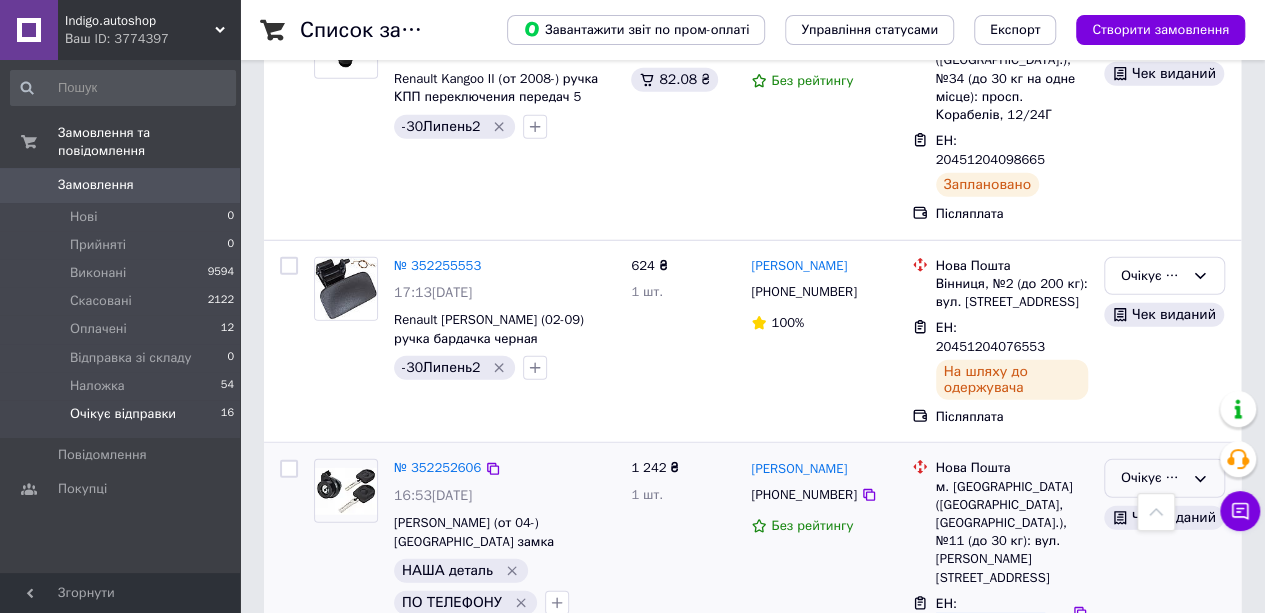 click on "Очікує відправки" at bounding box center [1152, 478] 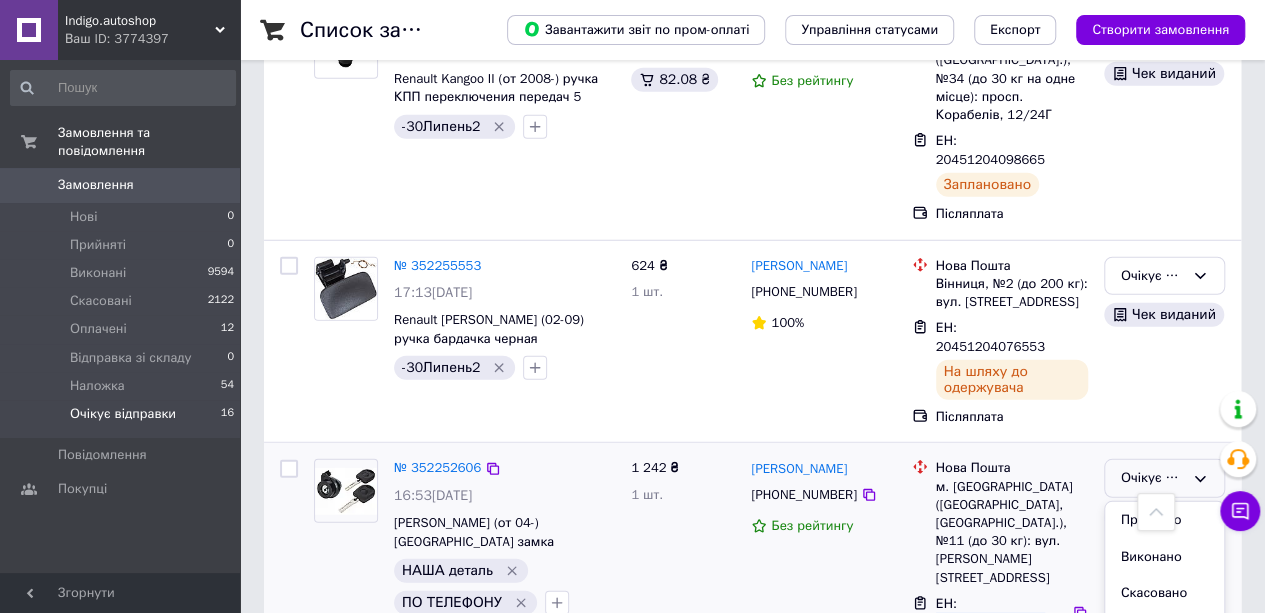 scroll, scrollTop: 74, scrollLeft: 0, axis: vertical 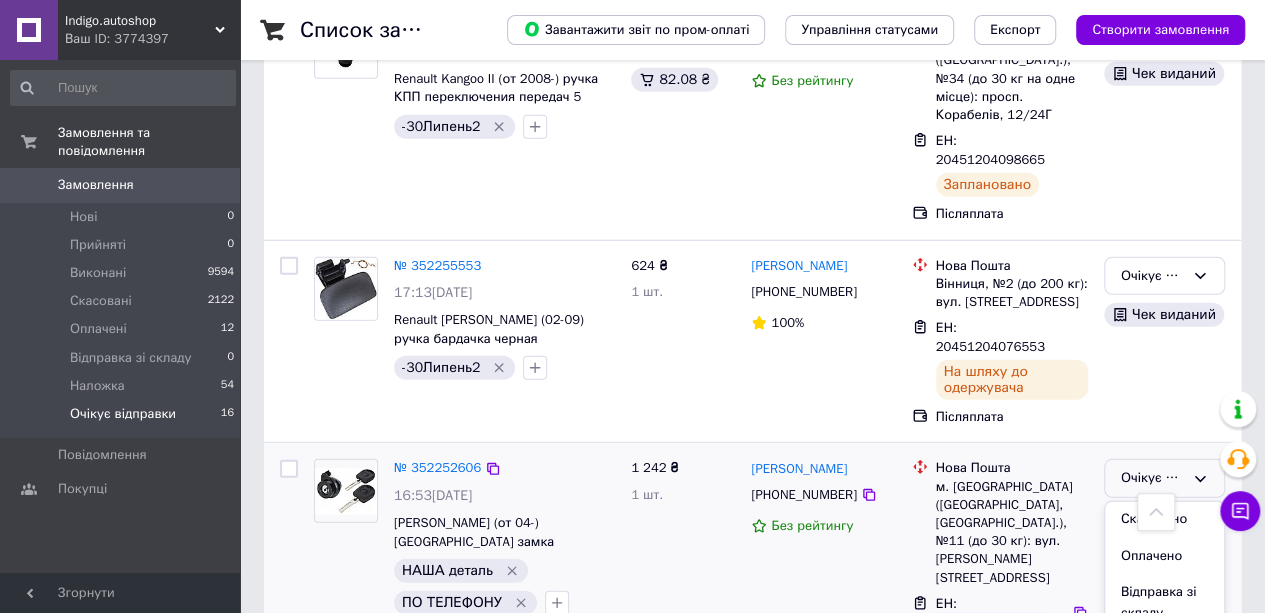 click on "Наложка" at bounding box center [1164, 649] 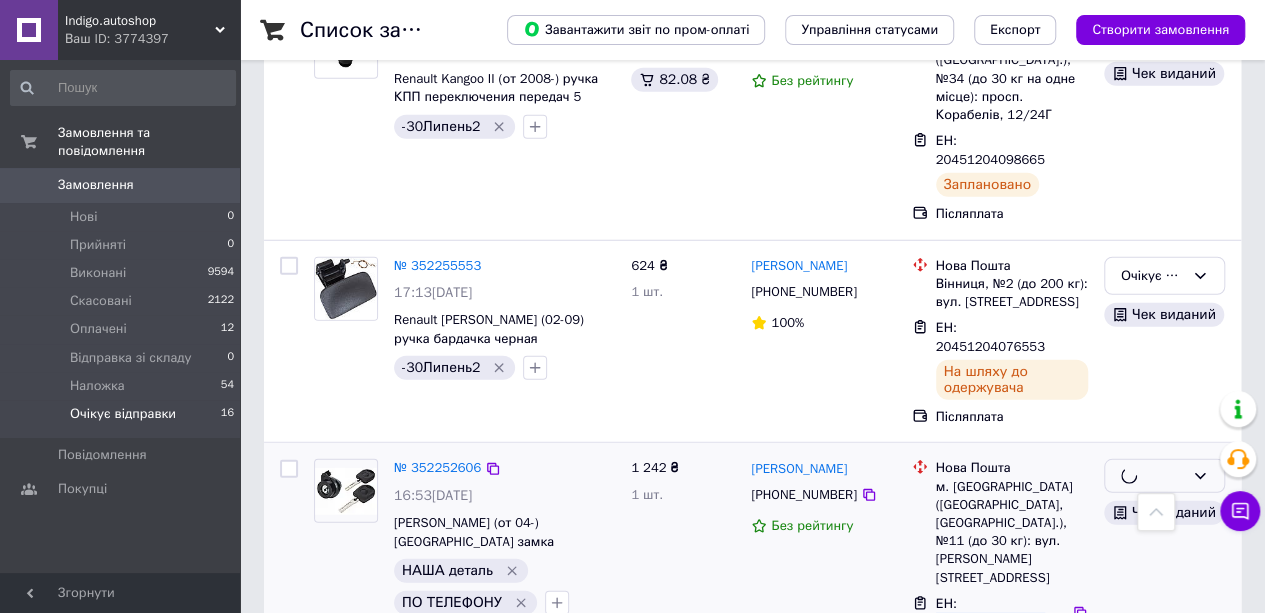 scroll, scrollTop: 2378, scrollLeft: 0, axis: vertical 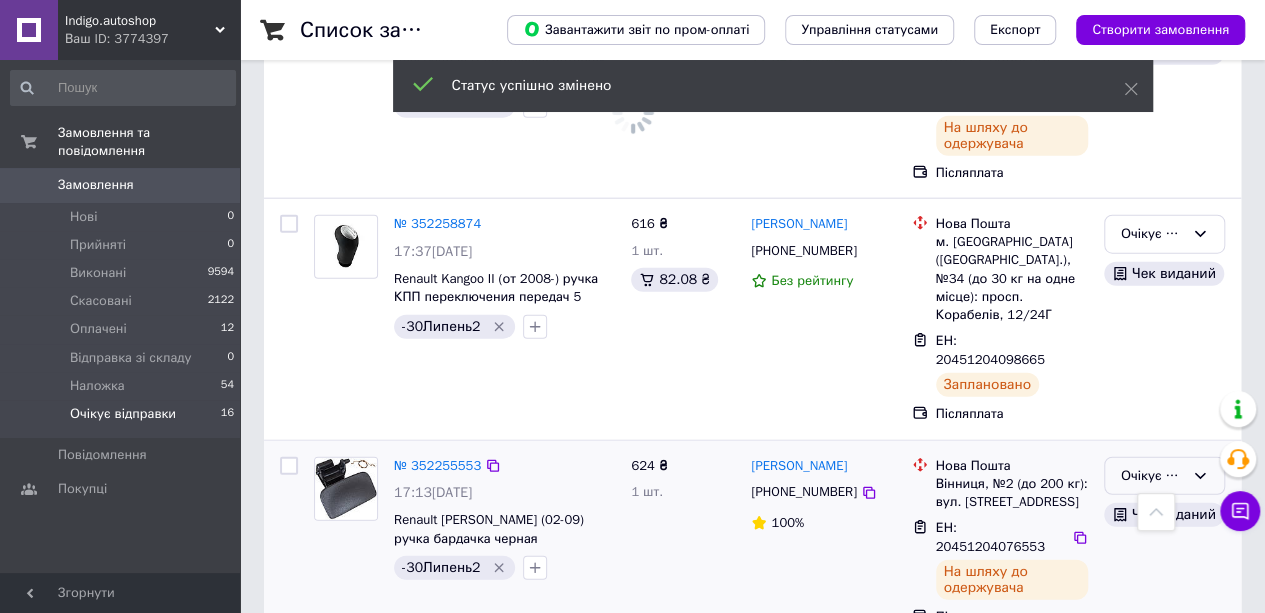 click on "Очікує відправки" at bounding box center [1152, 476] 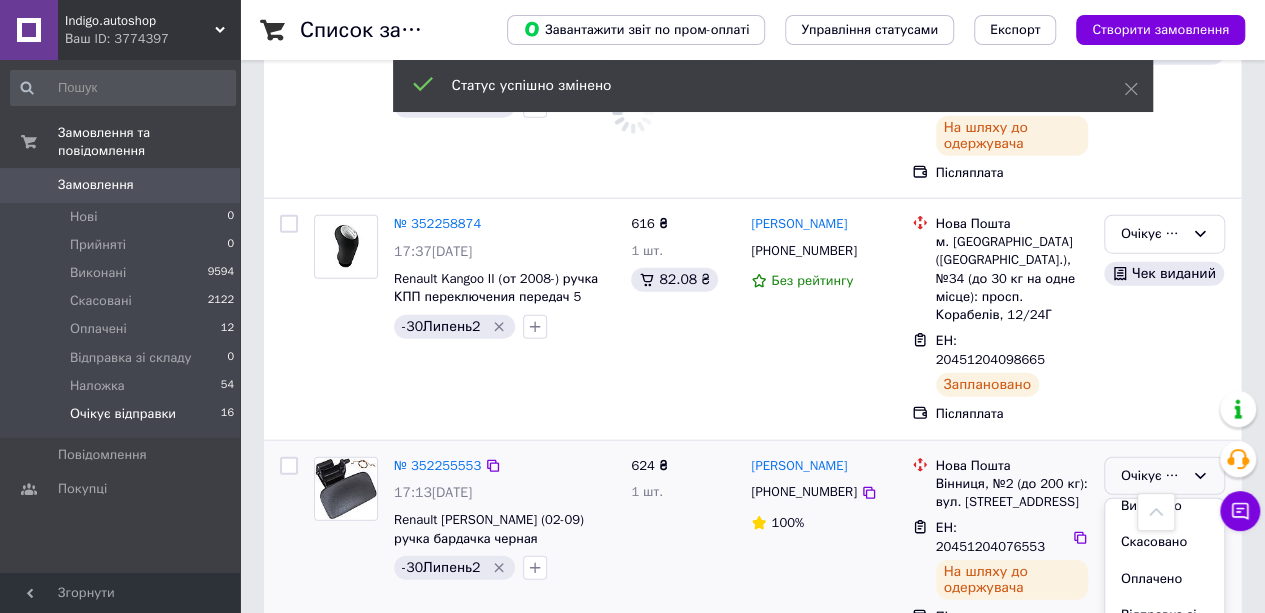 scroll, scrollTop: 74, scrollLeft: 0, axis: vertical 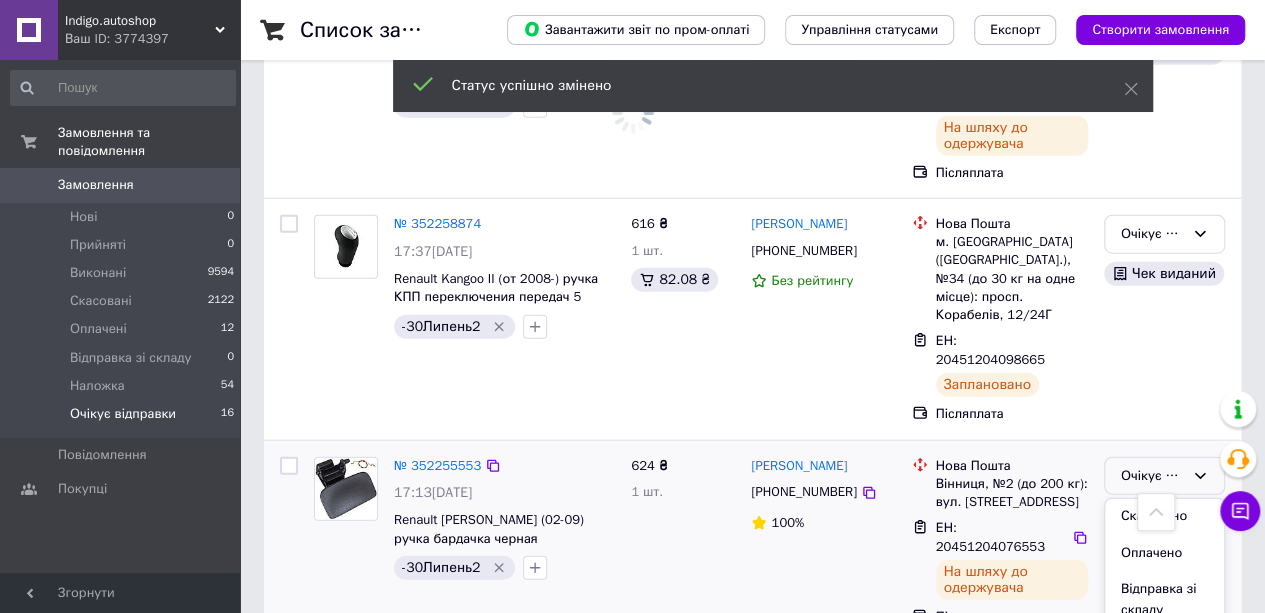 click on "Наложка" at bounding box center [1164, 647] 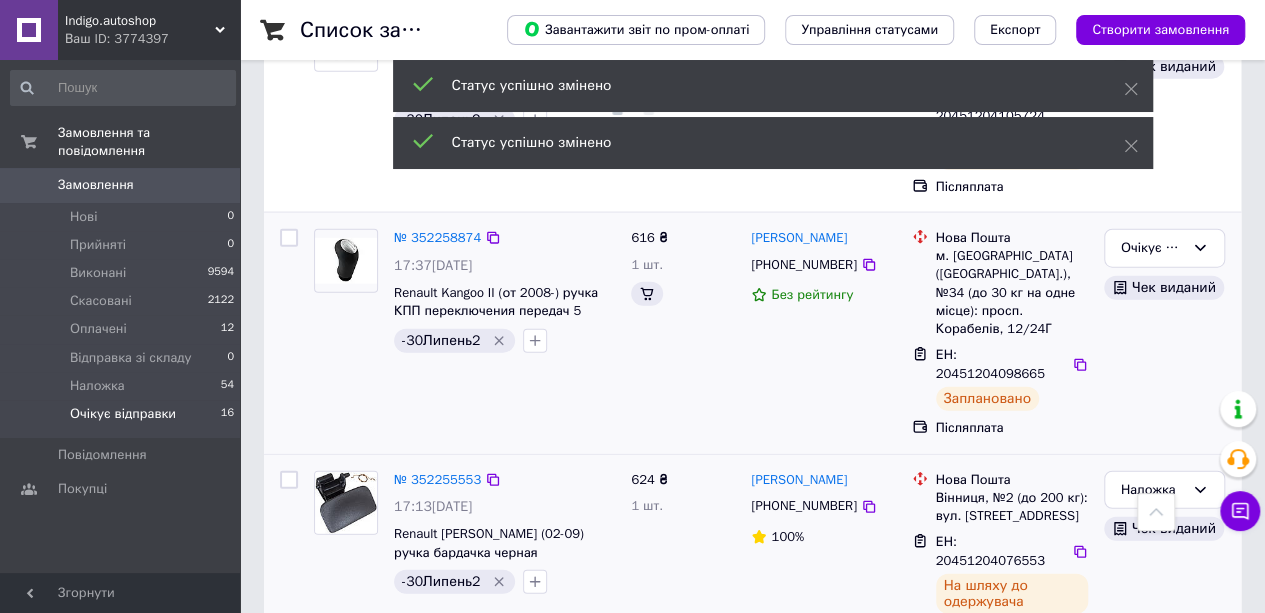 scroll, scrollTop: 2142, scrollLeft: 0, axis: vertical 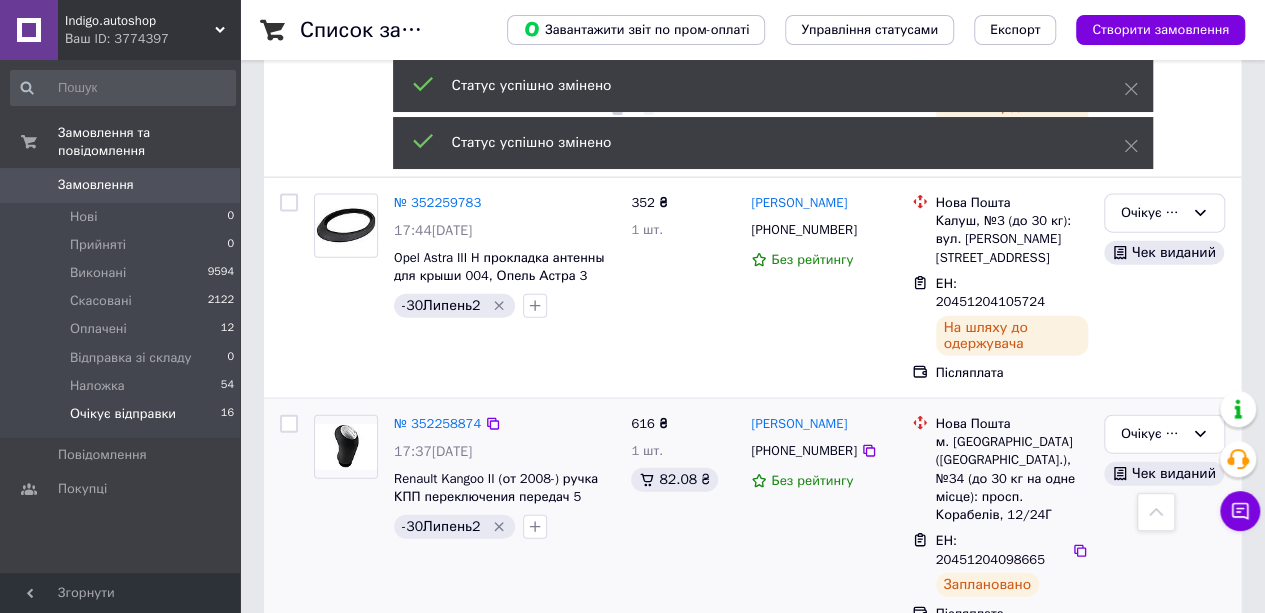 click on "ЕН: 20451204098665" at bounding box center [990, 550] 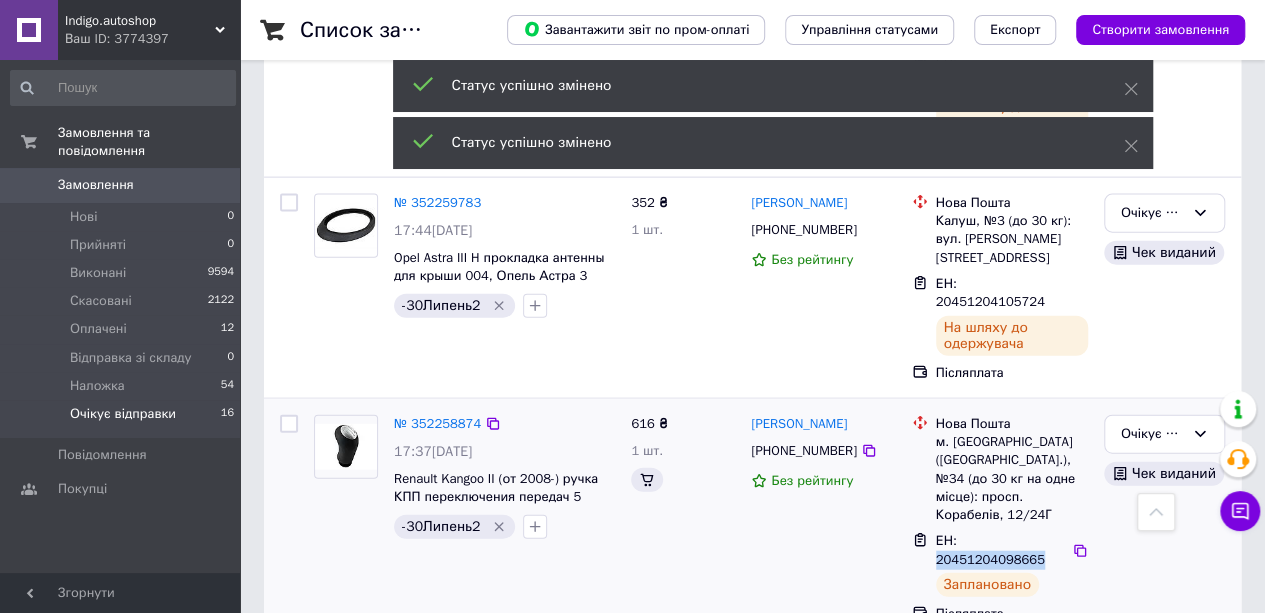 click on "ЕН: 20451204098665" at bounding box center [990, 550] 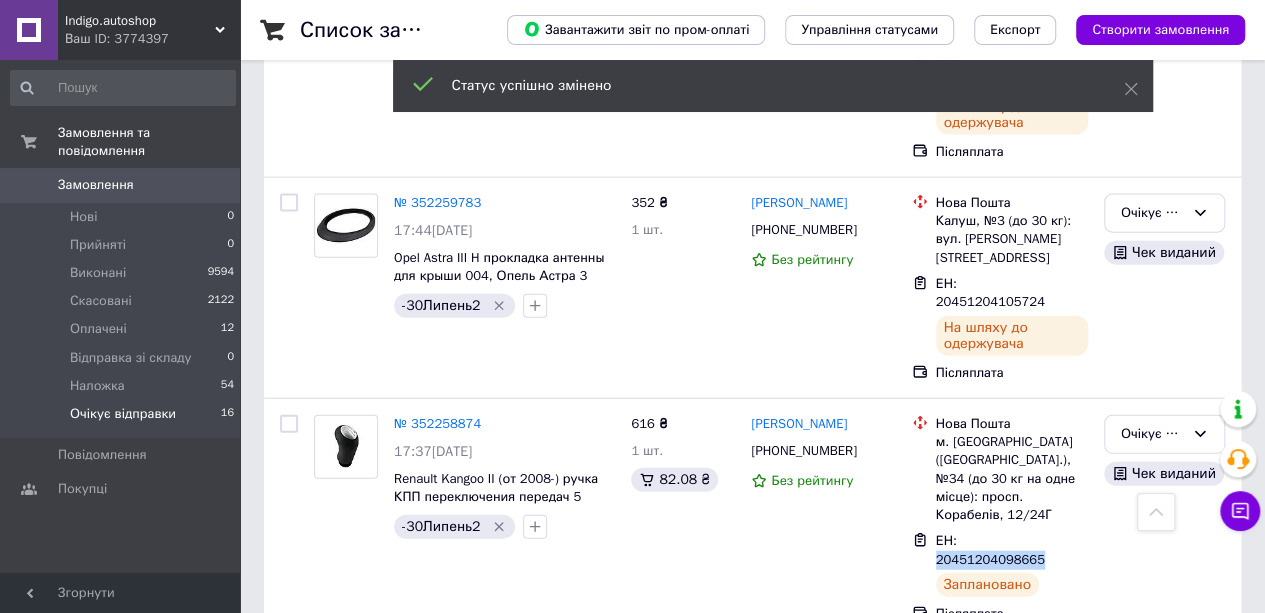 copy on "20451204098665" 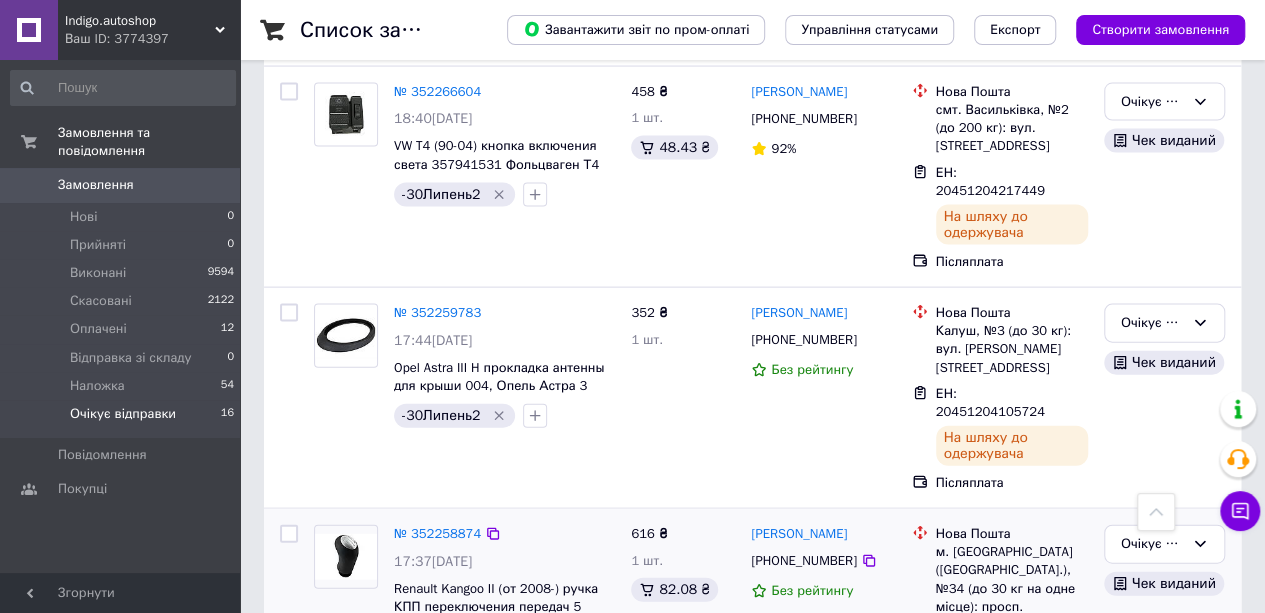 scroll, scrollTop: 1942, scrollLeft: 0, axis: vertical 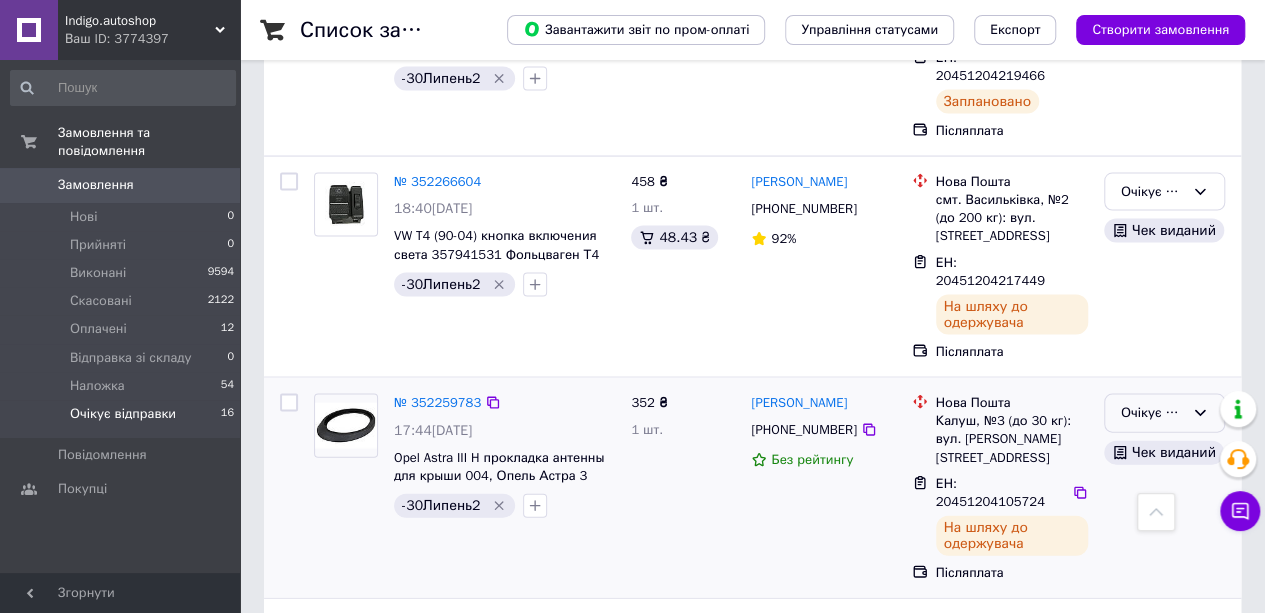 click on "Очікує відправки" at bounding box center (1152, 413) 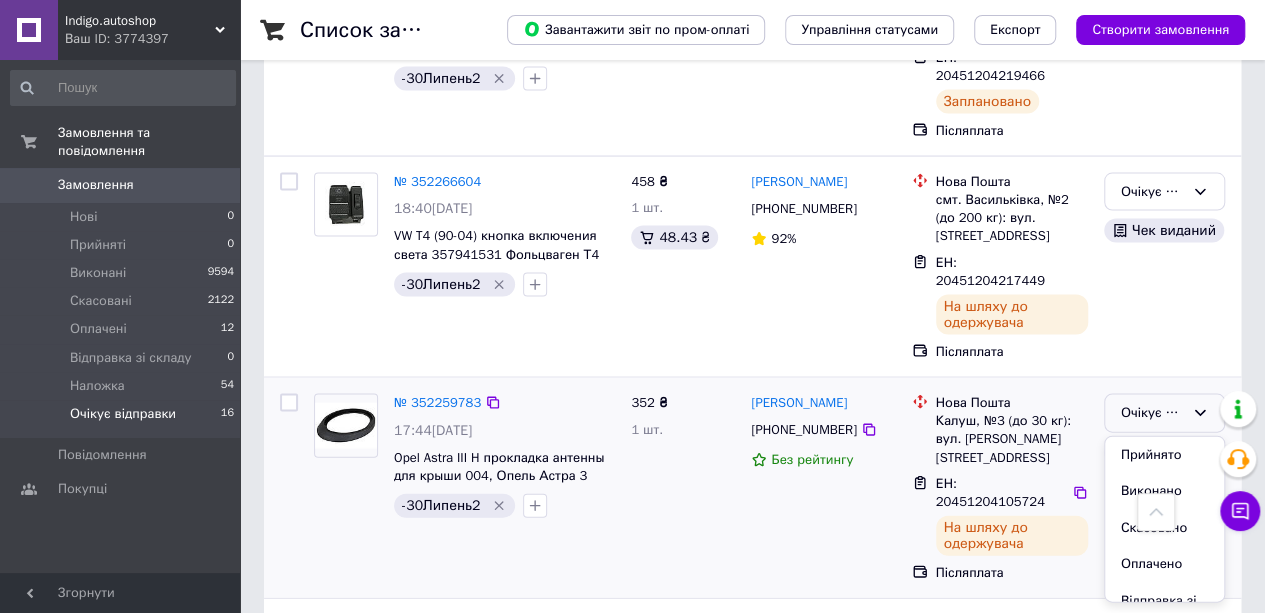 scroll, scrollTop: 74, scrollLeft: 0, axis: vertical 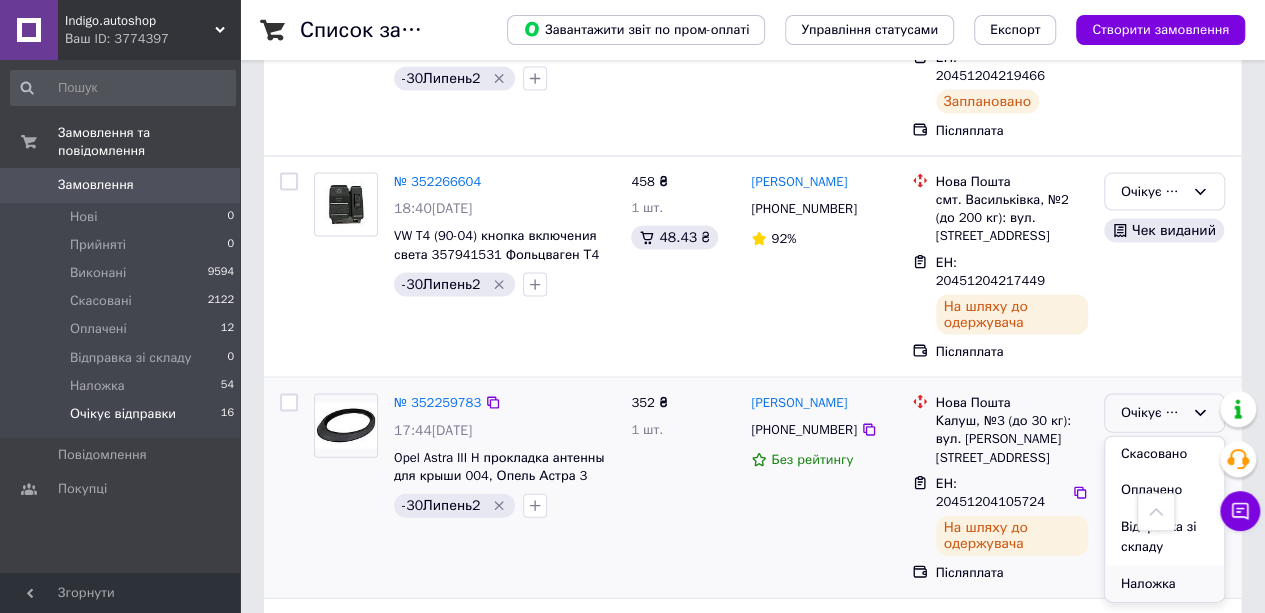 click on "Наложка" at bounding box center (1164, 584) 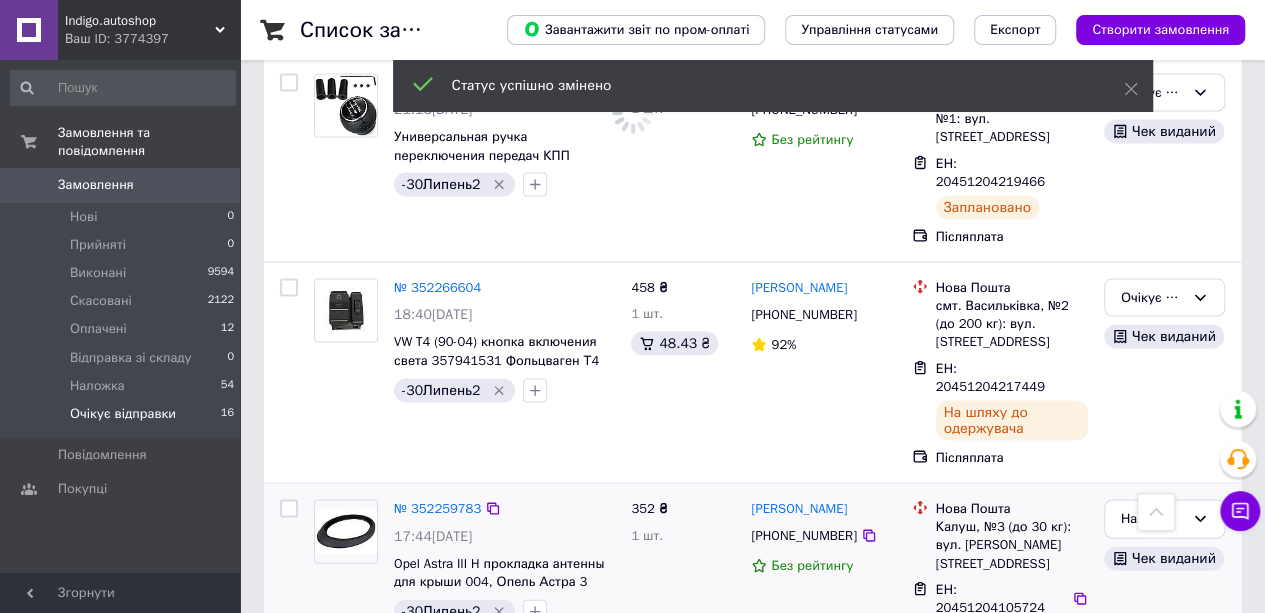 scroll, scrollTop: 1742, scrollLeft: 0, axis: vertical 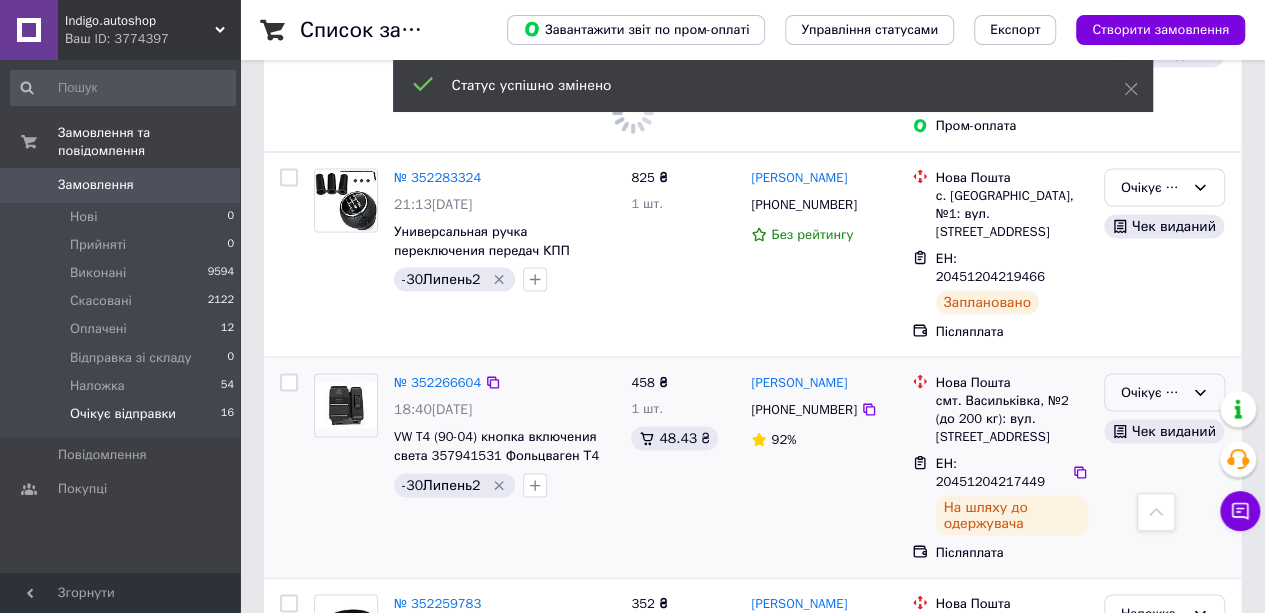 click on "Очікує відправки" at bounding box center [1152, 392] 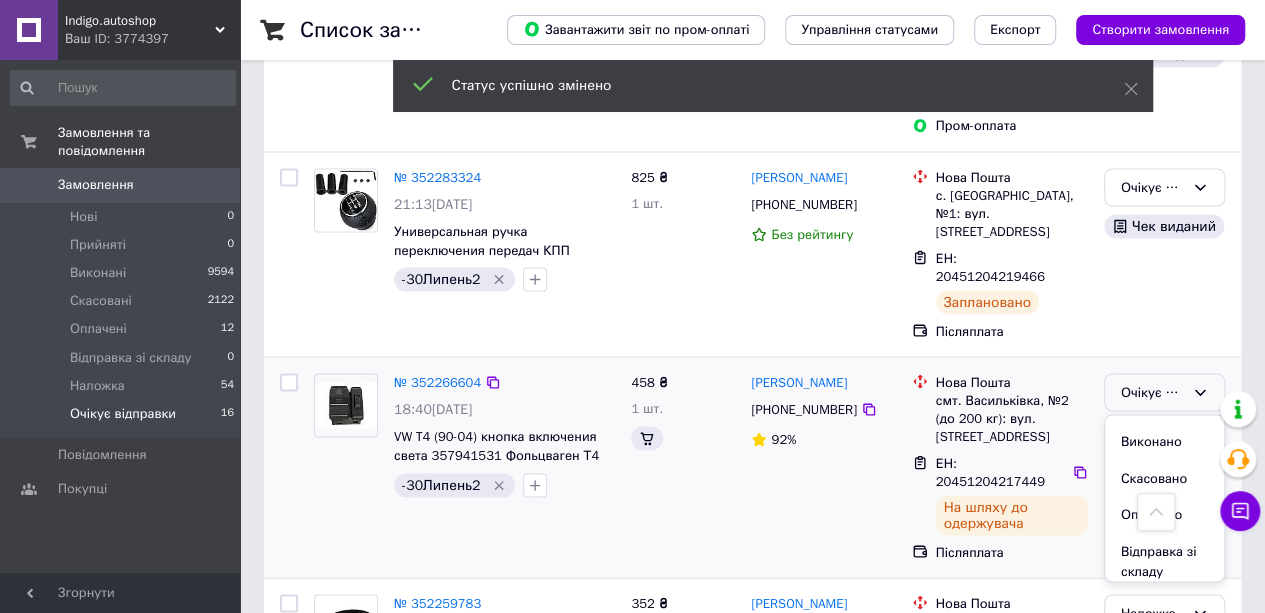 scroll, scrollTop: 74, scrollLeft: 0, axis: vertical 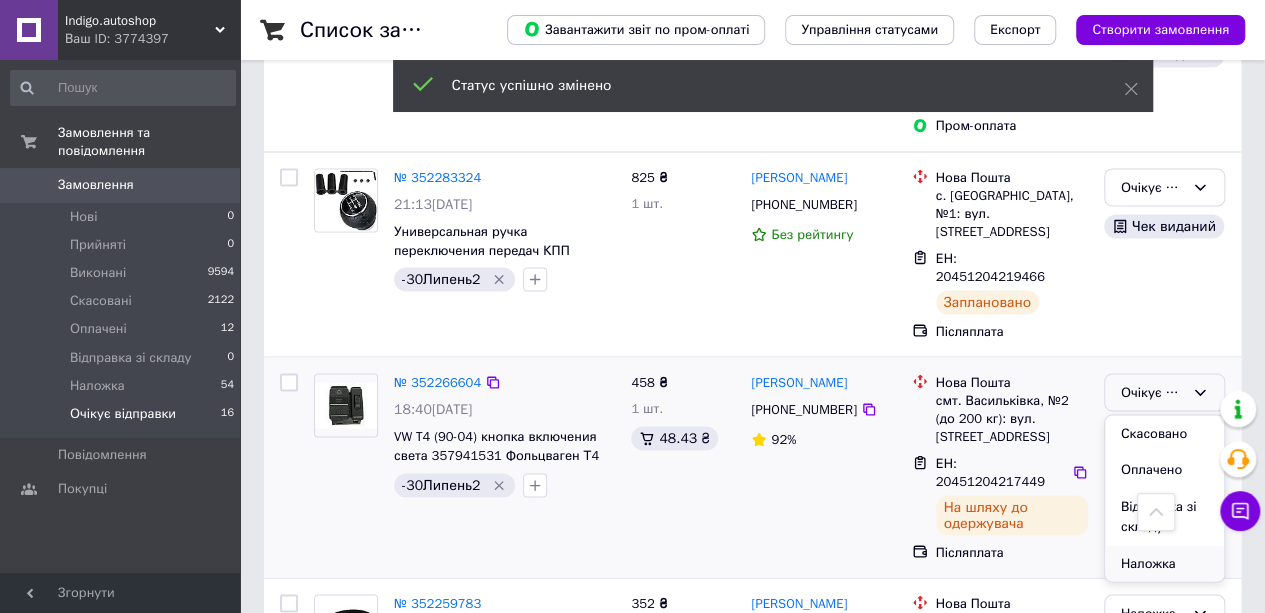 click on "Наложка" at bounding box center (1164, 563) 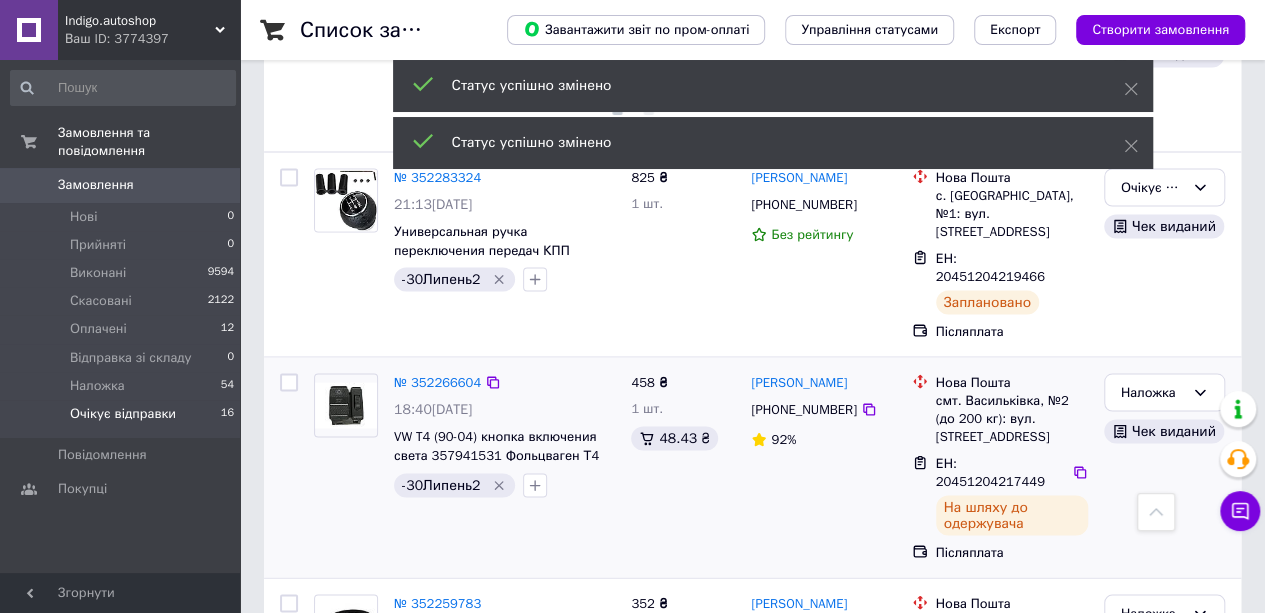 scroll, scrollTop: 1542, scrollLeft: 0, axis: vertical 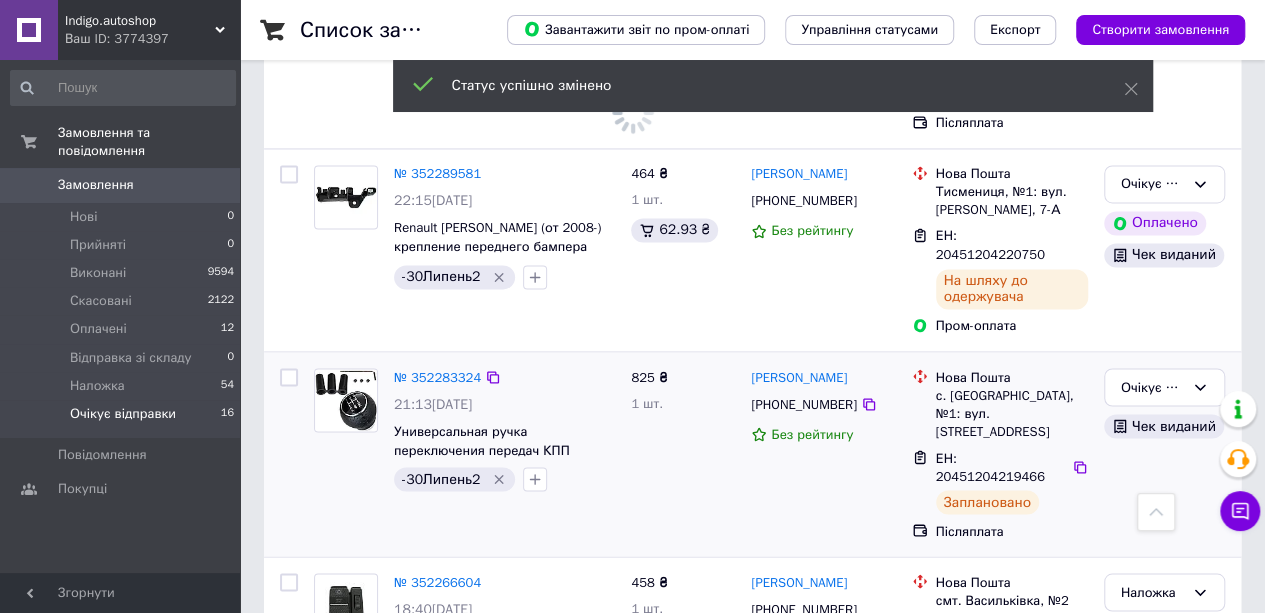 click on "ЕН: 20451204219466" at bounding box center (990, 467) 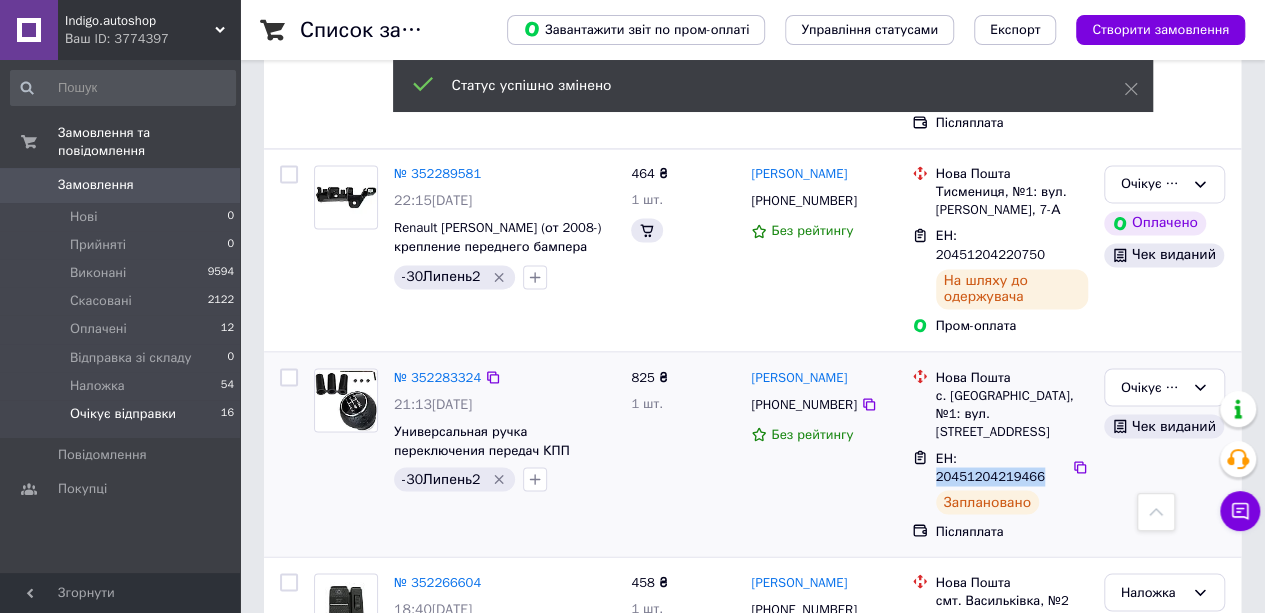 click on "ЕН: 20451204219466" at bounding box center [990, 467] 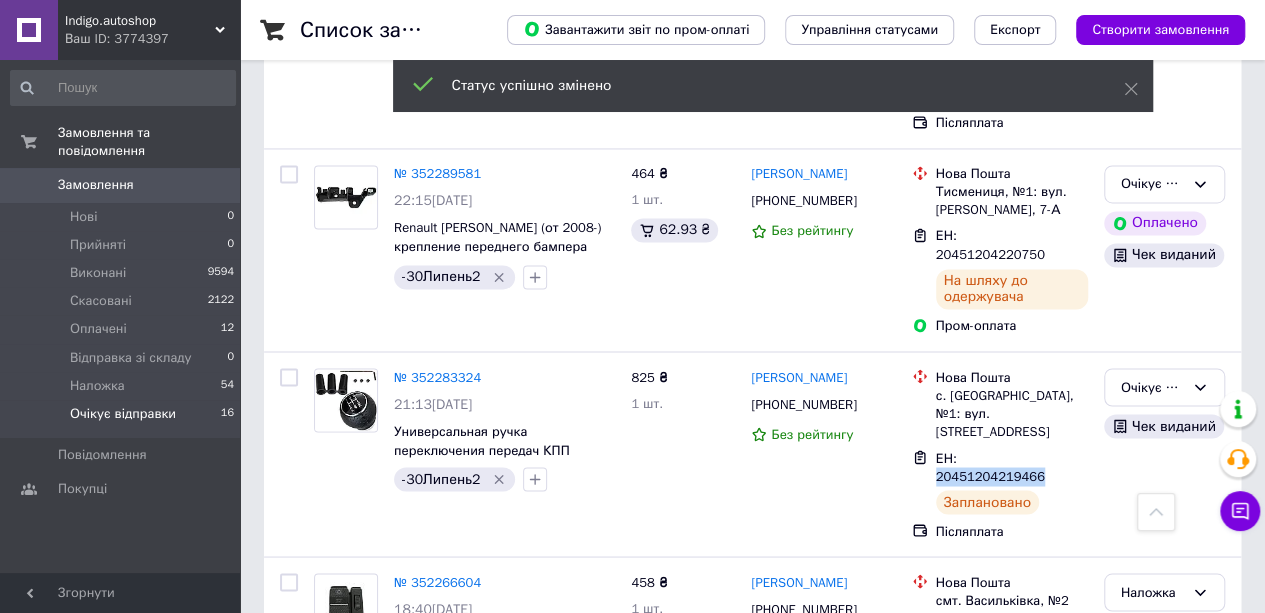 copy on "20451204219466" 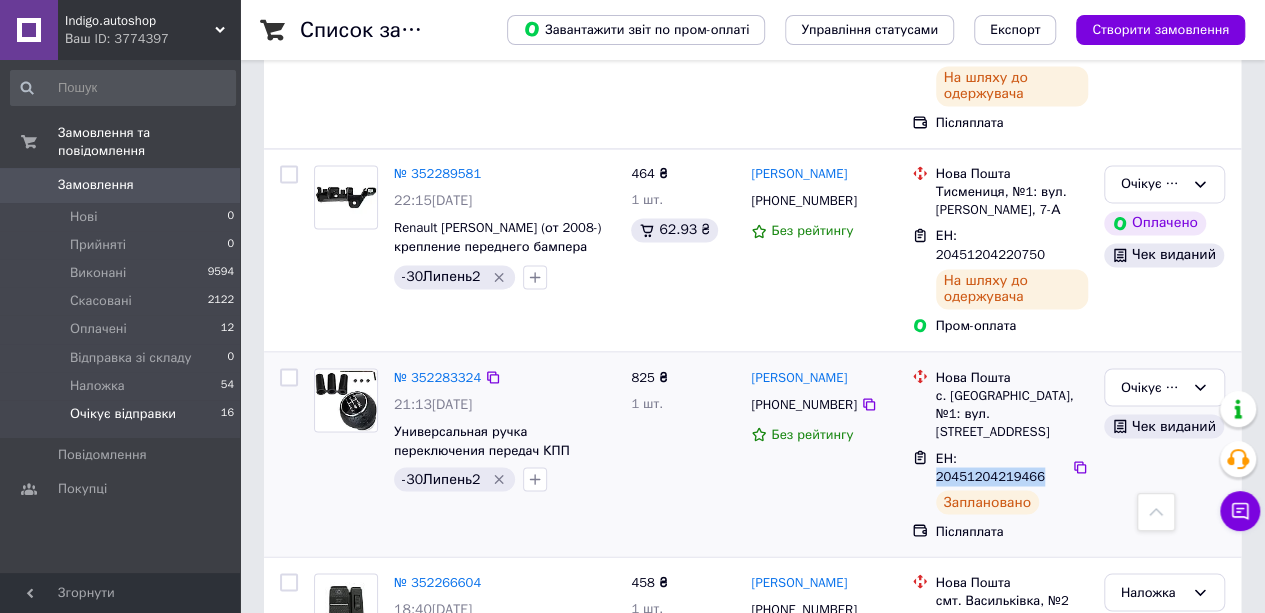 scroll, scrollTop: 1442, scrollLeft: 0, axis: vertical 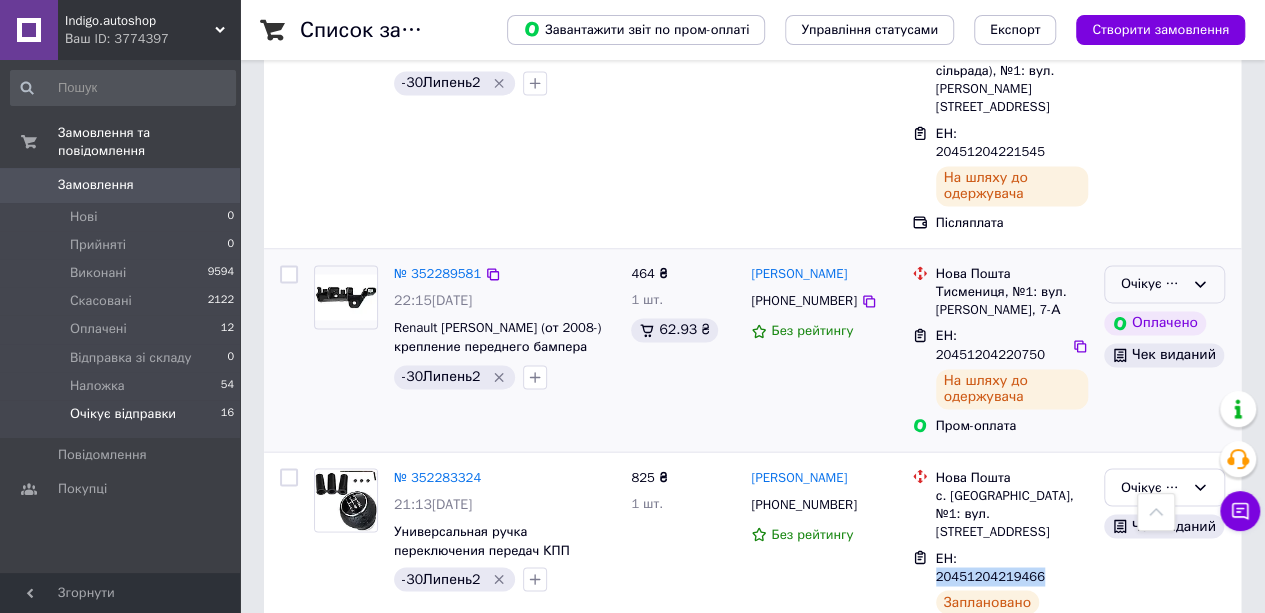 click 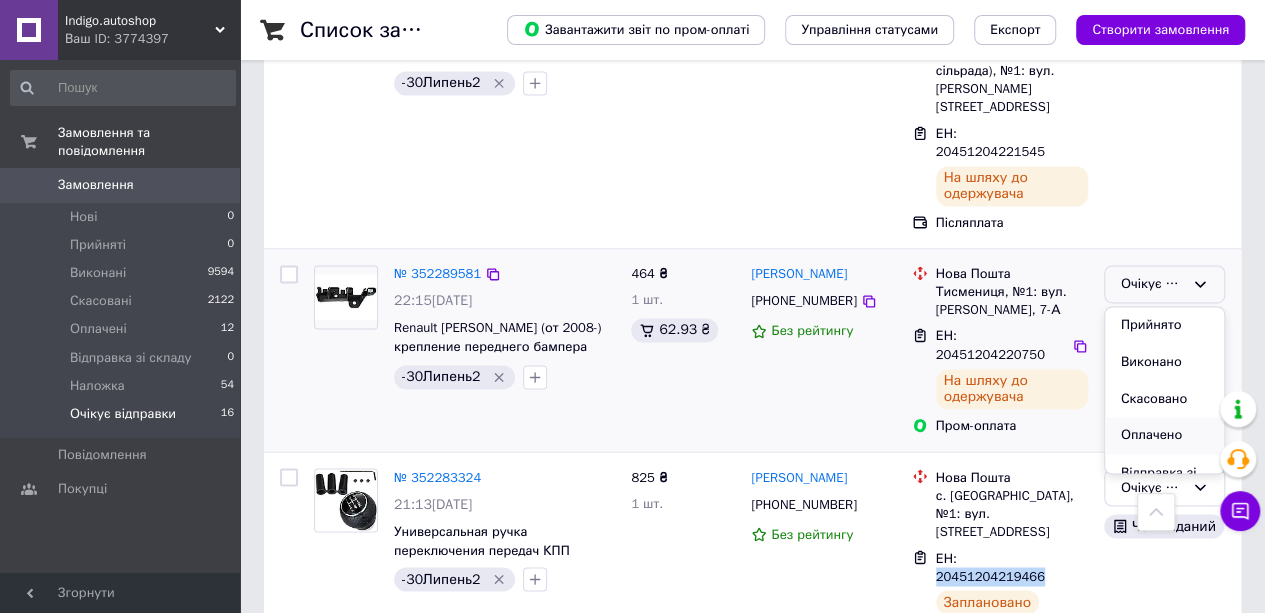 click on "Оплачено" at bounding box center [1164, 435] 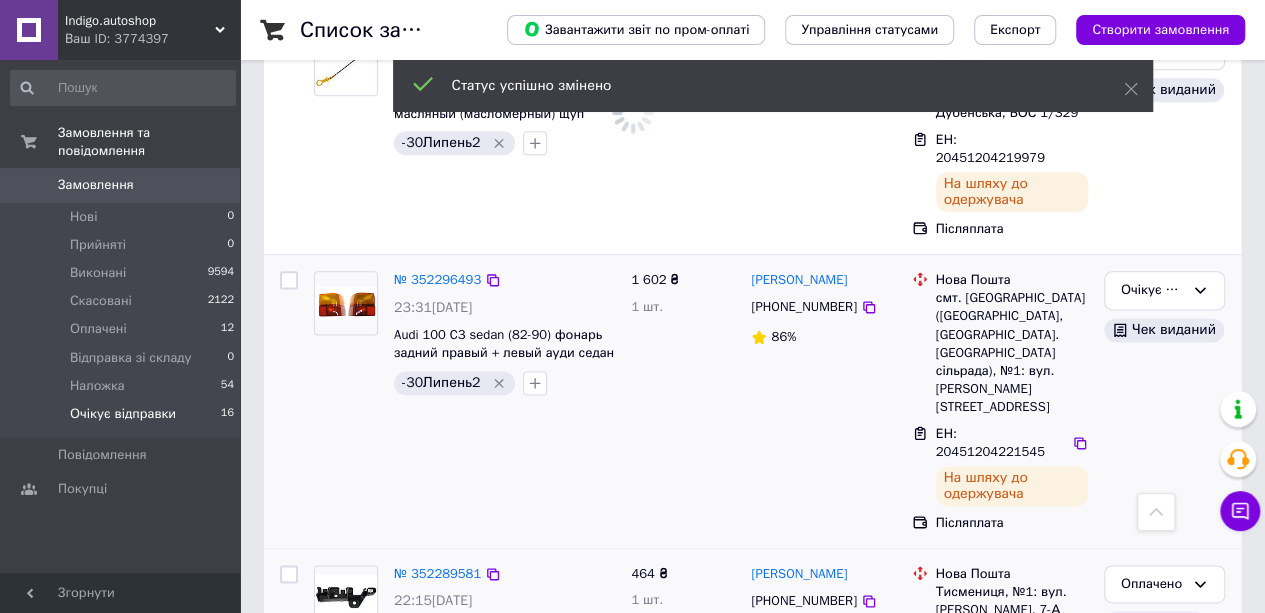 scroll, scrollTop: 1142, scrollLeft: 0, axis: vertical 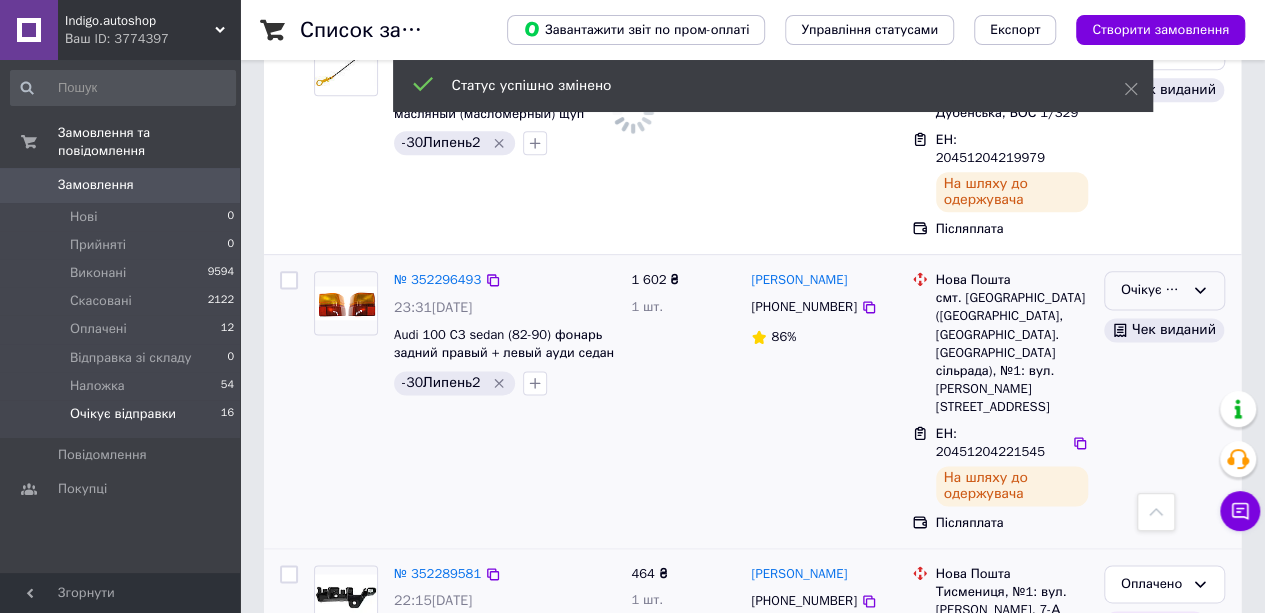 click on "Очікує відправки" at bounding box center [1164, 290] 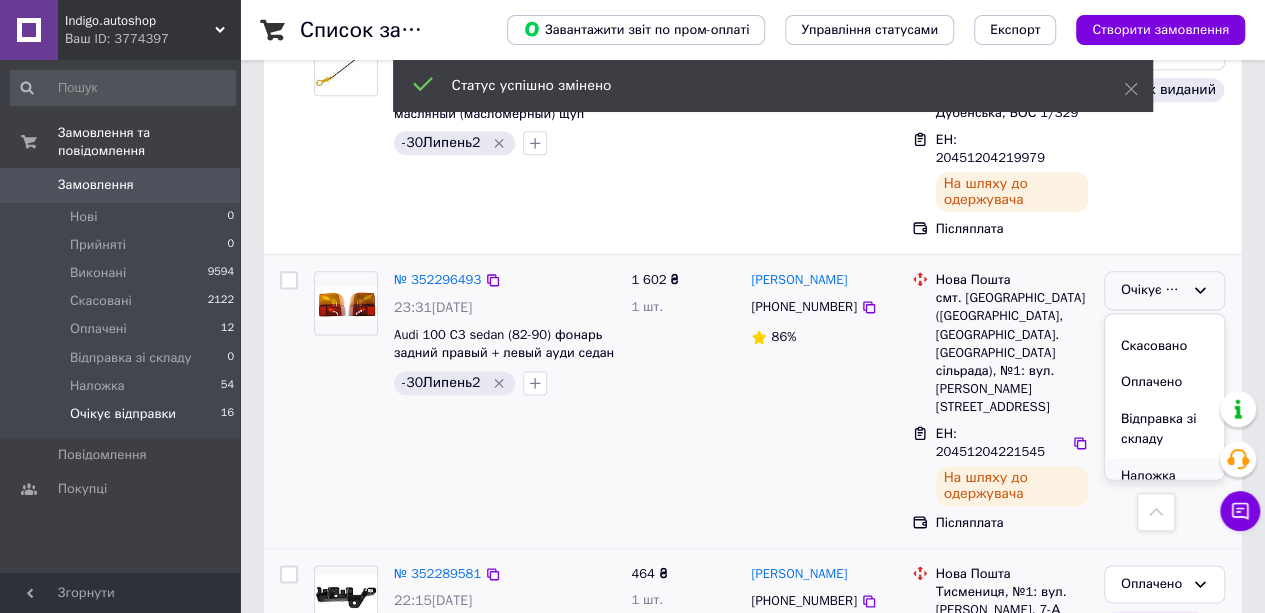 scroll, scrollTop: 74, scrollLeft: 0, axis: vertical 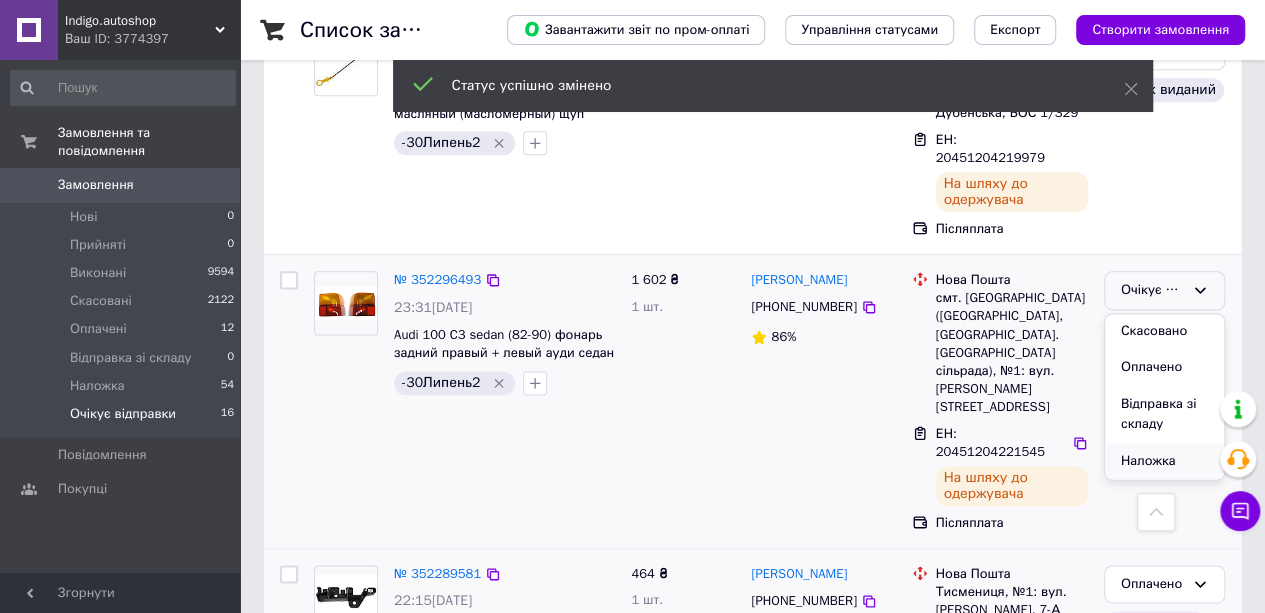 click on "Наложка" at bounding box center (1164, 461) 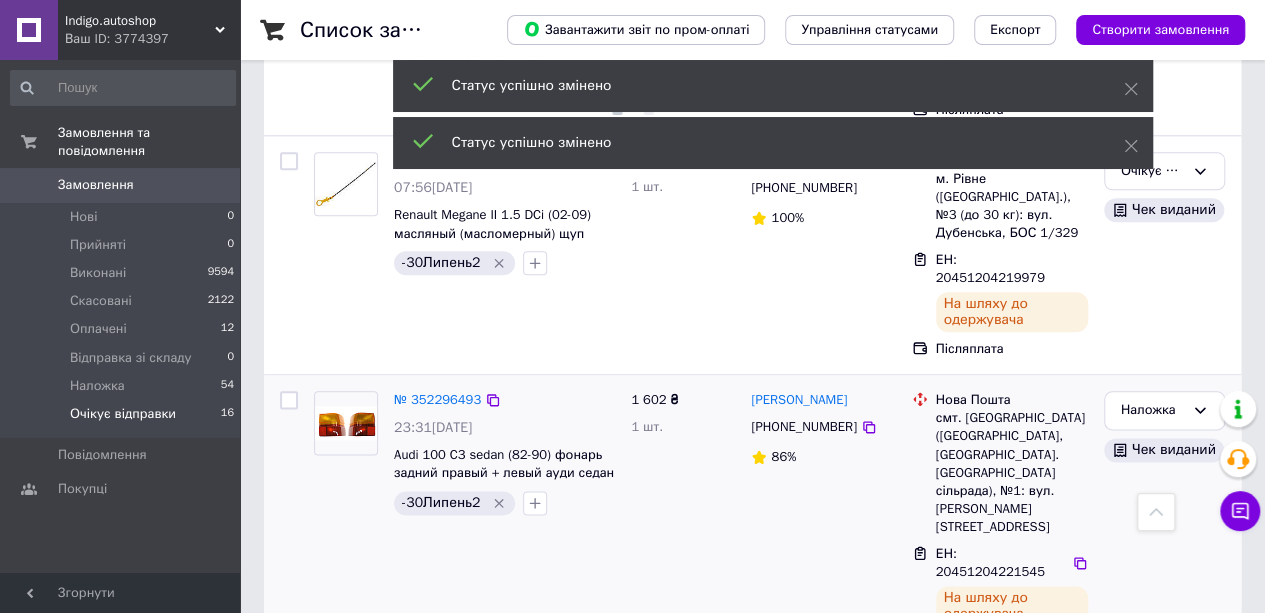 scroll, scrollTop: 942, scrollLeft: 0, axis: vertical 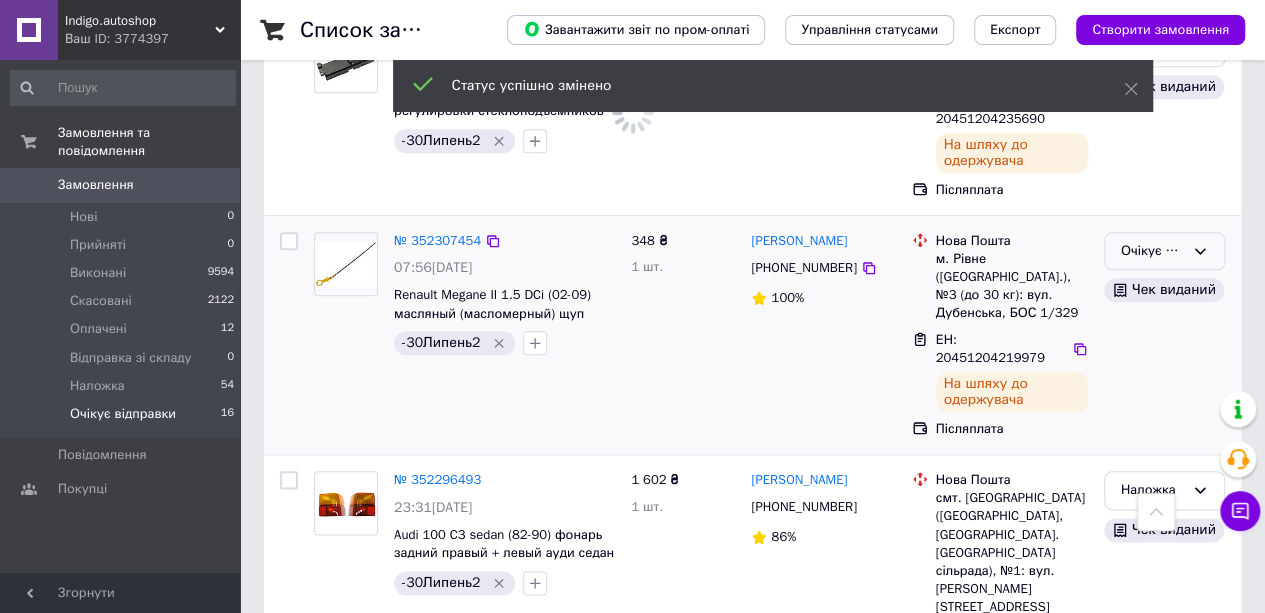 click on "Очікує відправки" at bounding box center (1152, 251) 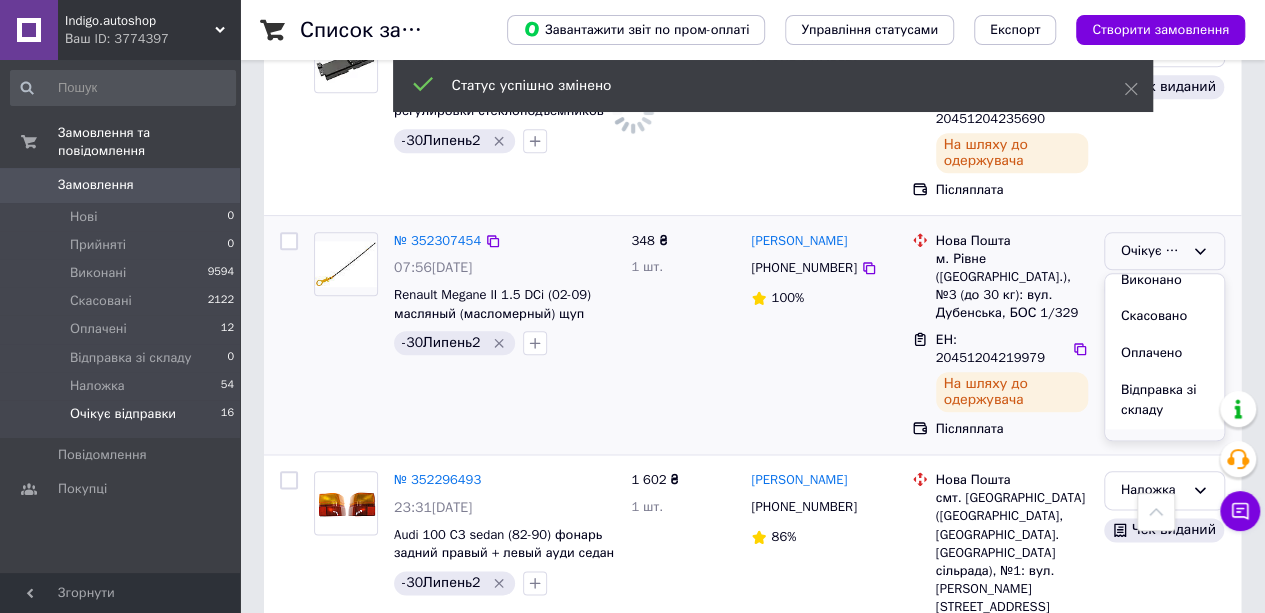 scroll, scrollTop: 74, scrollLeft: 0, axis: vertical 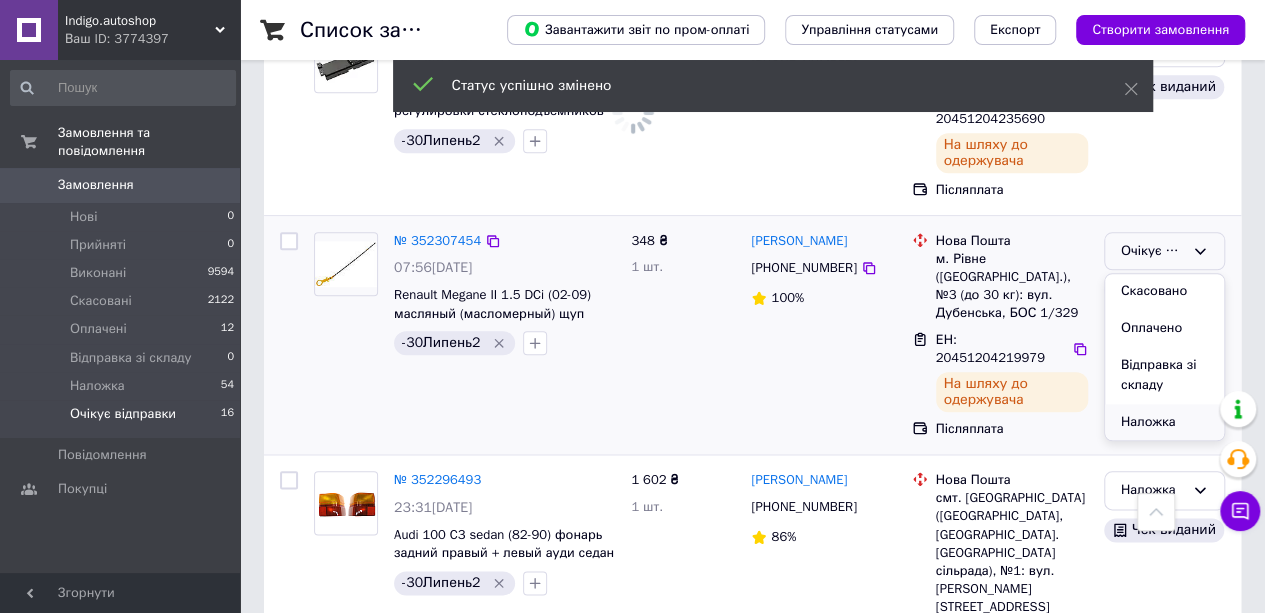click on "Наложка" at bounding box center (1164, 422) 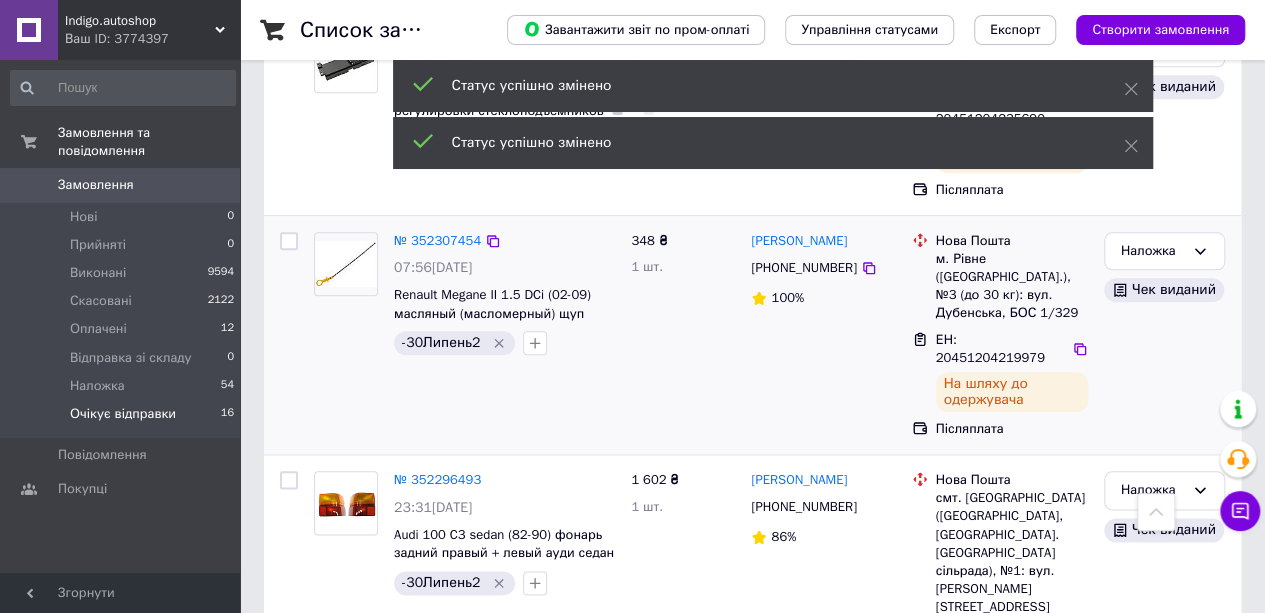 scroll, scrollTop: 742, scrollLeft: 0, axis: vertical 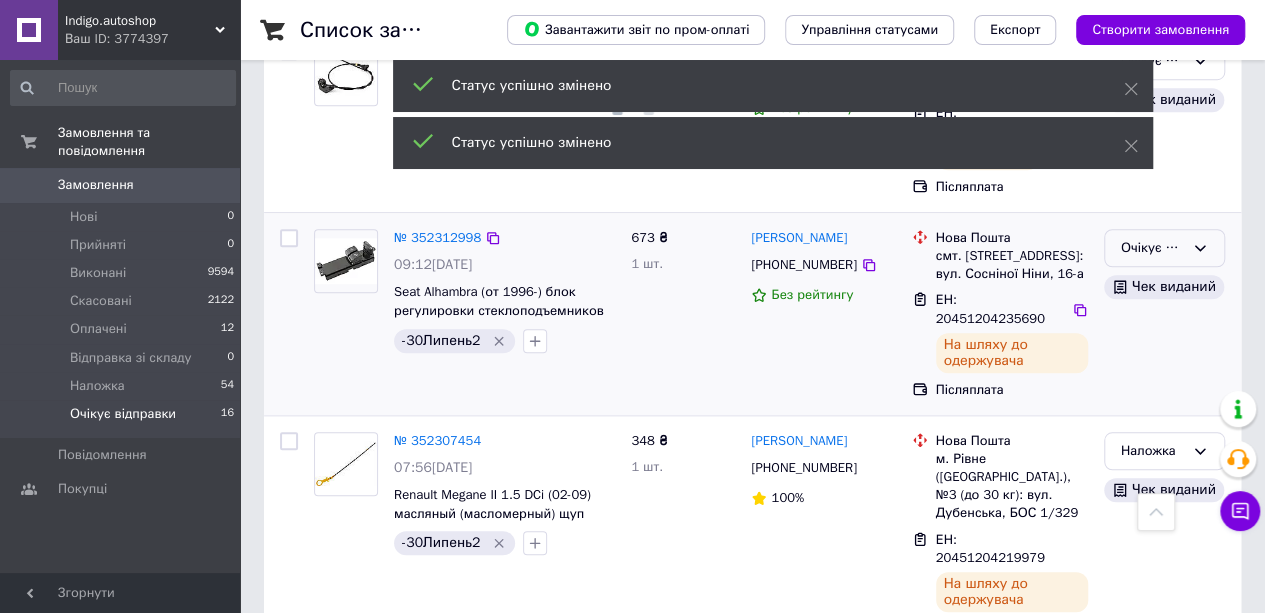 click on "Очікує відправки" at bounding box center (1152, 248) 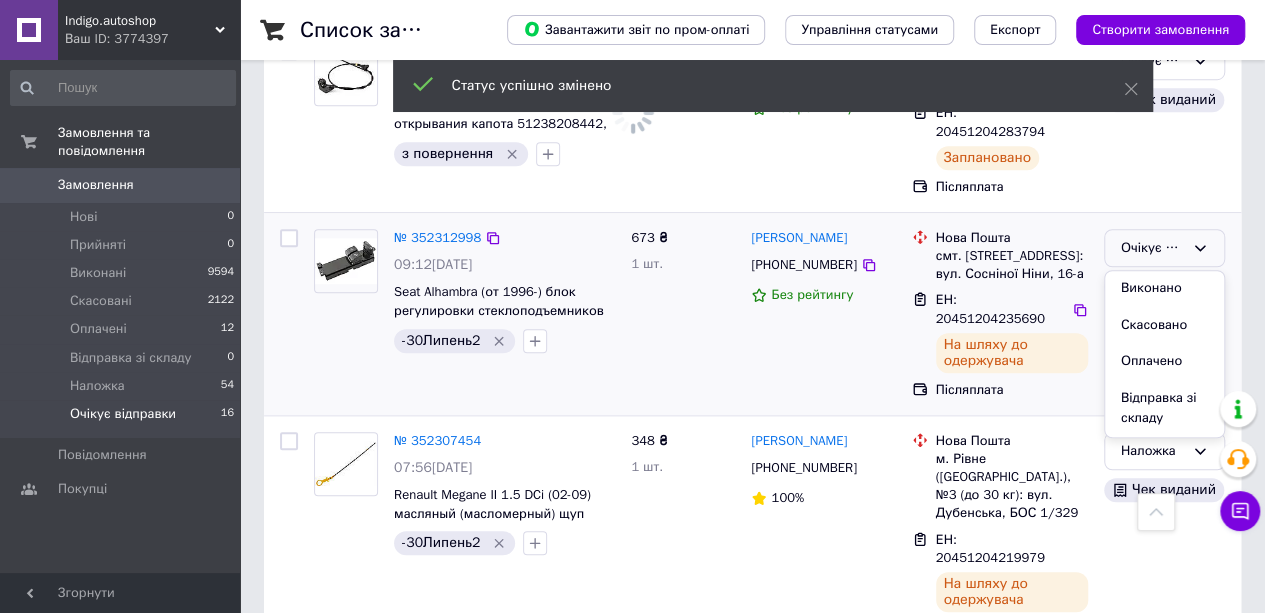 scroll, scrollTop: 74, scrollLeft: 0, axis: vertical 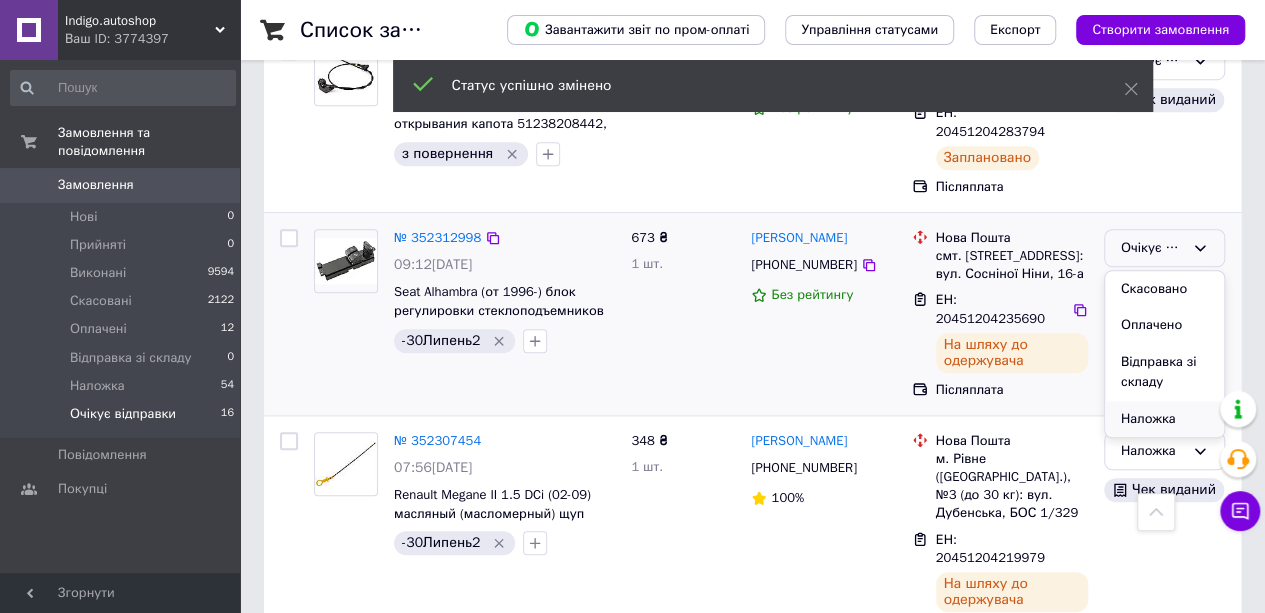 click on "Наложка" at bounding box center [1164, 419] 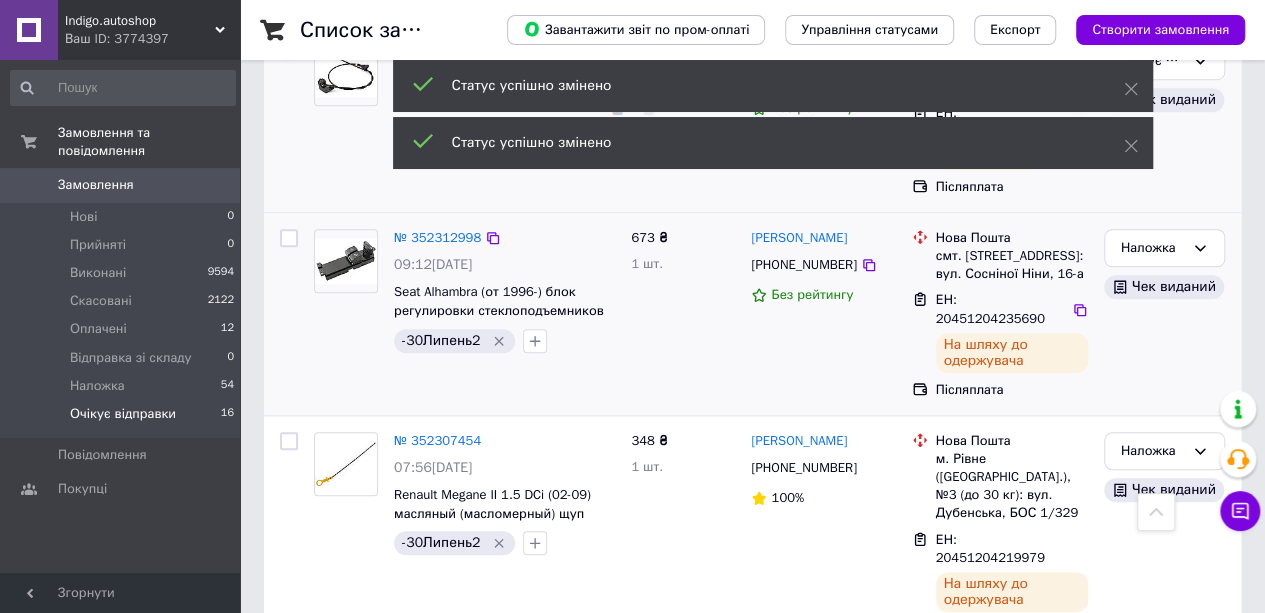 scroll, scrollTop: 542, scrollLeft: 0, axis: vertical 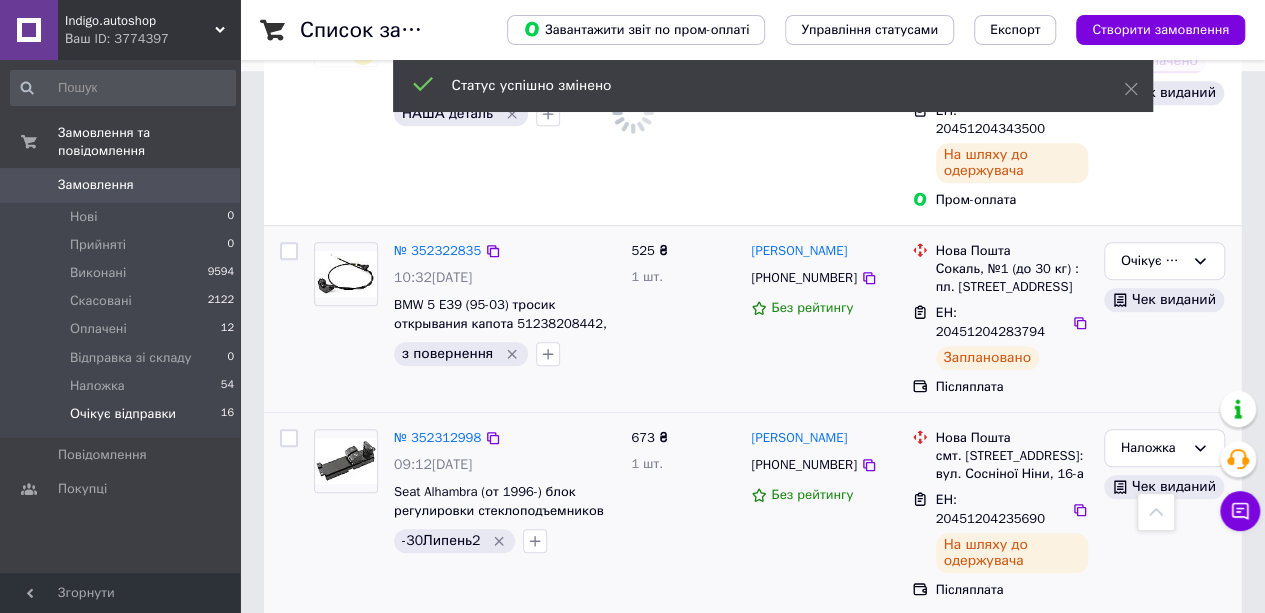 click on "ЕН: 20451204283794" at bounding box center [990, 322] 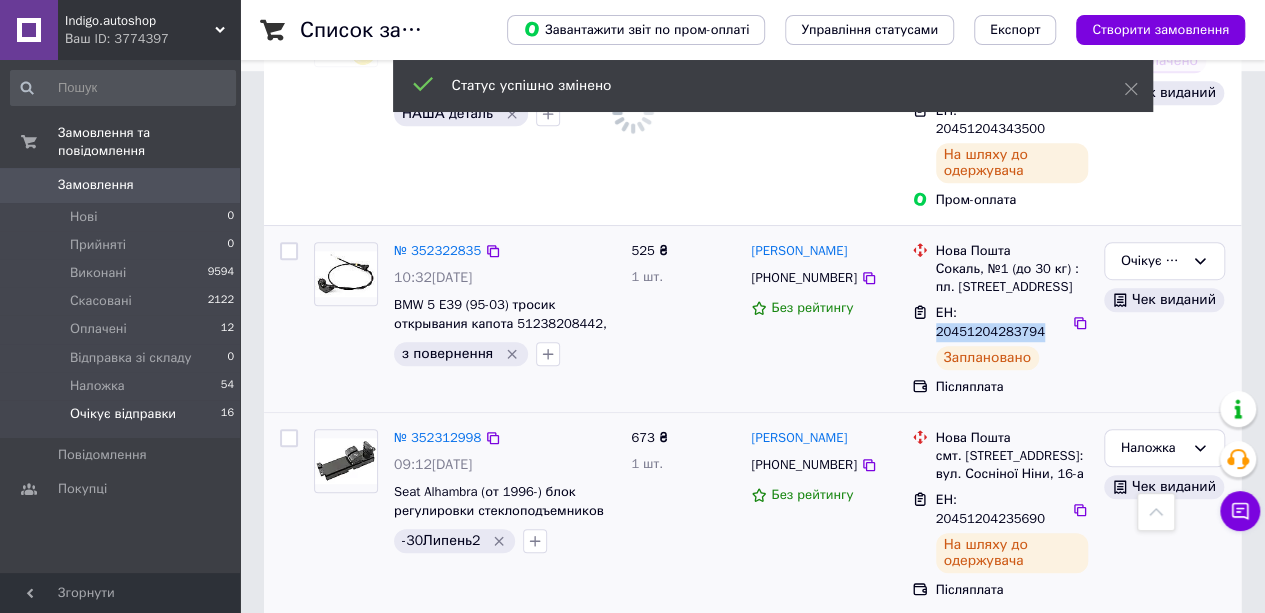 click on "ЕН: 20451204283794" at bounding box center (990, 322) 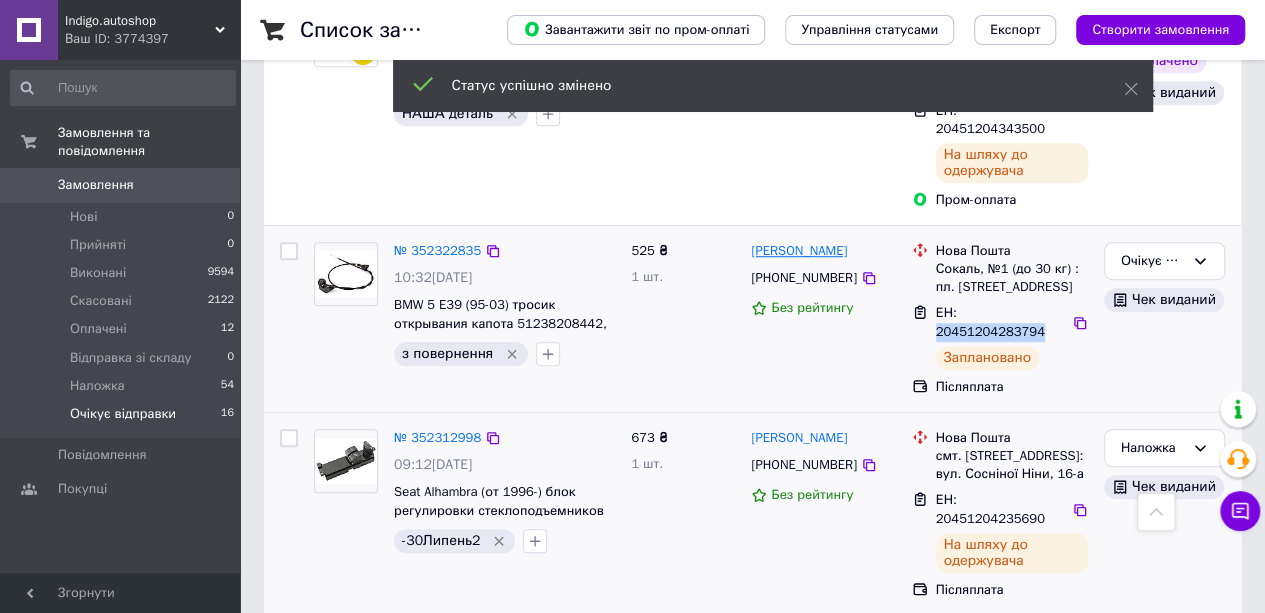 copy on "20451204283794" 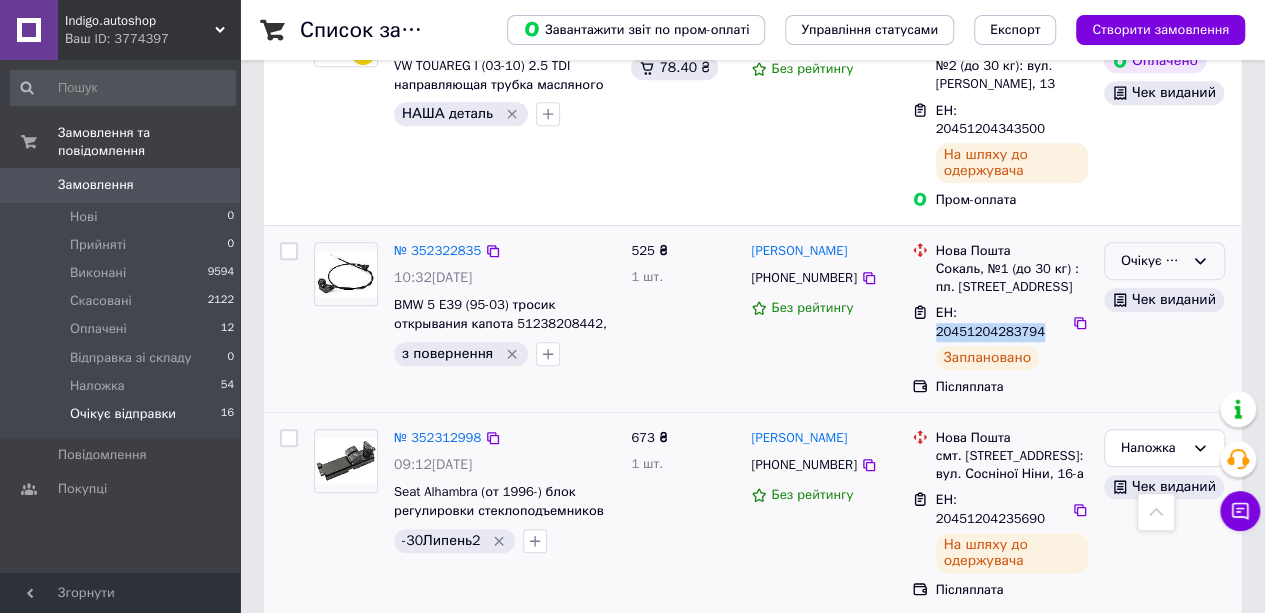 click on "Очікує відправки" at bounding box center [1152, 261] 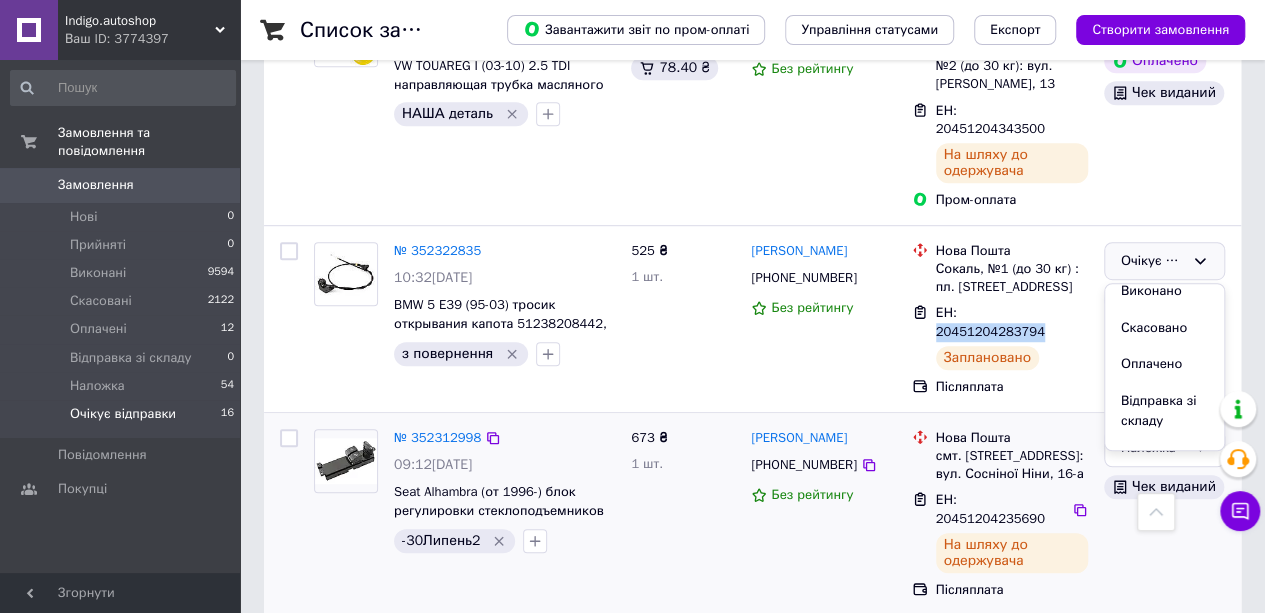 scroll, scrollTop: 74, scrollLeft: 0, axis: vertical 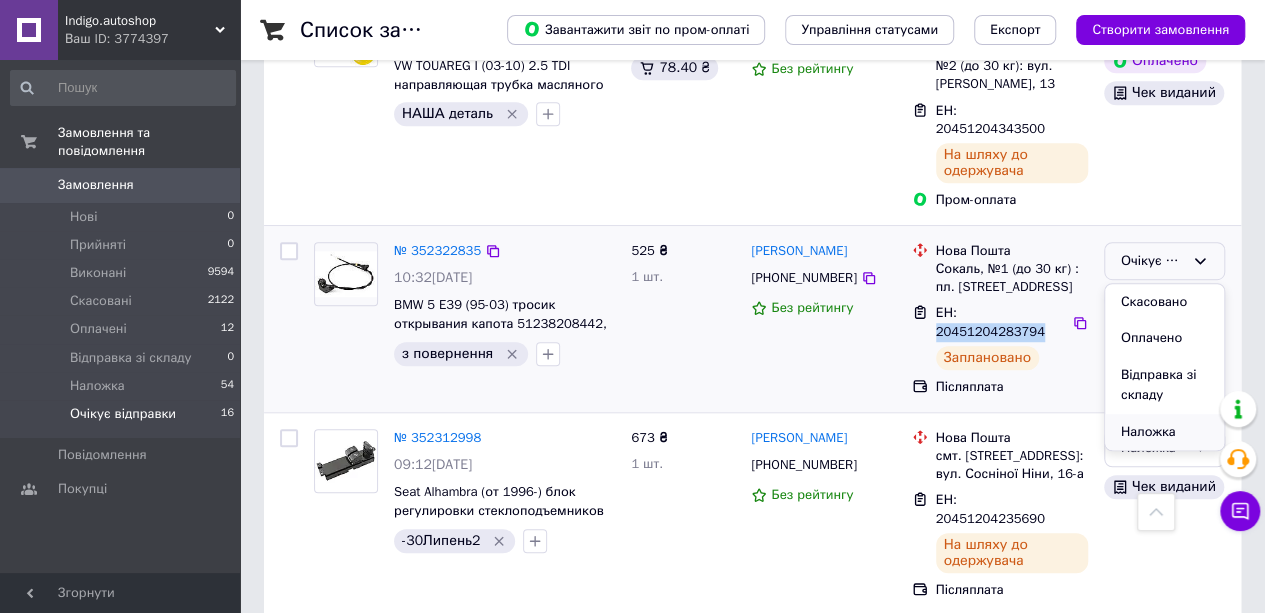 click on "Наложка" at bounding box center [1164, 432] 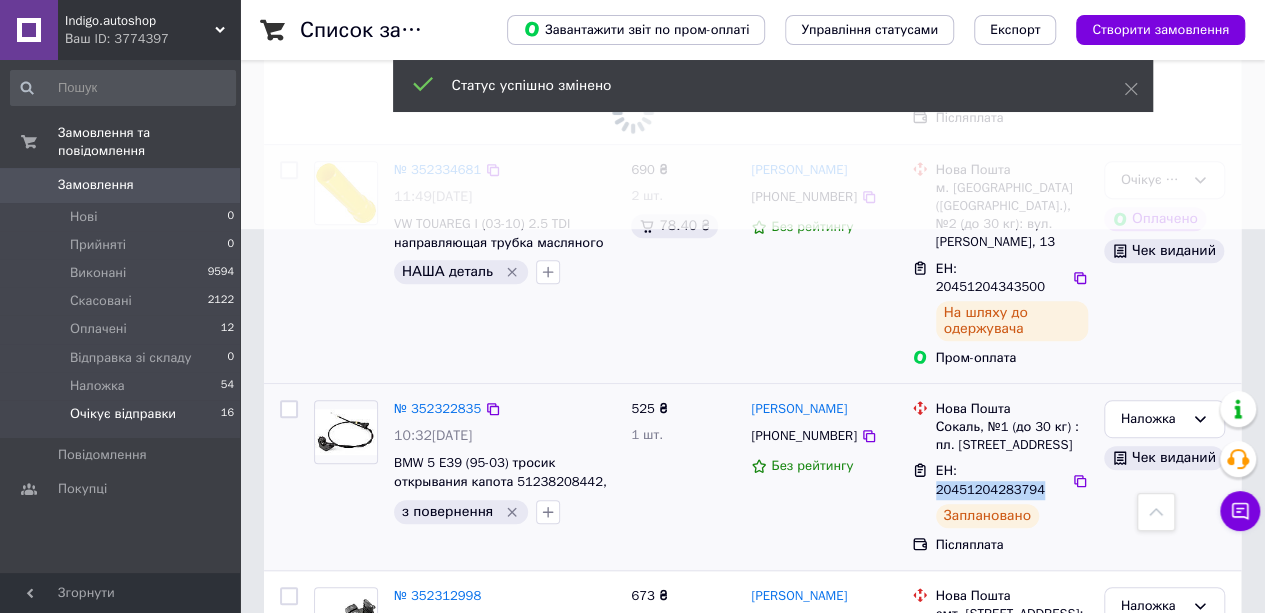 scroll, scrollTop: 342, scrollLeft: 0, axis: vertical 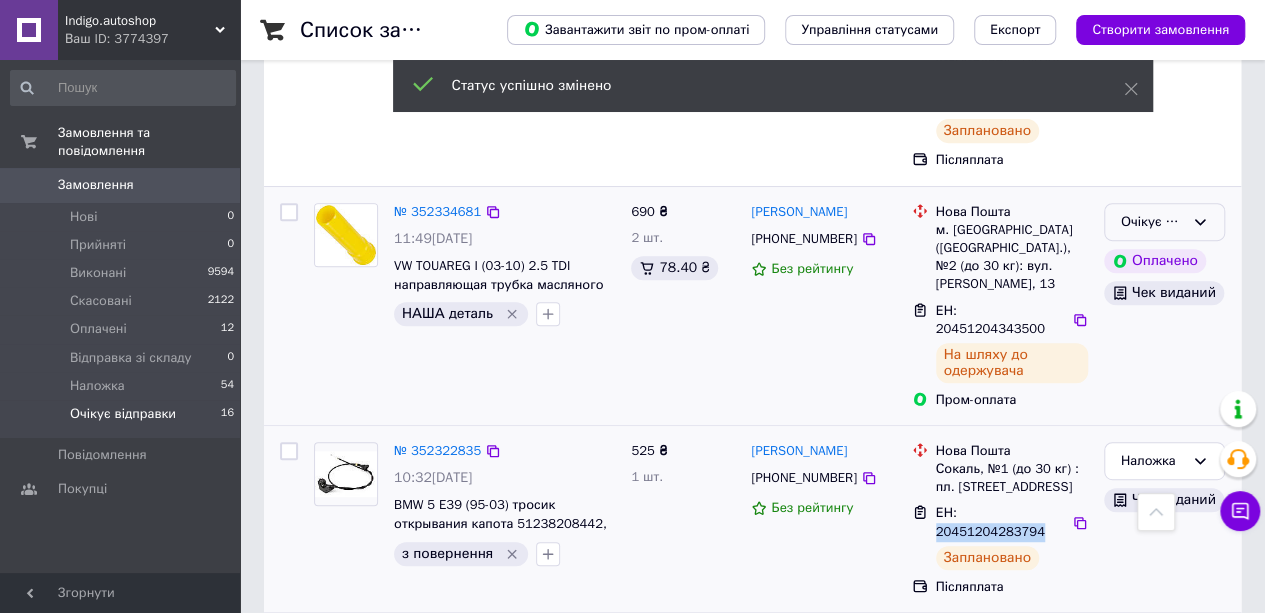 click on "Очікує відправки" at bounding box center (1152, 222) 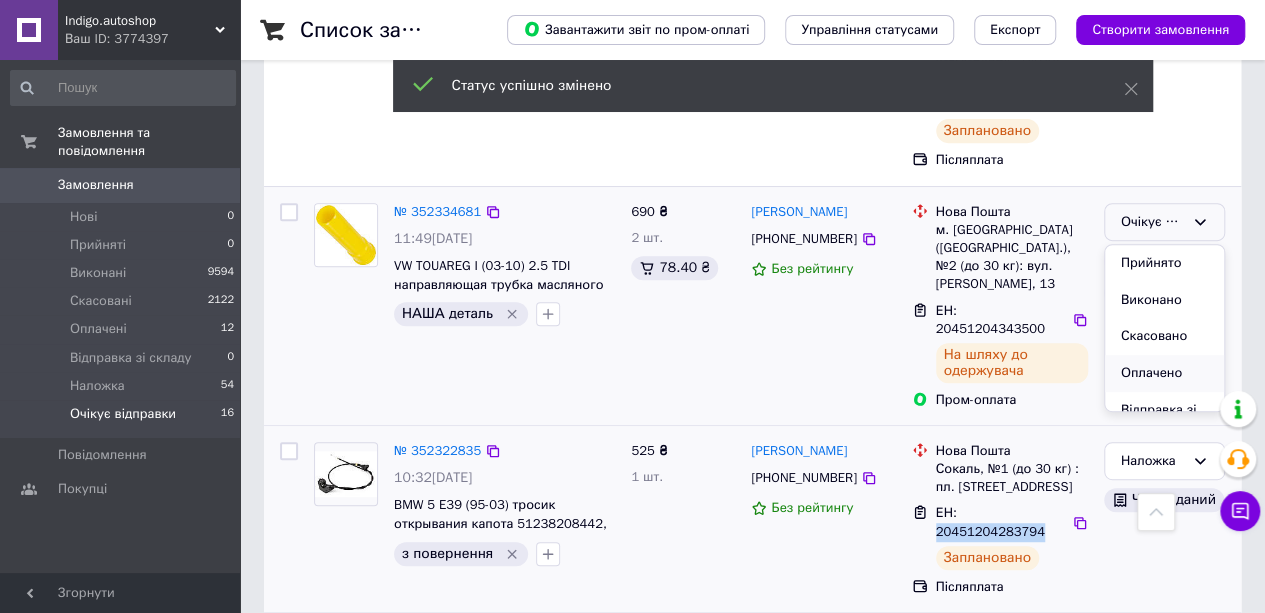 click on "Оплачено" at bounding box center [1164, 373] 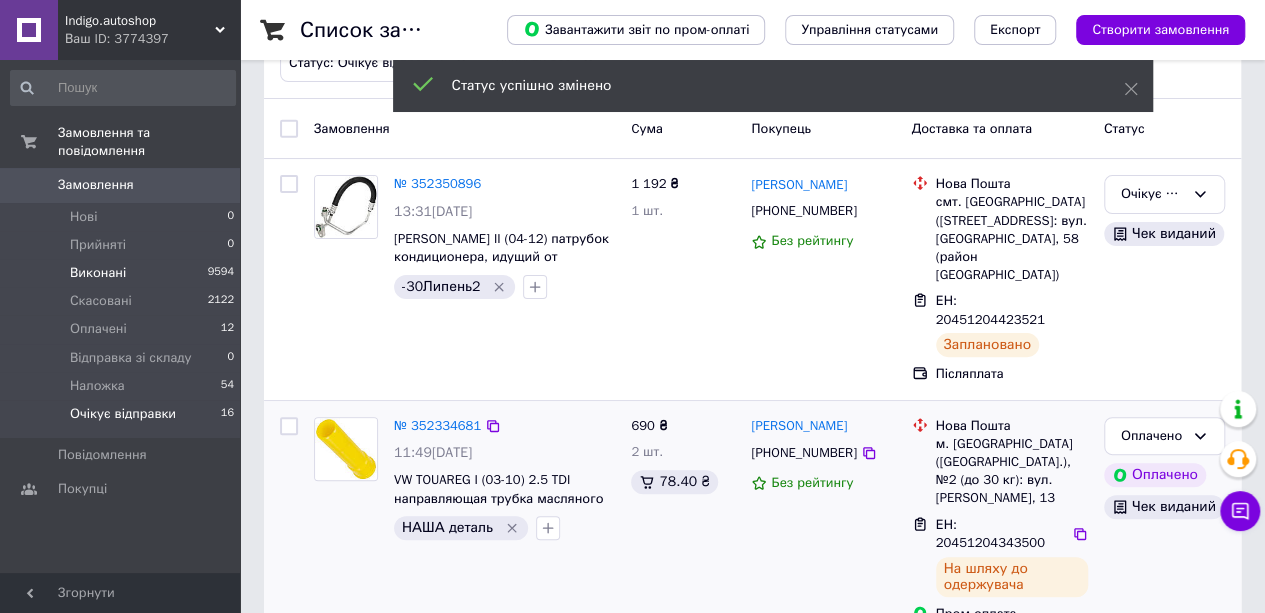 scroll, scrollTop: 0, scrollLeft: 0, axis: both 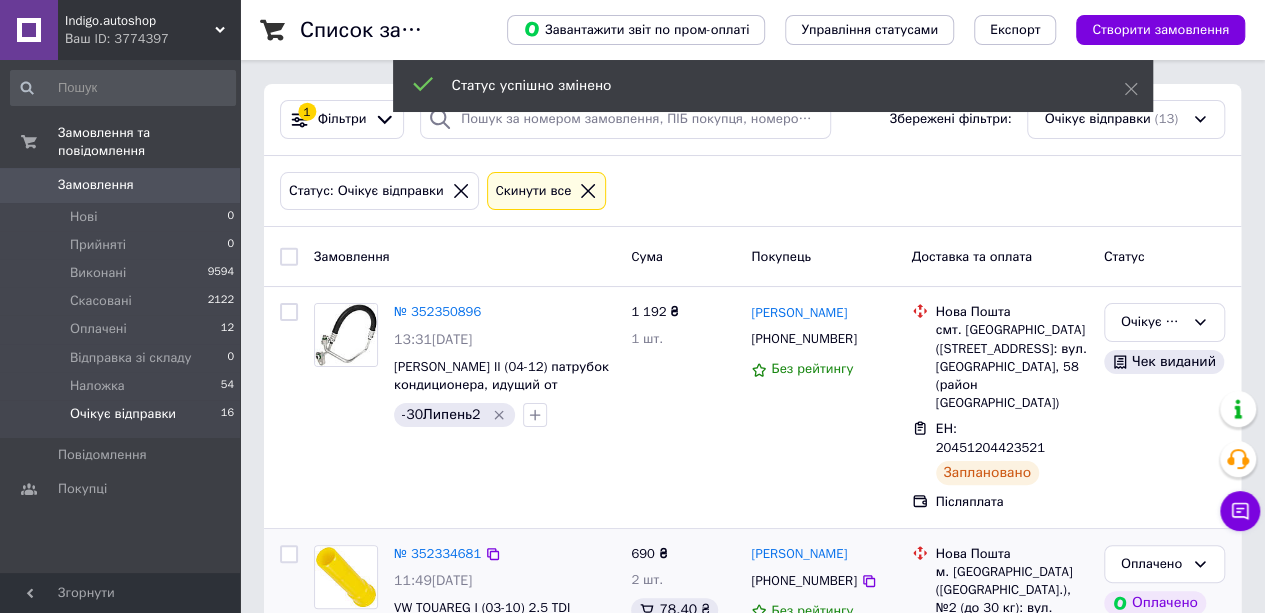 click on "Замовлення 0" at bounding box center [123, 185] 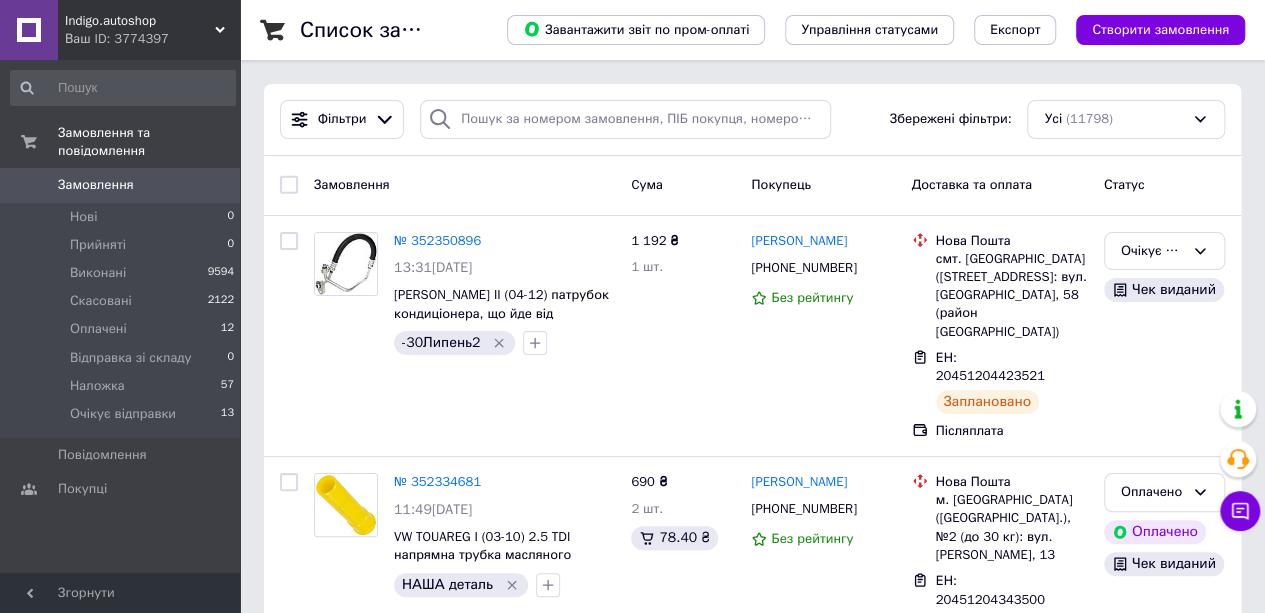 click on "Замовлення" at bounding box center (96, 185) 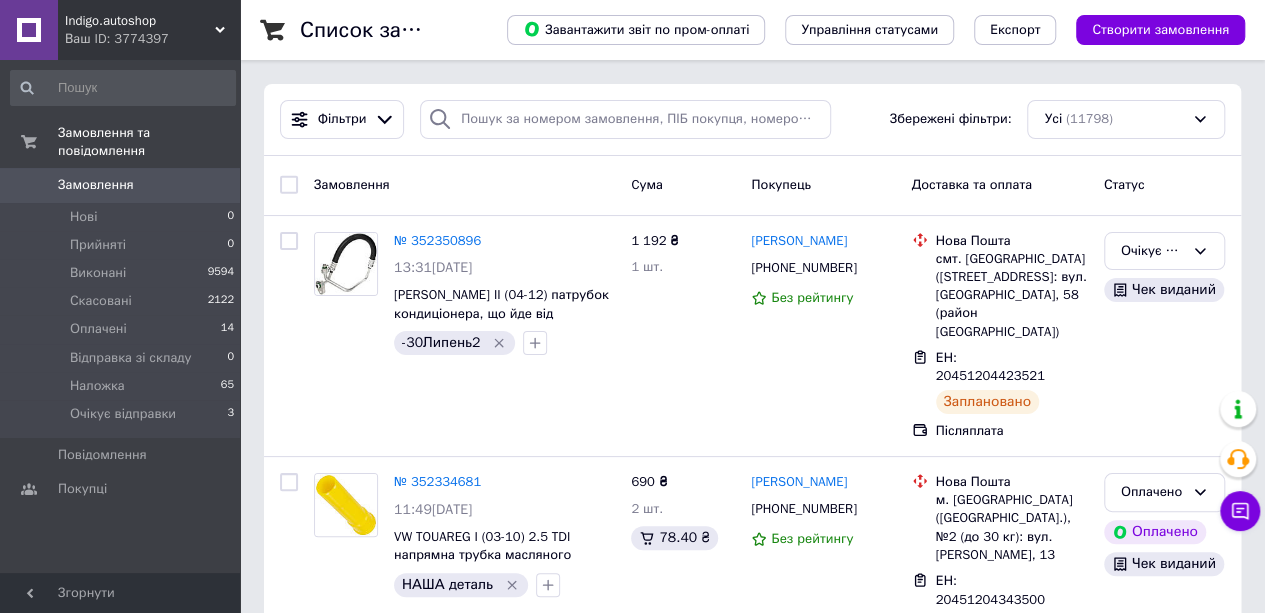 click on "0" at bounding box center [212, 185] 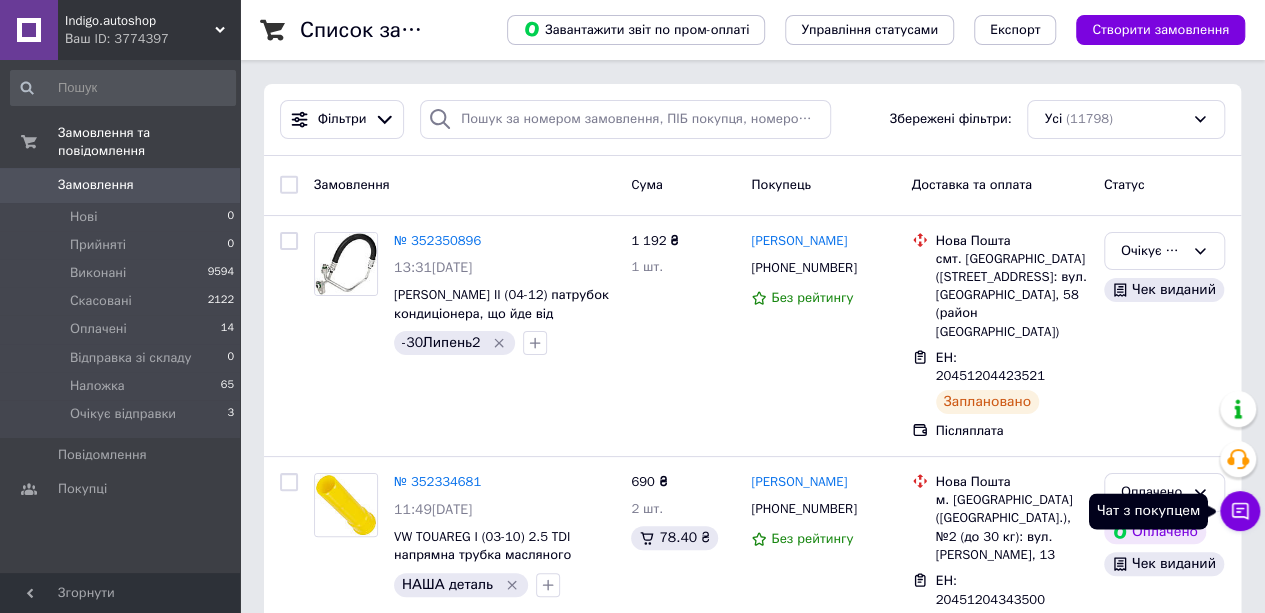 click 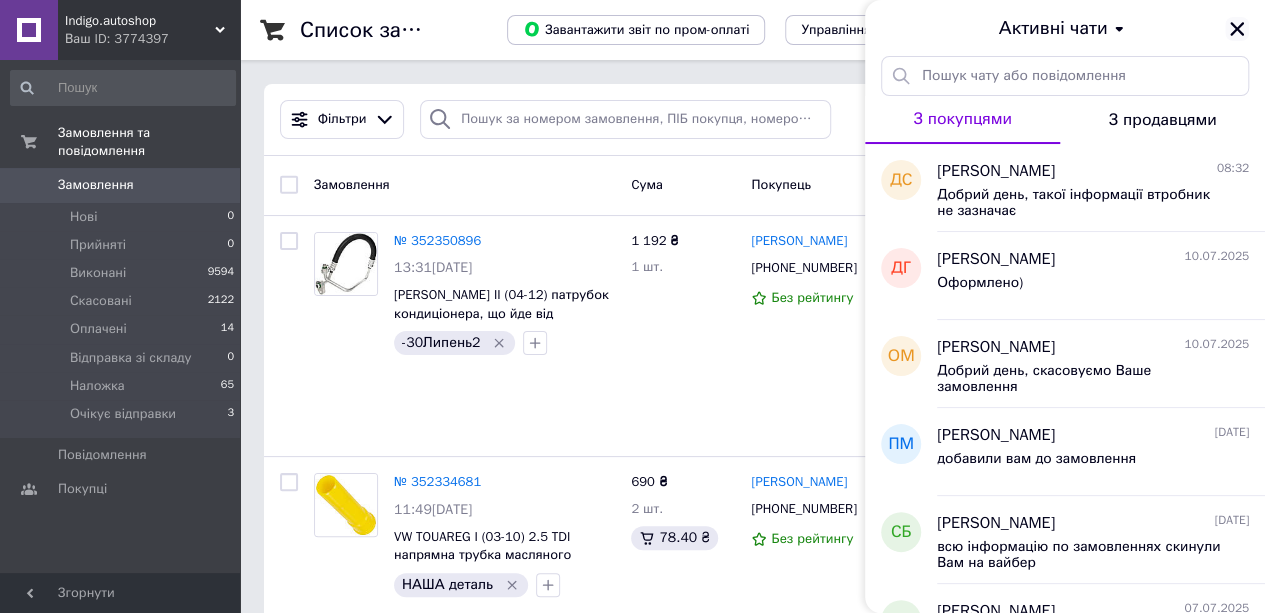 click 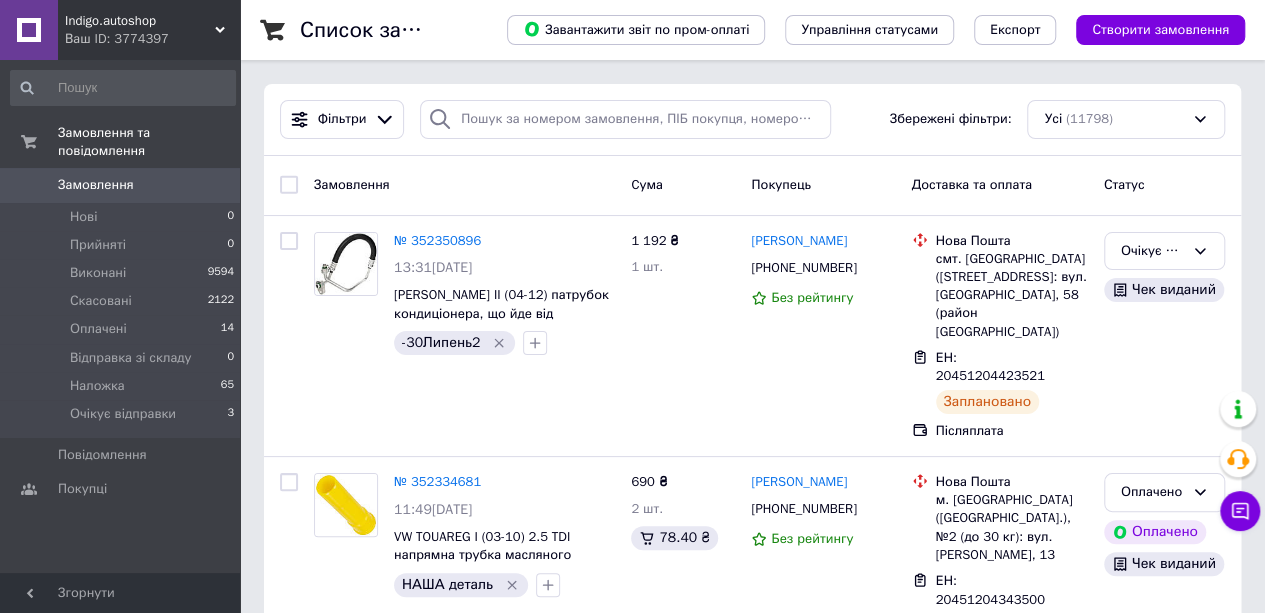 click on "0" at bounding box center [212, 185] 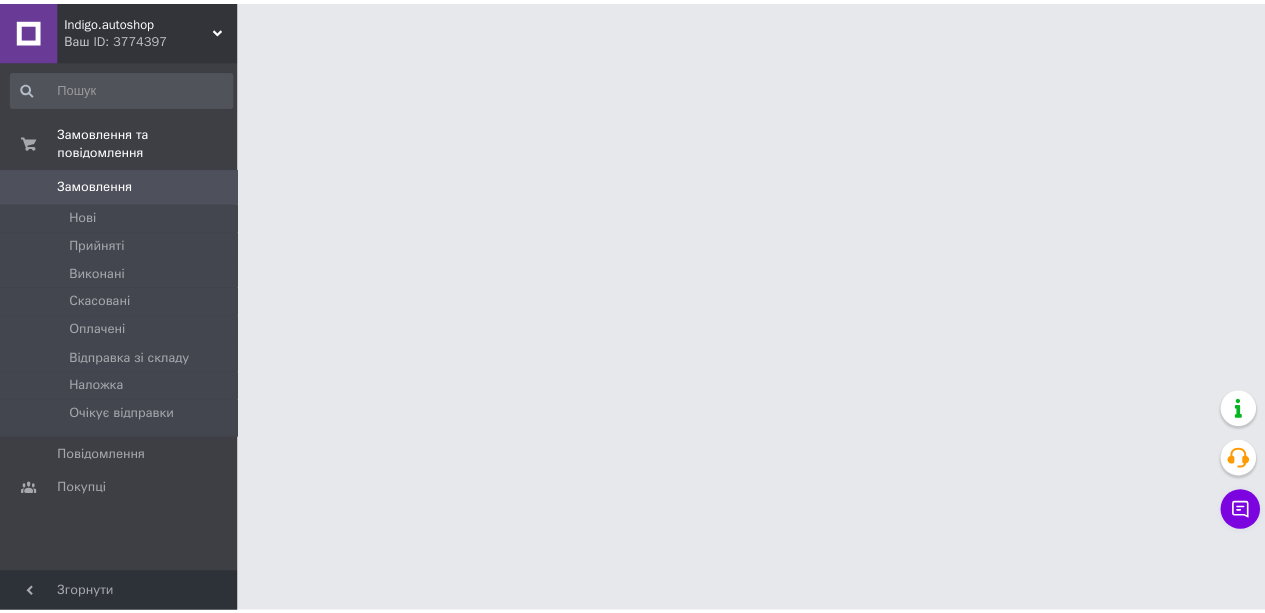 scroll, scrollTop: 0, scrollLeft: 0, axis: both 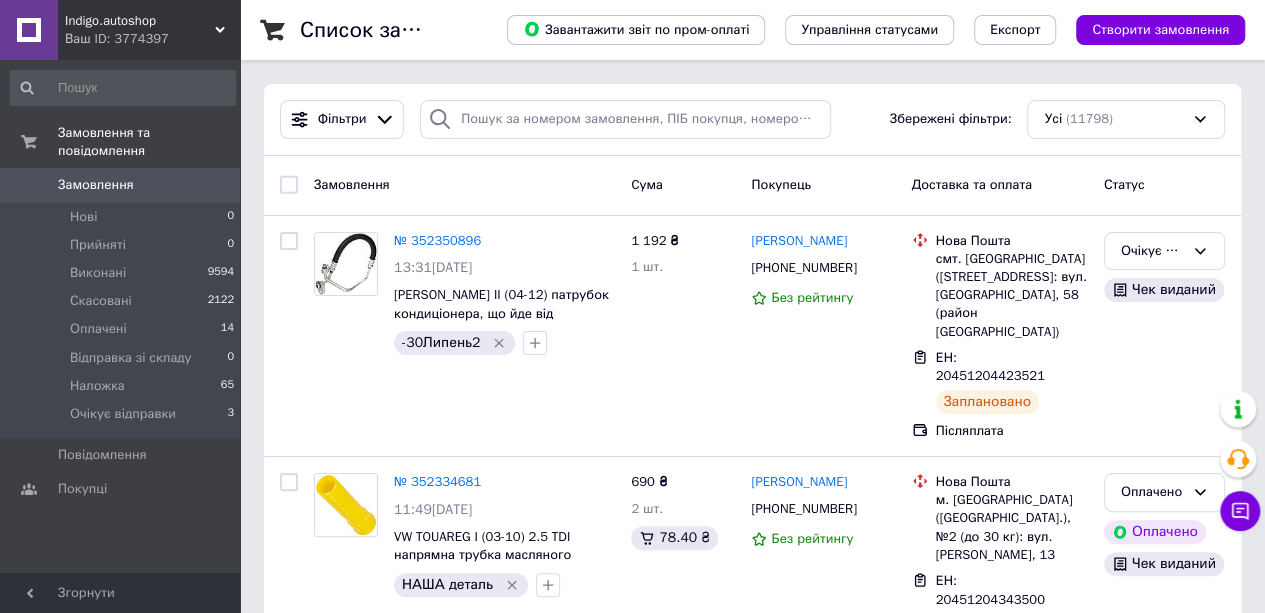 click on "0" at bounding box center [212, 185] 